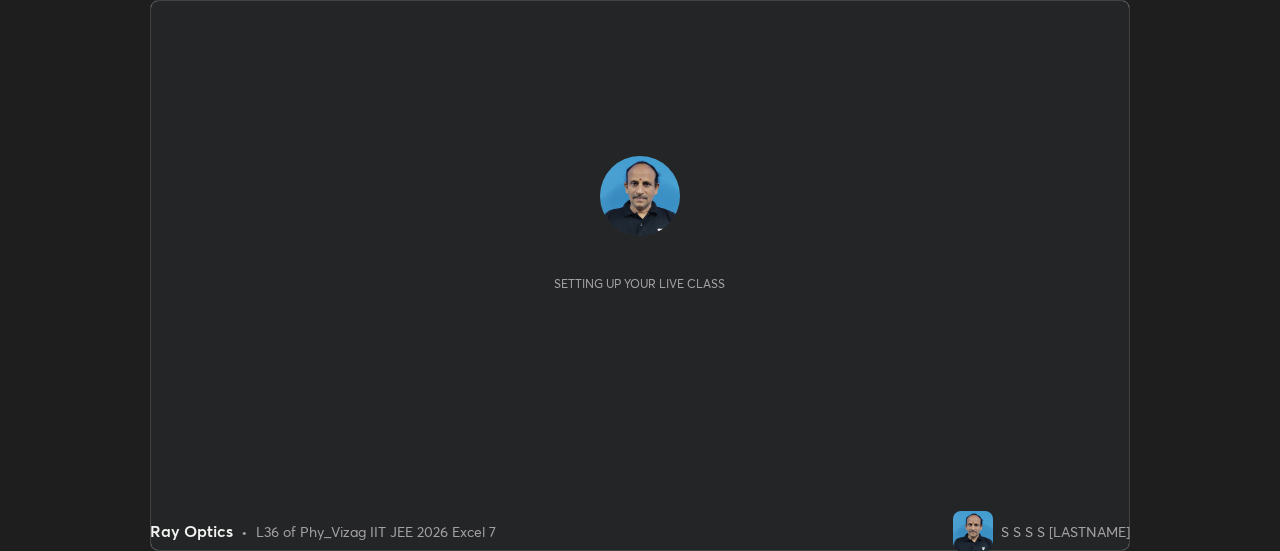 scroll, scrollTop: 0, scrollLeft: 0, axis: both 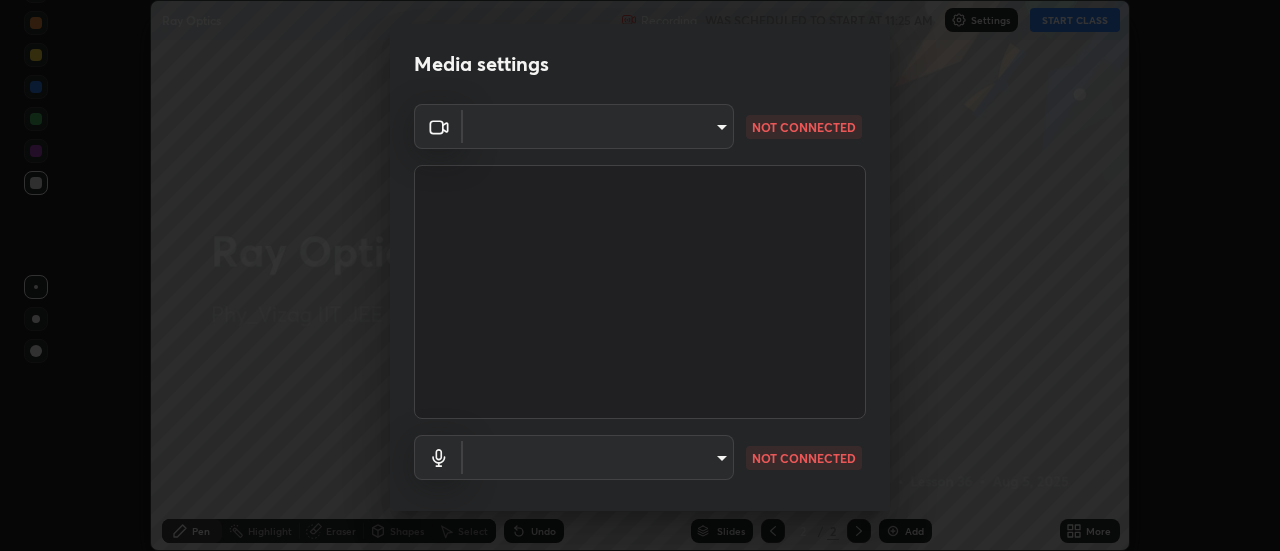 type on "44d0413a7fae474f20ab01619fb3f21c0a9b5757990e816ef2bdf69fc16931c8" 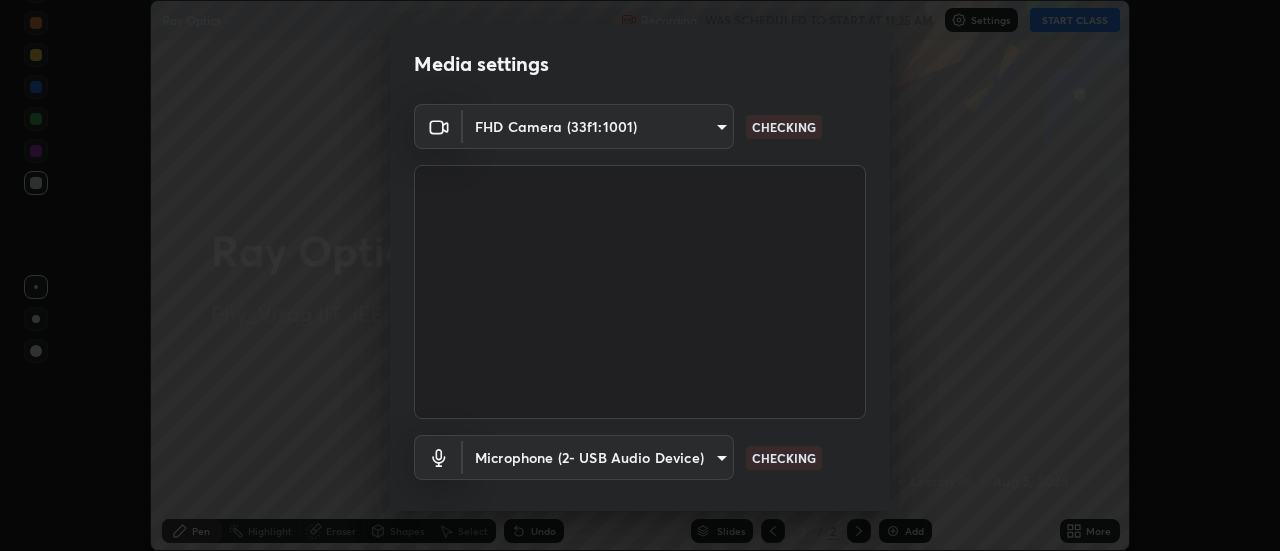 scroll, scrollTop: 105, scrollLeft: 0, axis: vertical 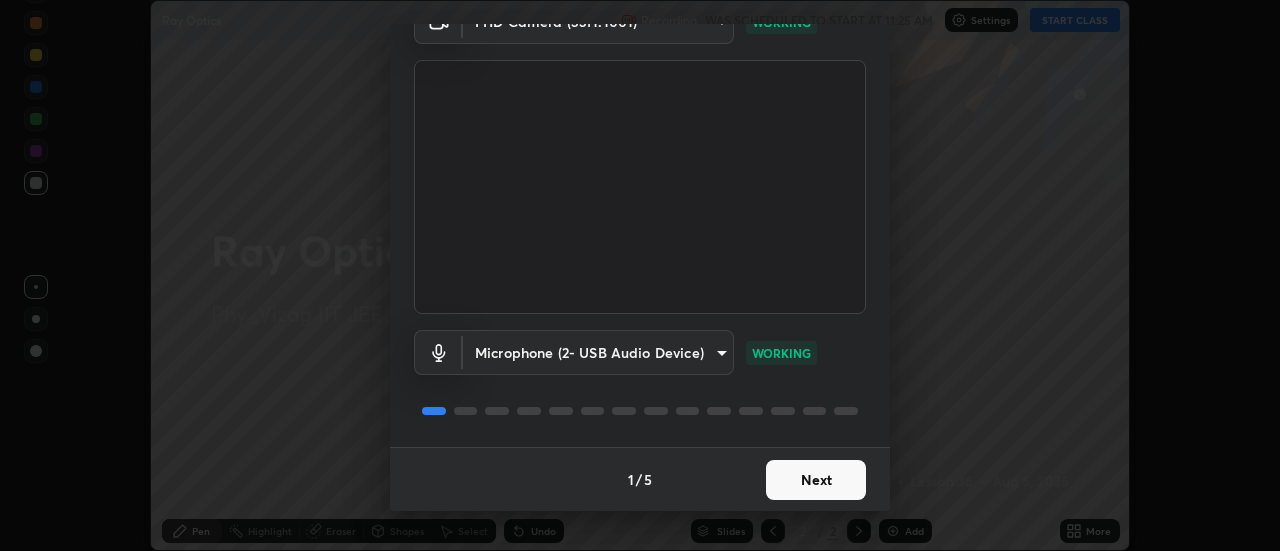 click on "Next" at bounding box center (816, 480) 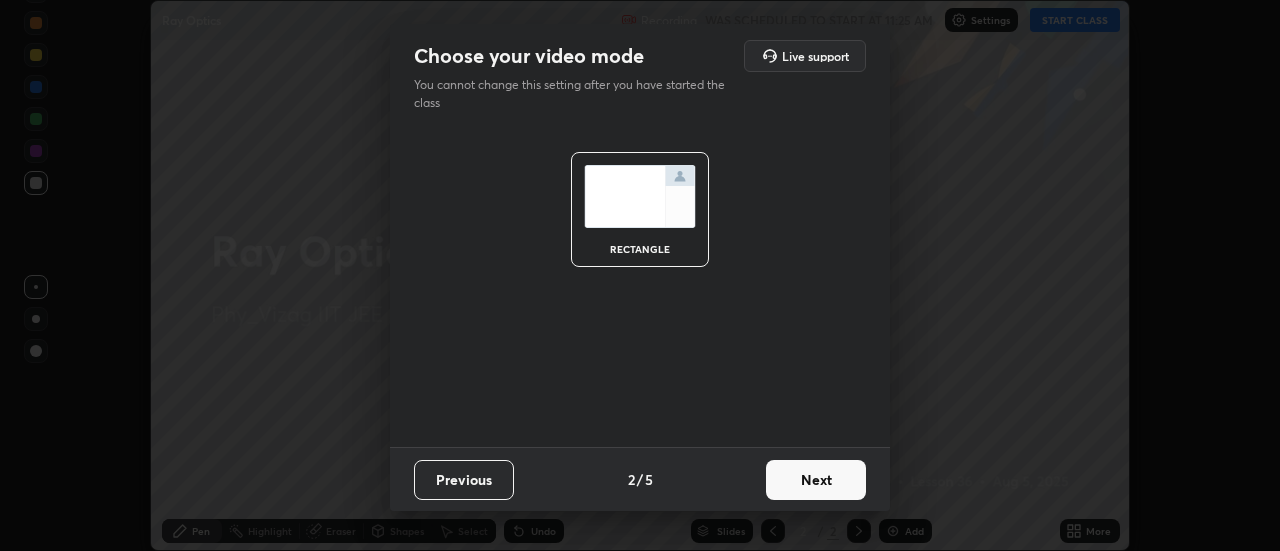 scroll, scrollTop: 0, scrollLeft: 0, axis: both 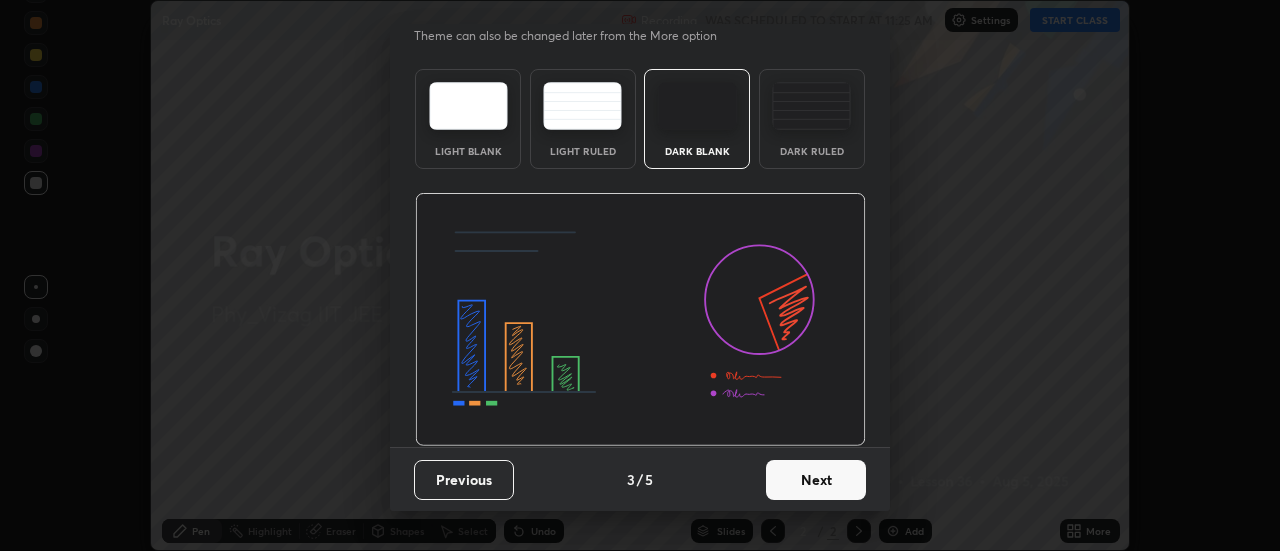 click on "Next" at bounding box center [816, 480] 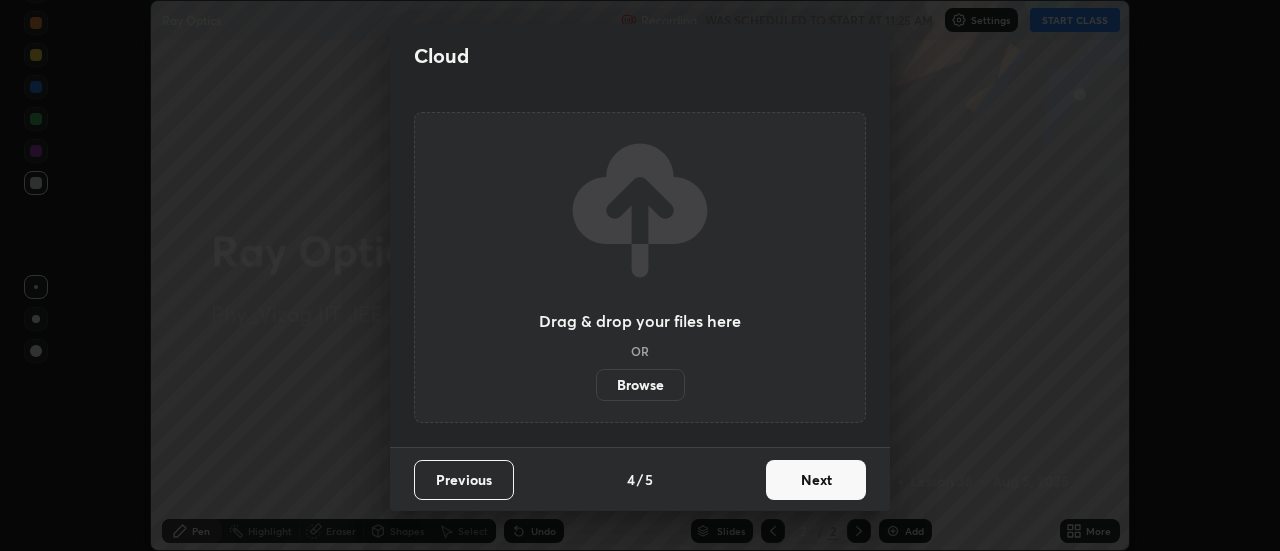 click on "Next" at bounding box center [816, 480] 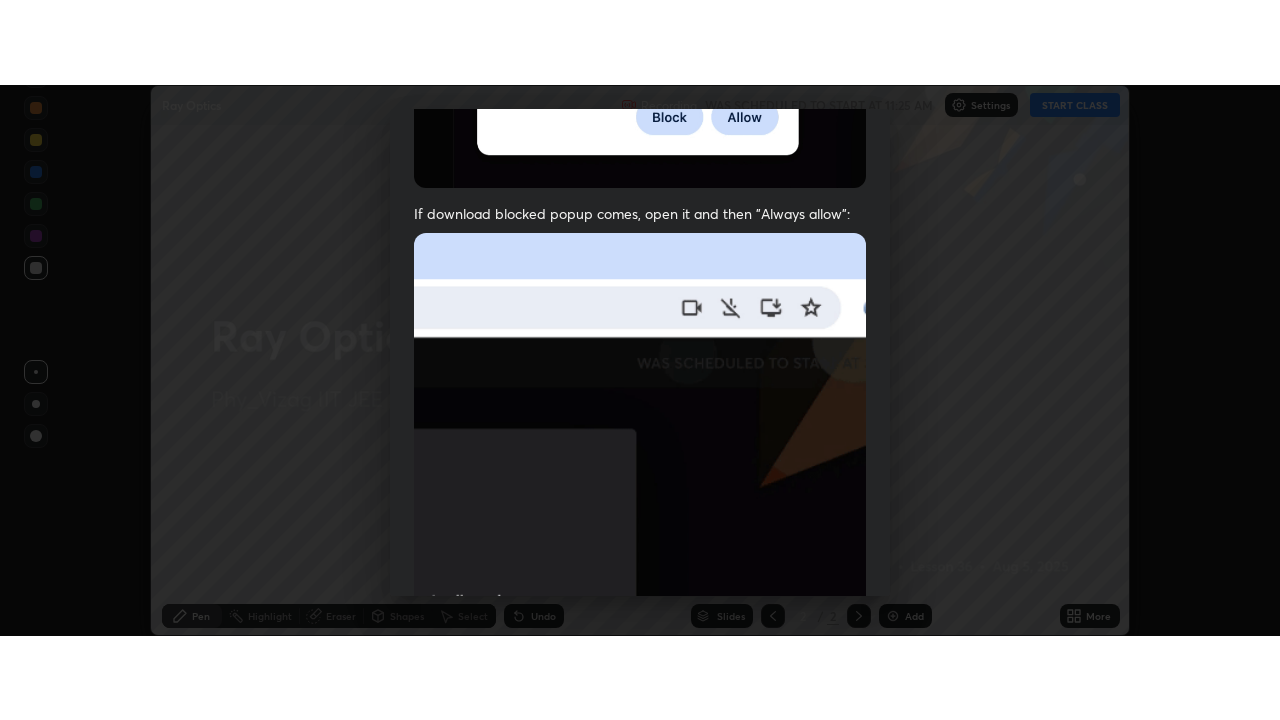 scroll, scrollTop: 513, scrollLeft: 0, axis: vertical 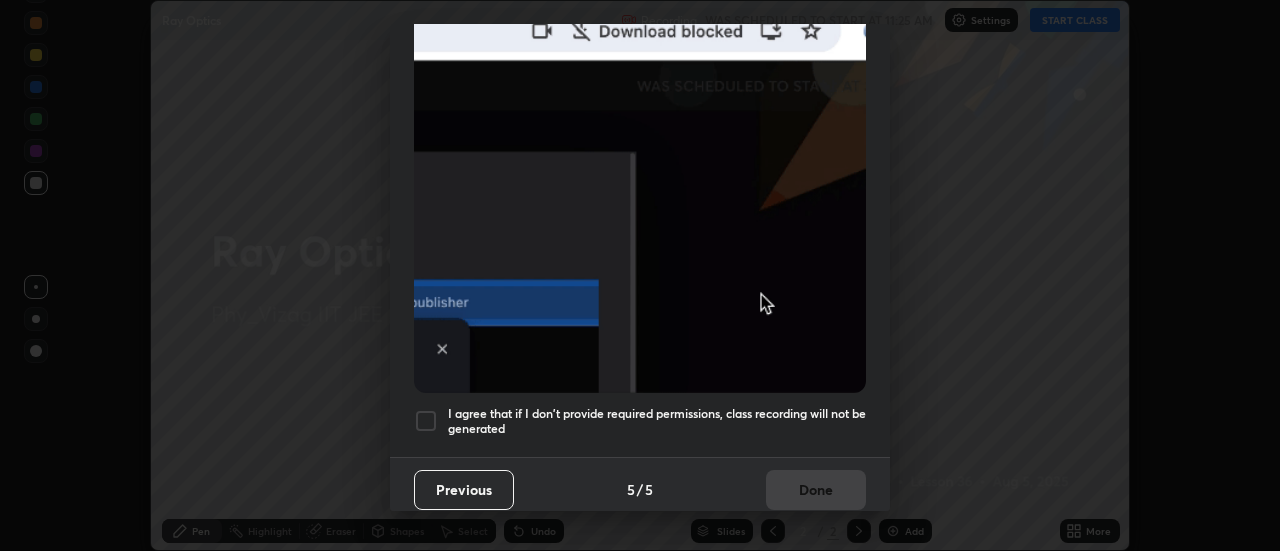 click at bounding box center [426, 421] 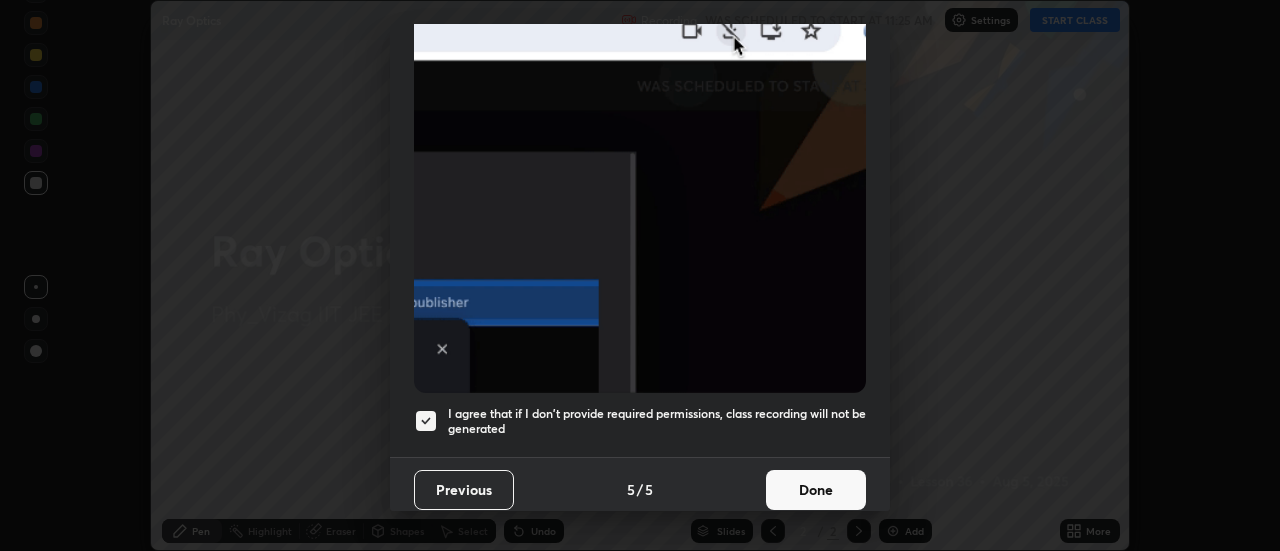 click on "Done" at bounding box center [816, 490] 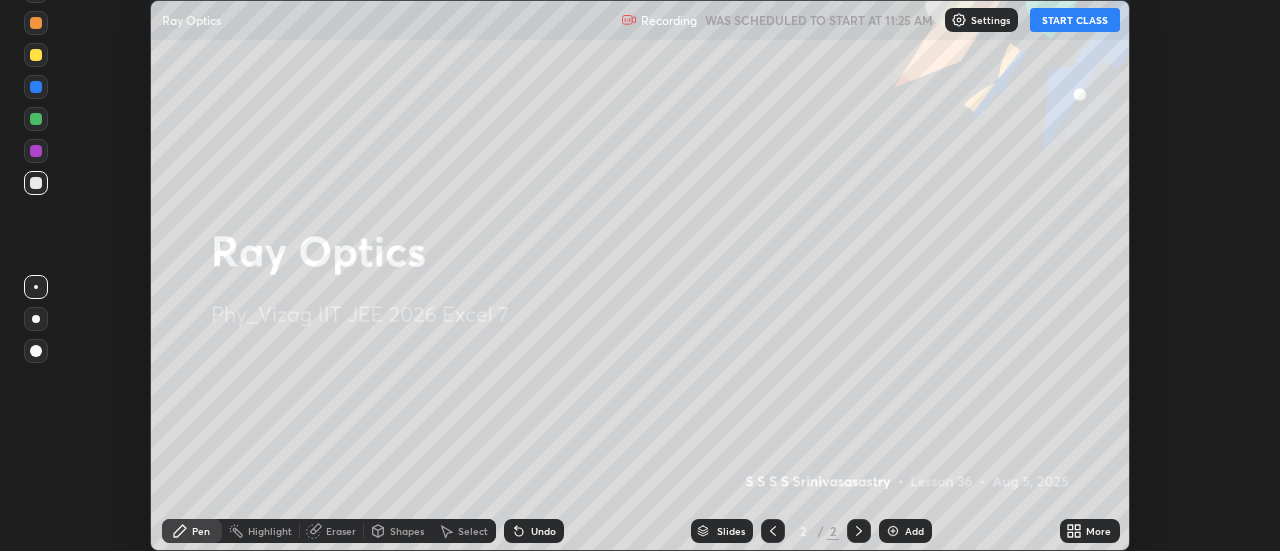 click on "START CLASS" at bounding box center [1075, 20] 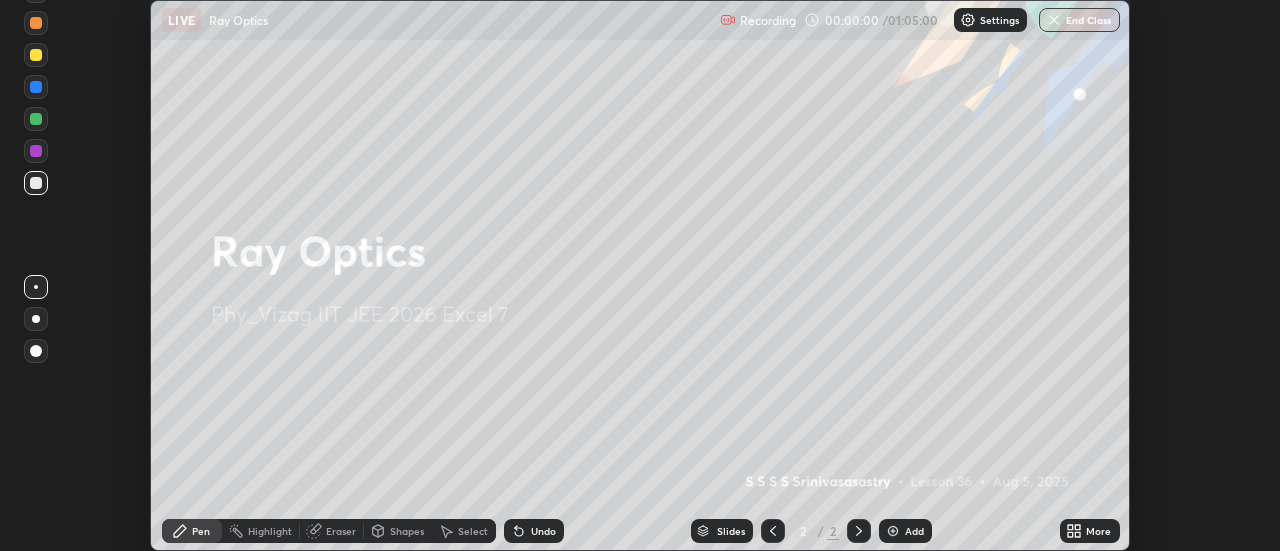 click 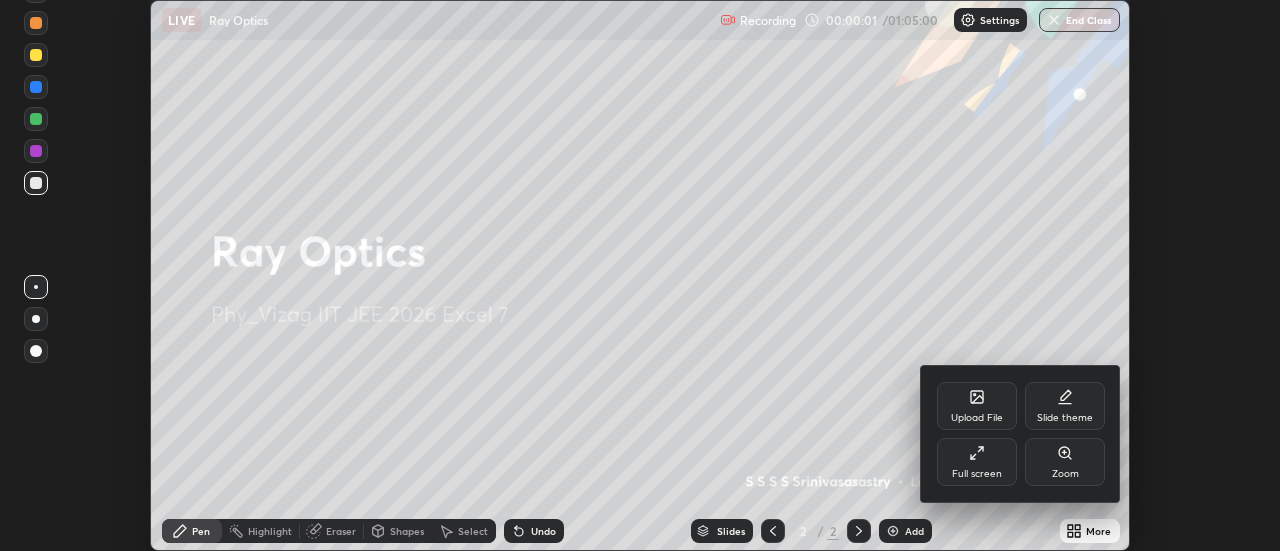 click on "Full screen" at bounding box center (977, 462) 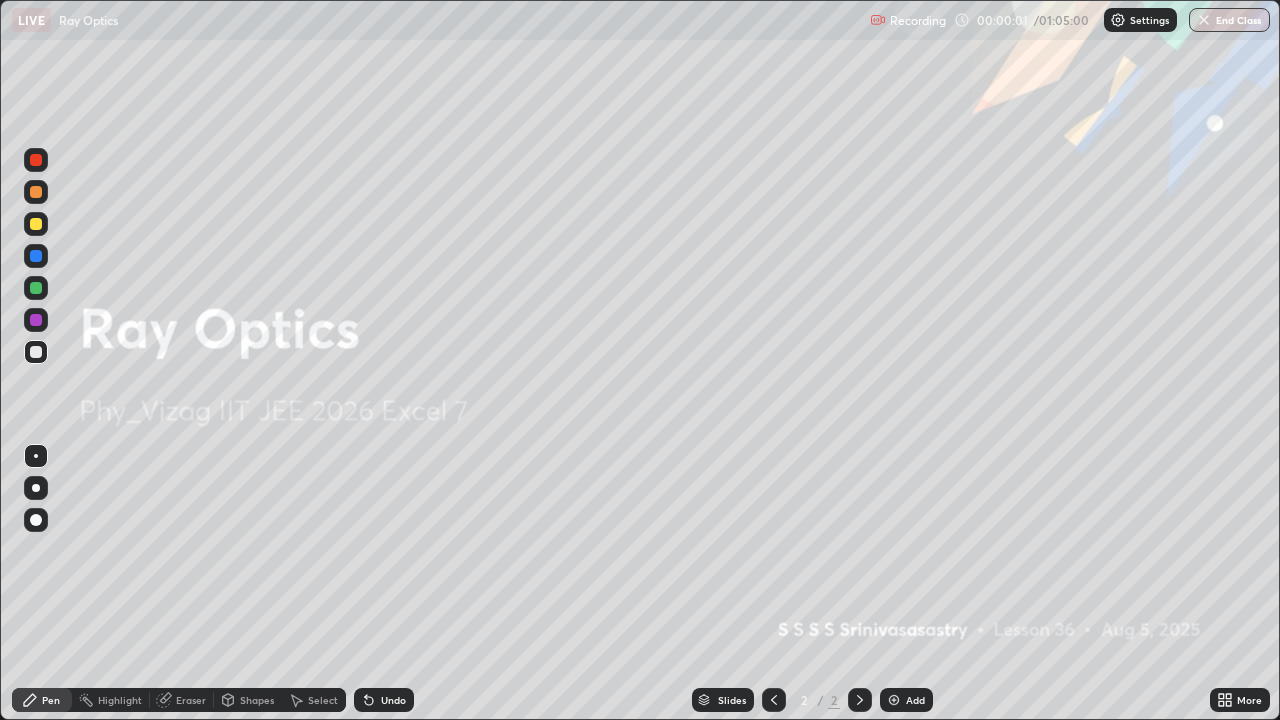 scroll, scrollTop: 99280, scrollLeft: 98720, axis: both 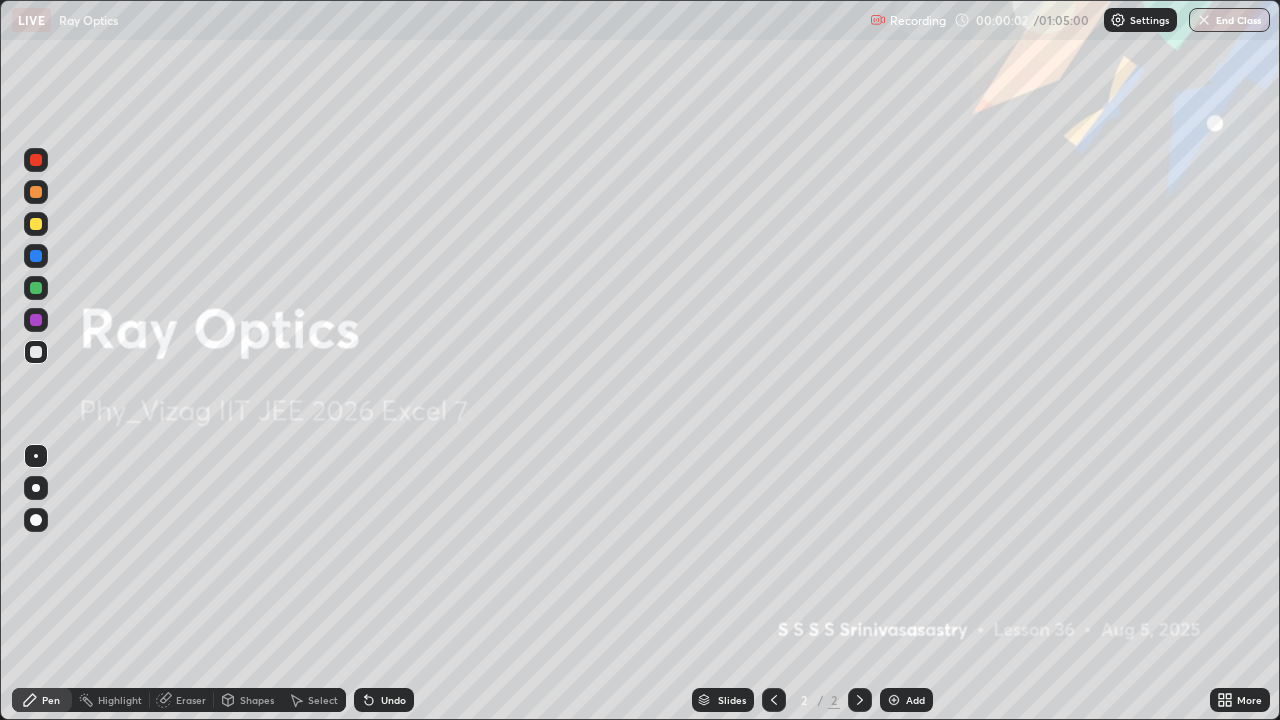 click 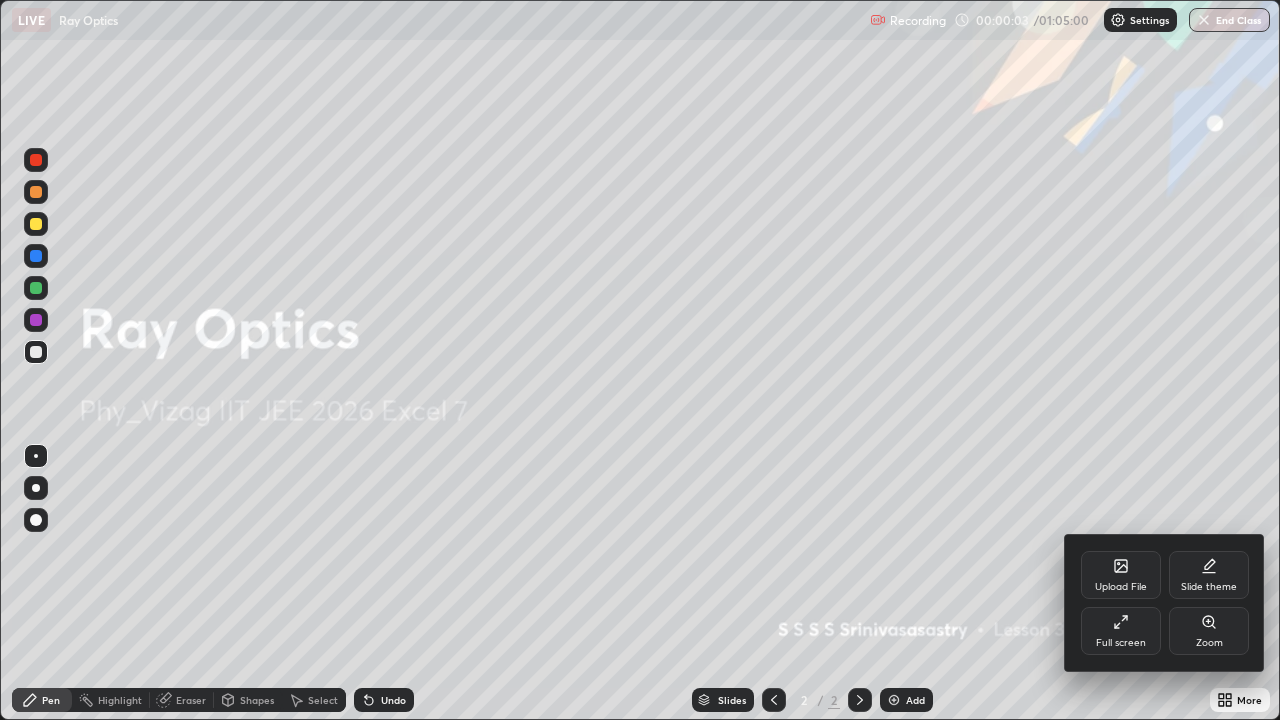 click on "Slide theme" at bounding box center (1209, 587) 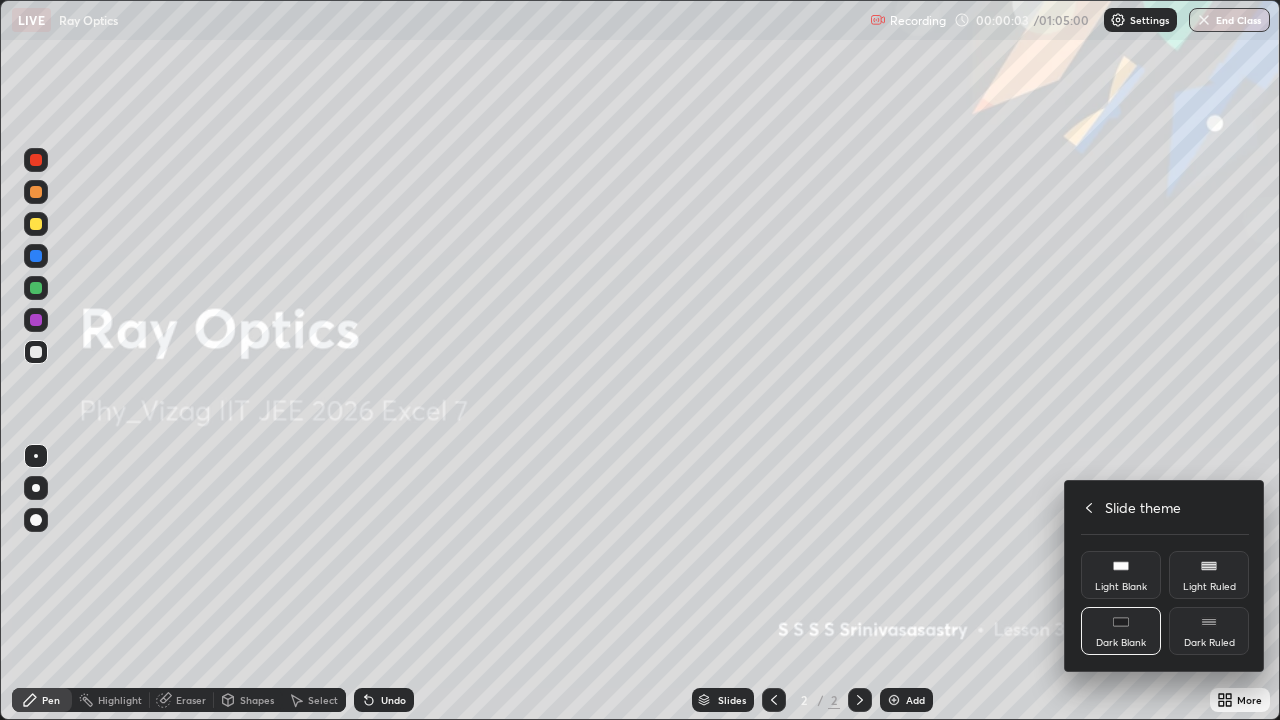 click on "Dark Ruled" at bounding box center (1209, 643) 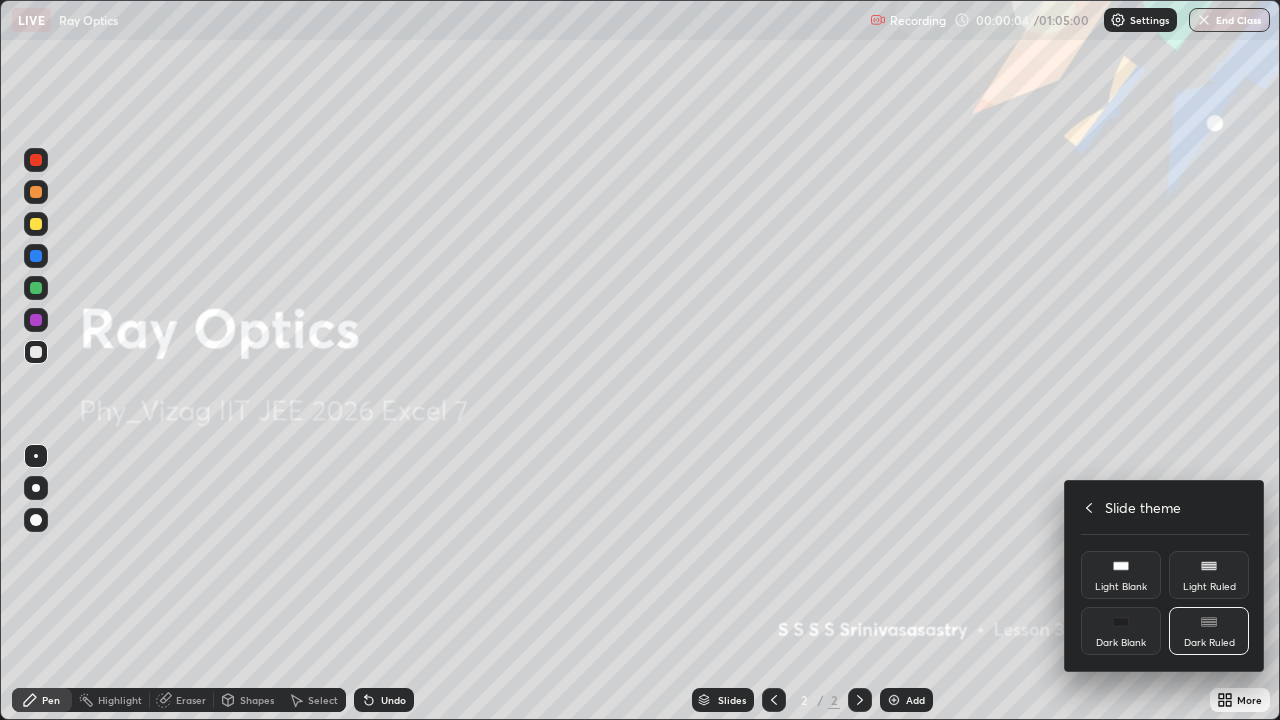 click at bounding box center (640, 360) 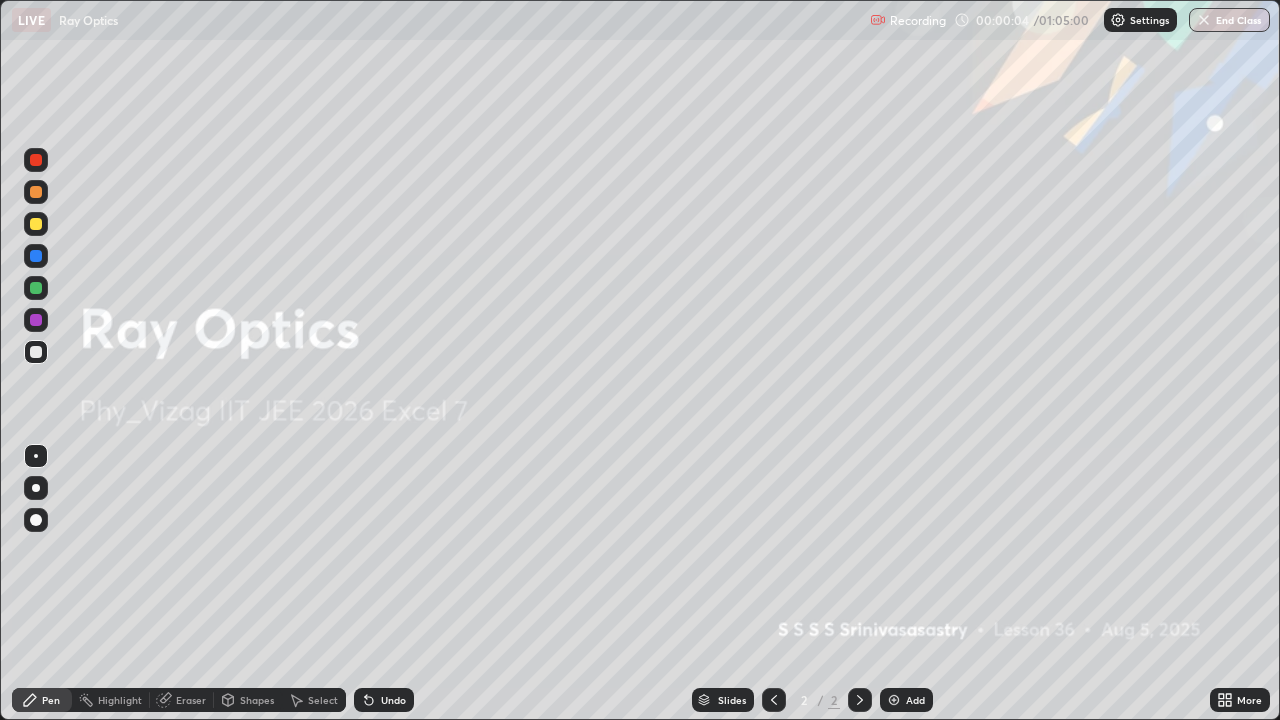 click on "Add" at bounding box center (915, 700) 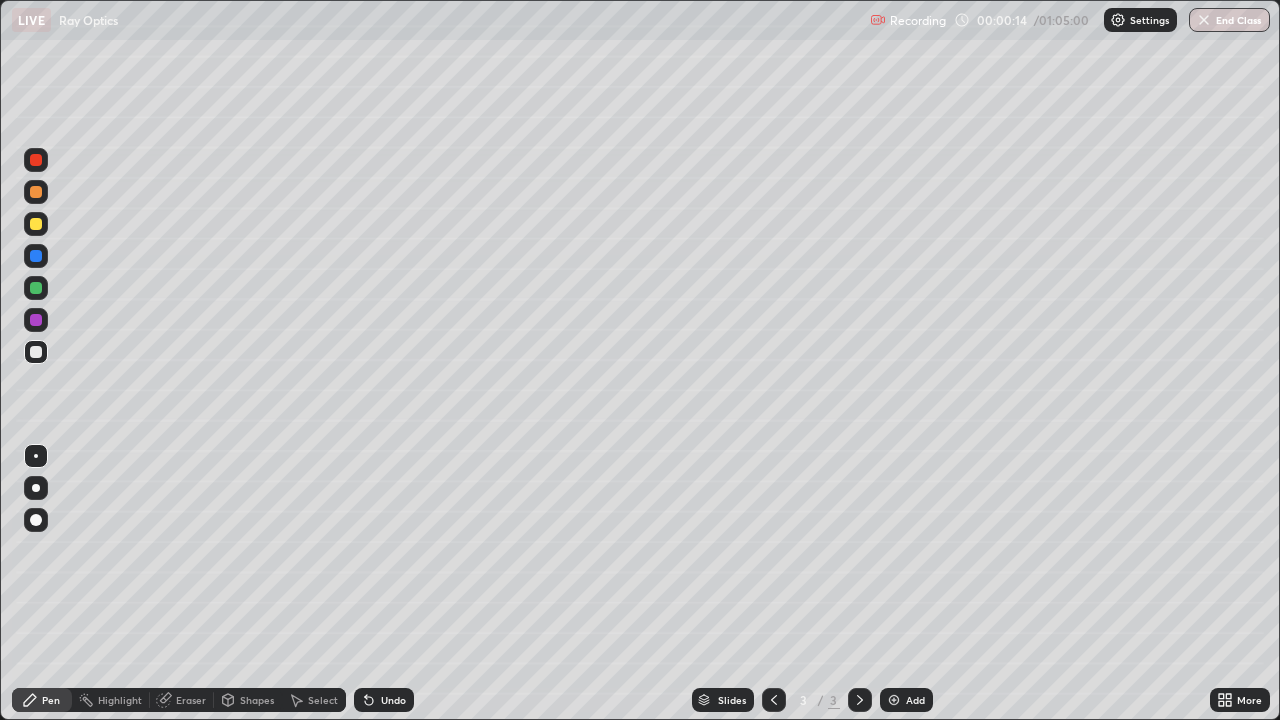 click at bounding box center [36, 520] 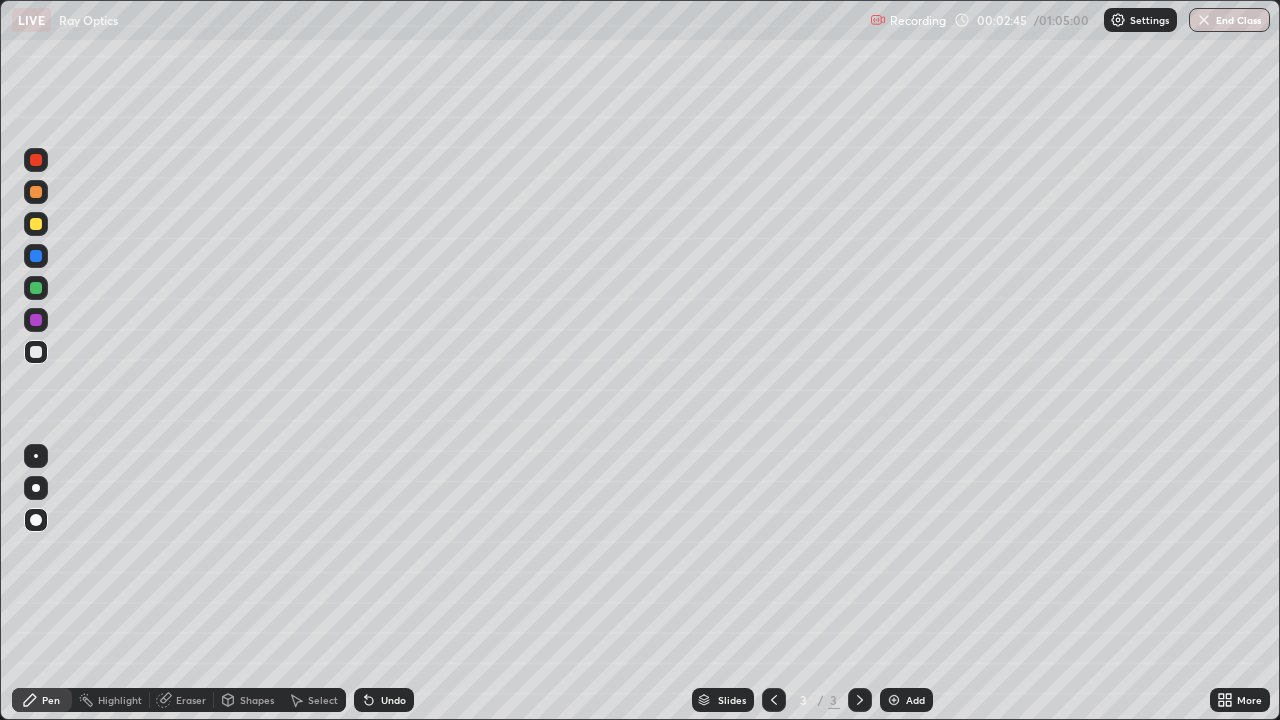 click on "Shapes" at bounding box center [257, 700] 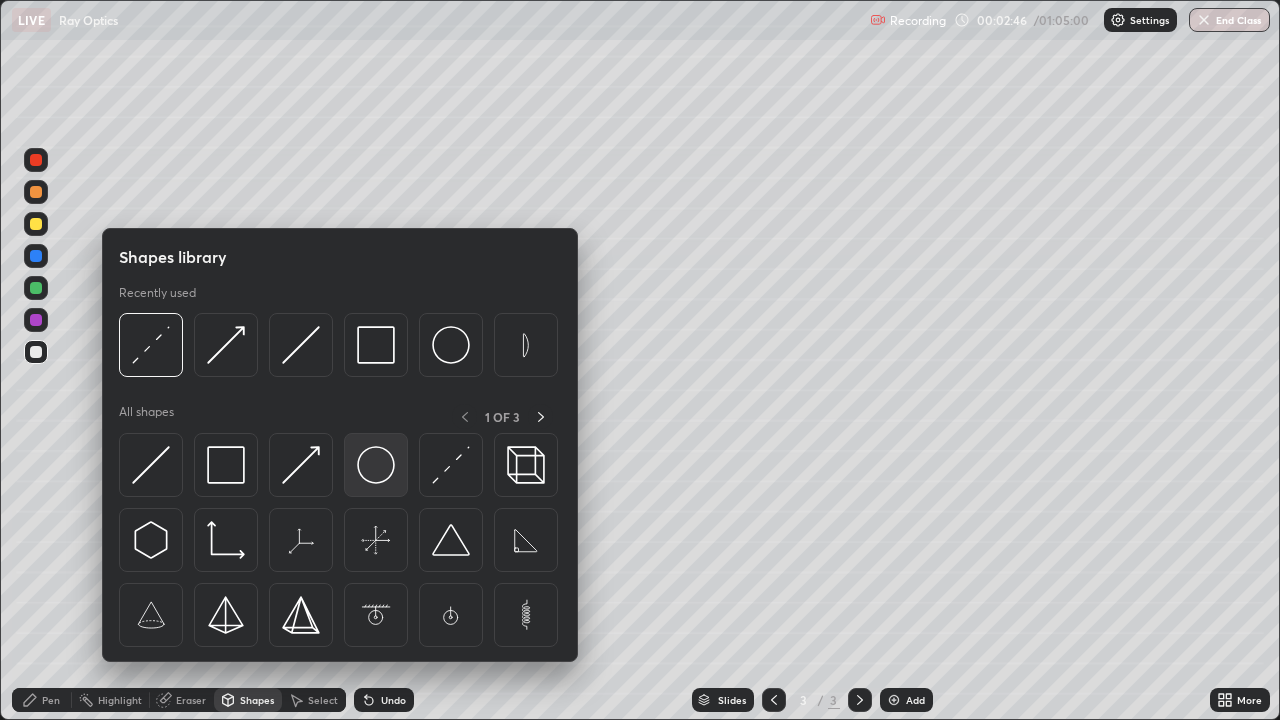 click at bounding box center [376, 465] 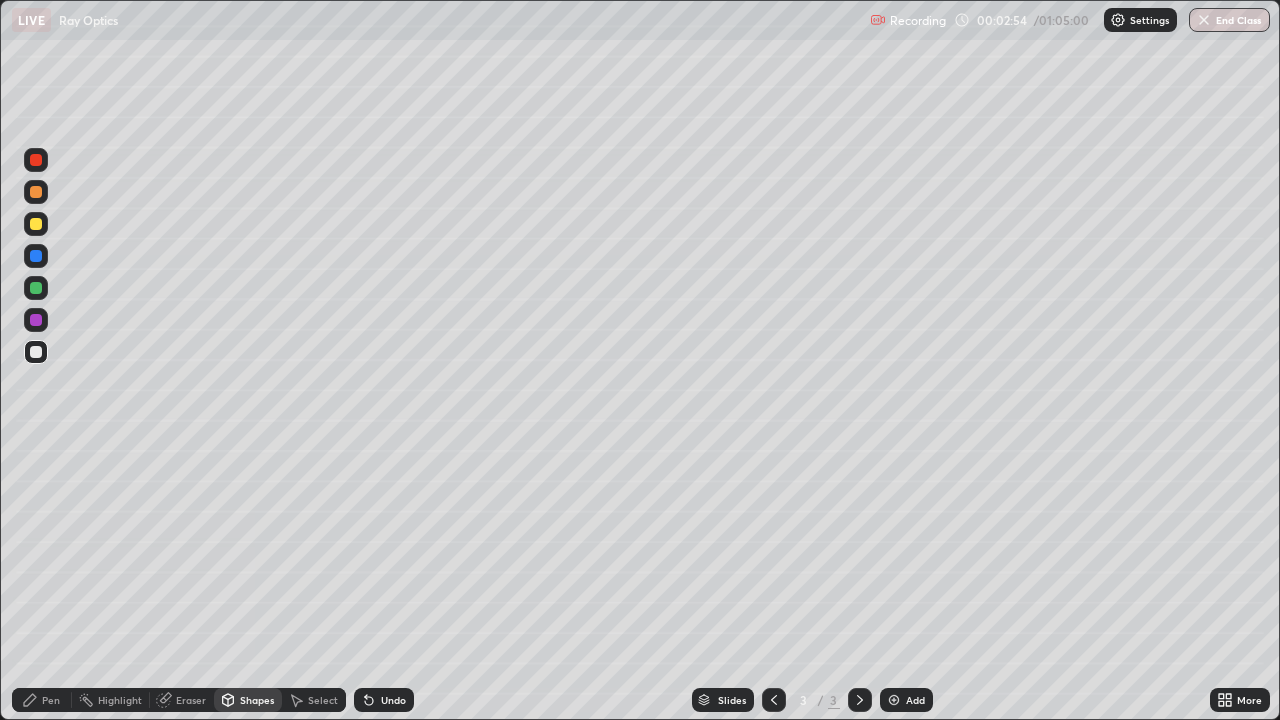 click on "Shapes" at bounding box center (257, 700) 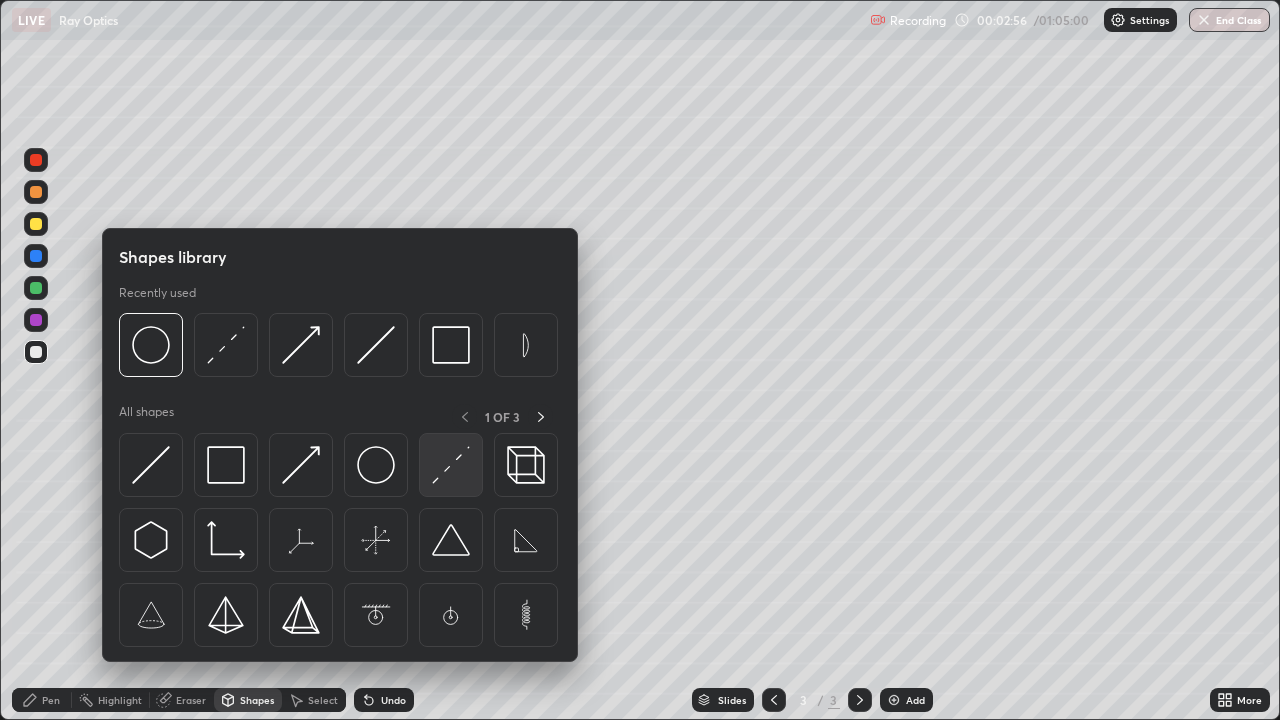 click at bounding box center [451, 465] 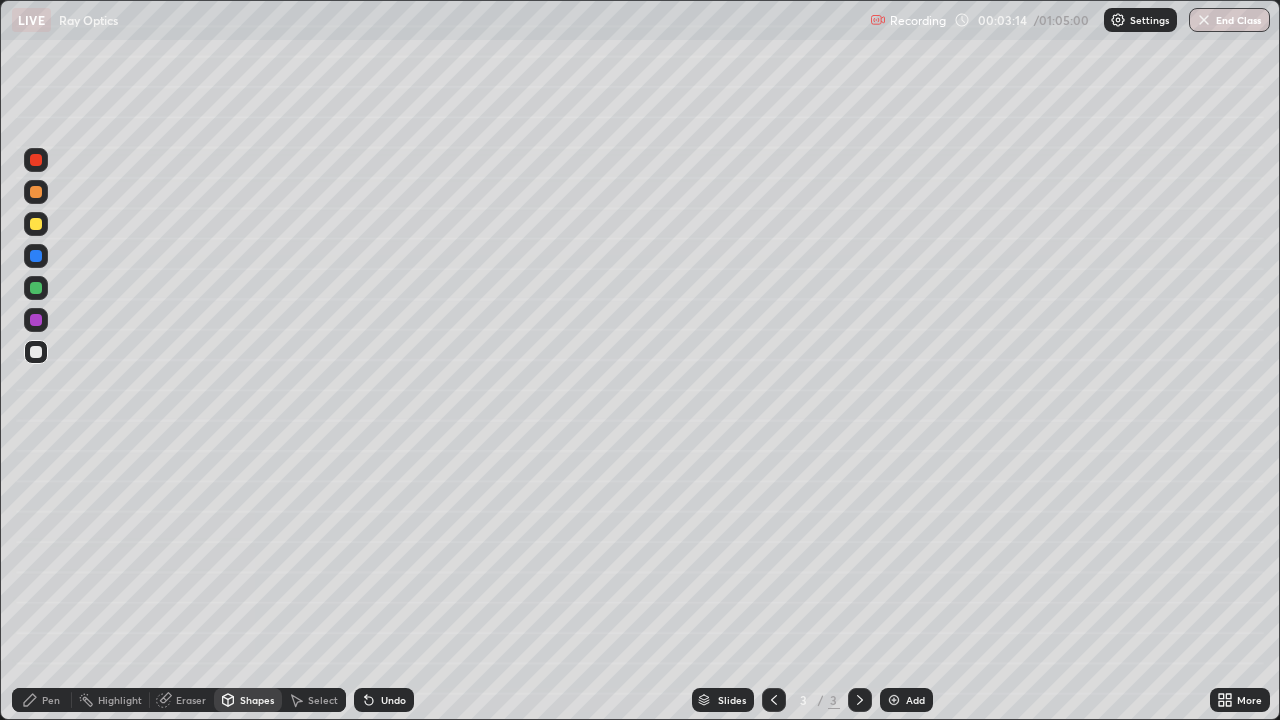 click on "Shapes" at bounding box center (257, 700) 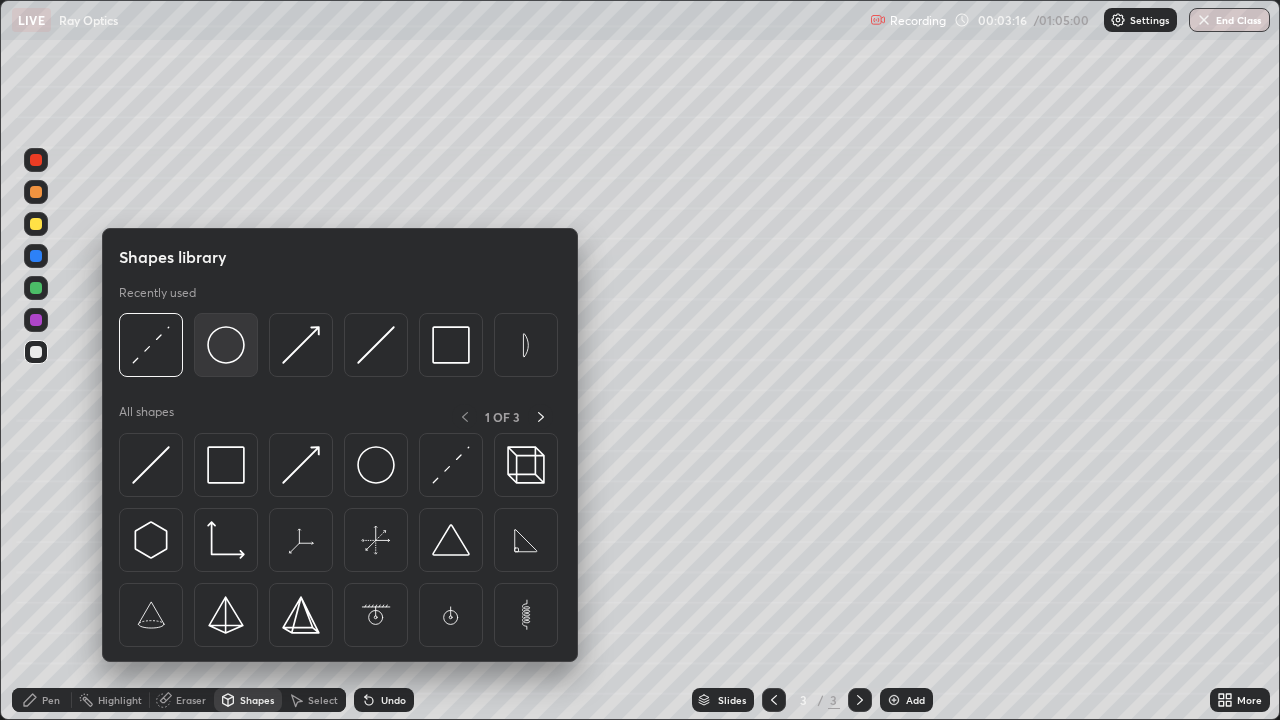 click at bounding box center (226, 345) 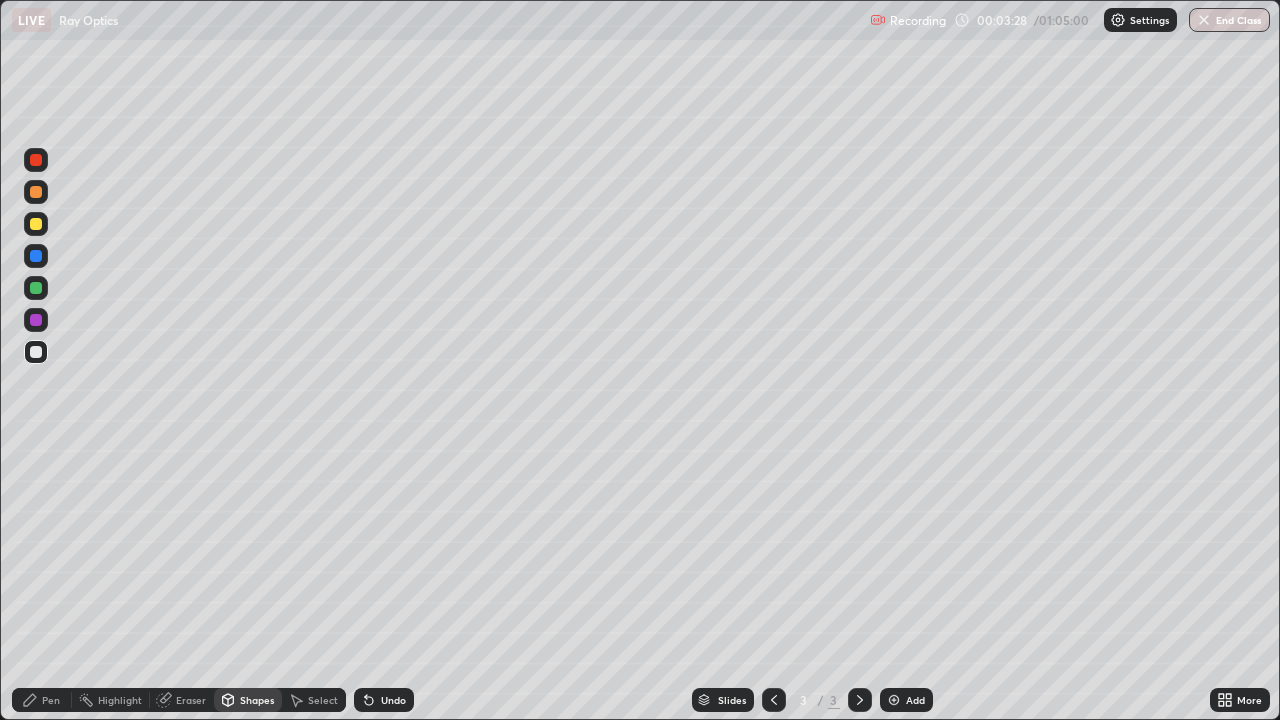 click on "Shapes" at bounding box center [257, 700] 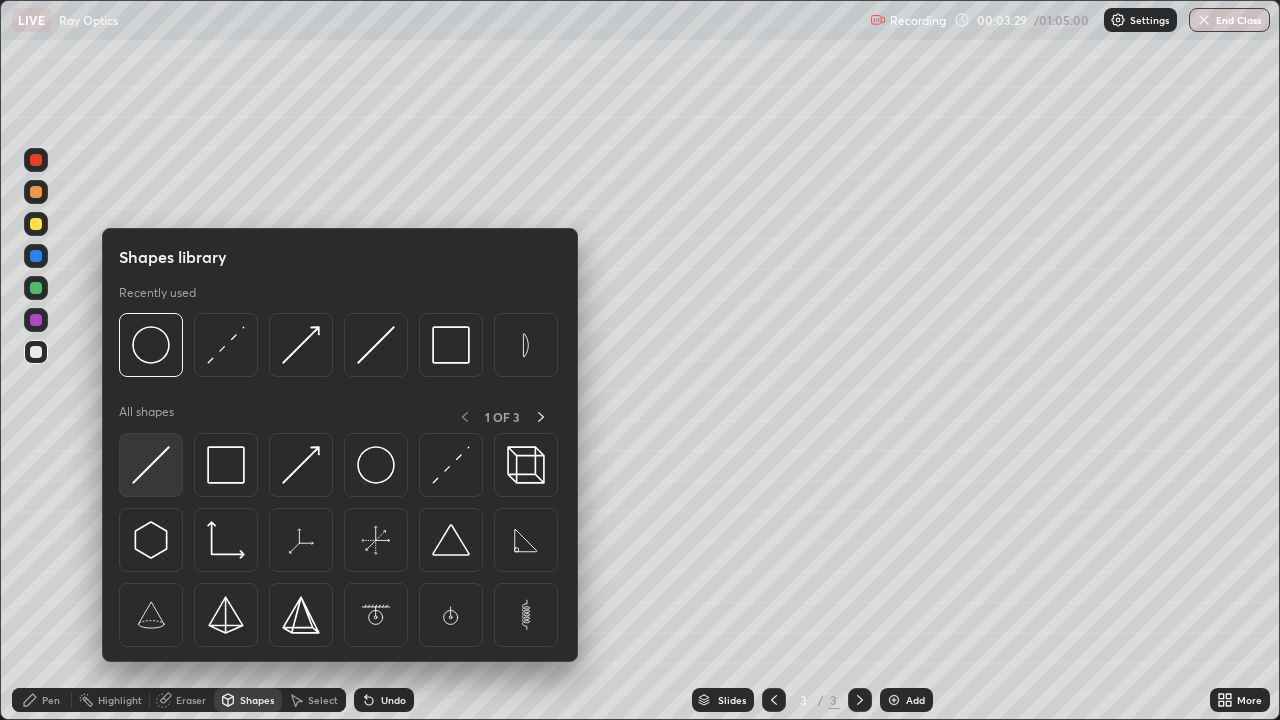 click at bounding box center [151, 465] 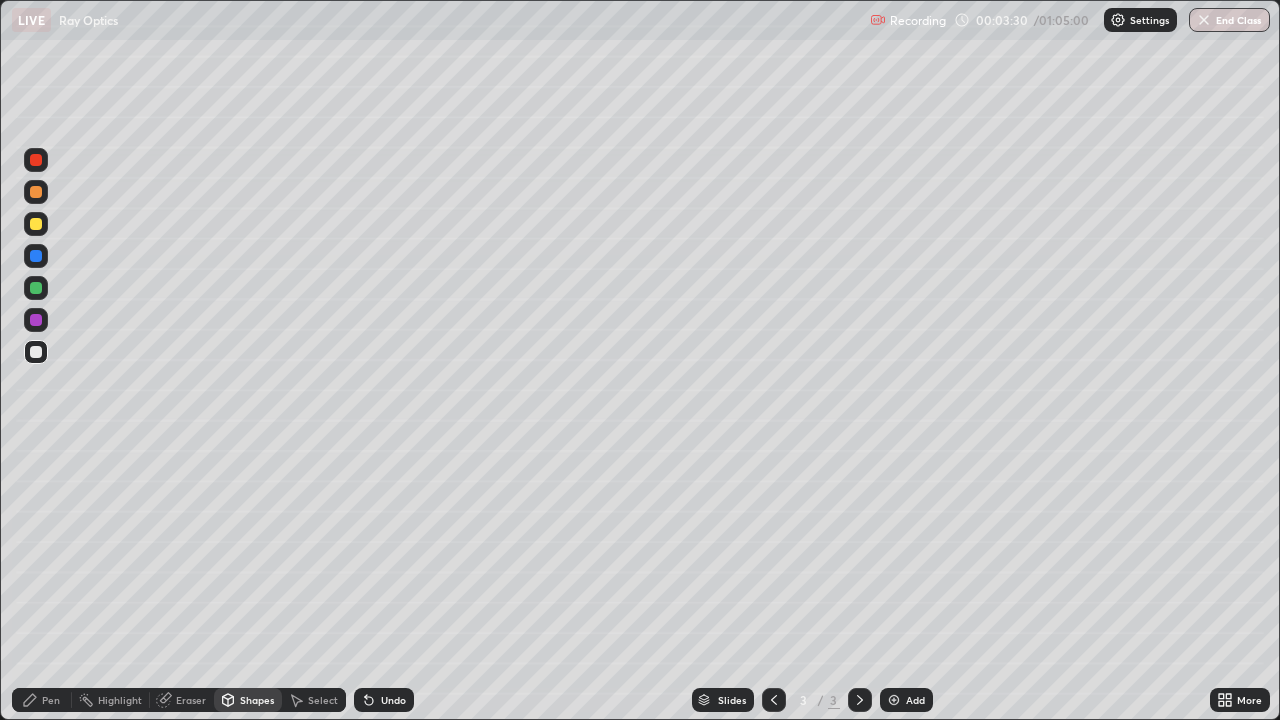 click at bounding box center [36, 224] 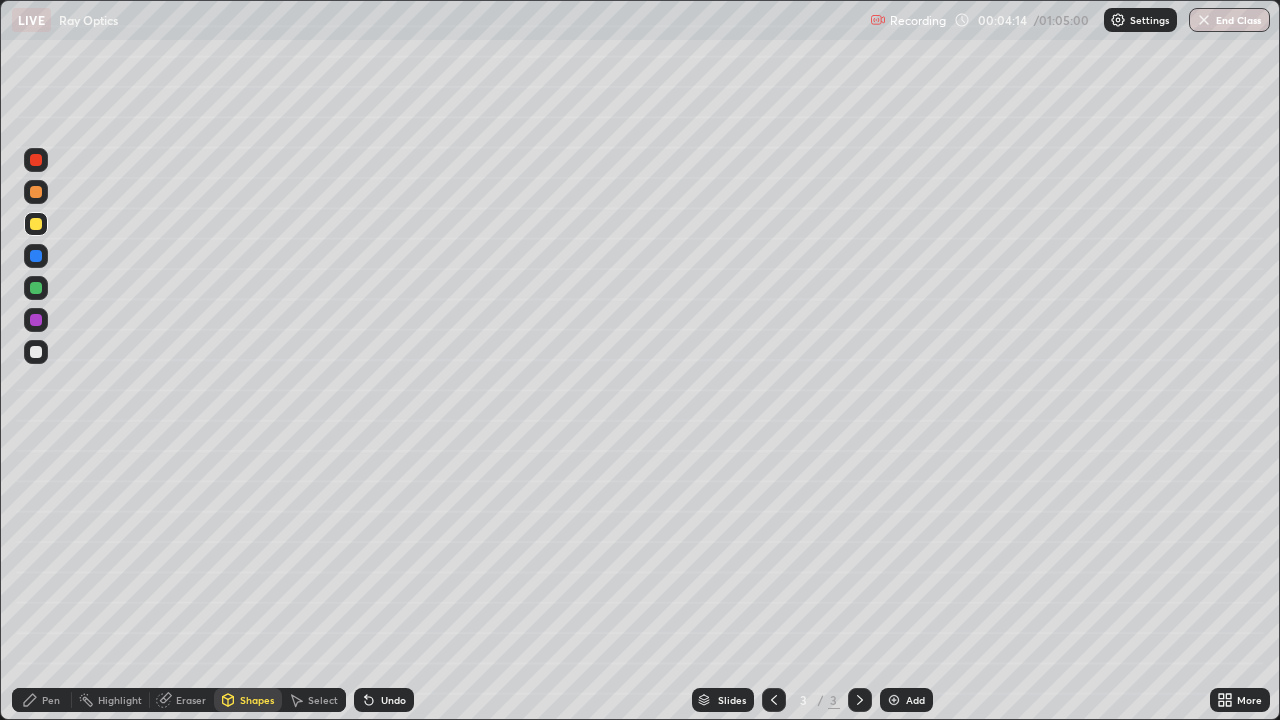 click at bounding box center [36, 256] 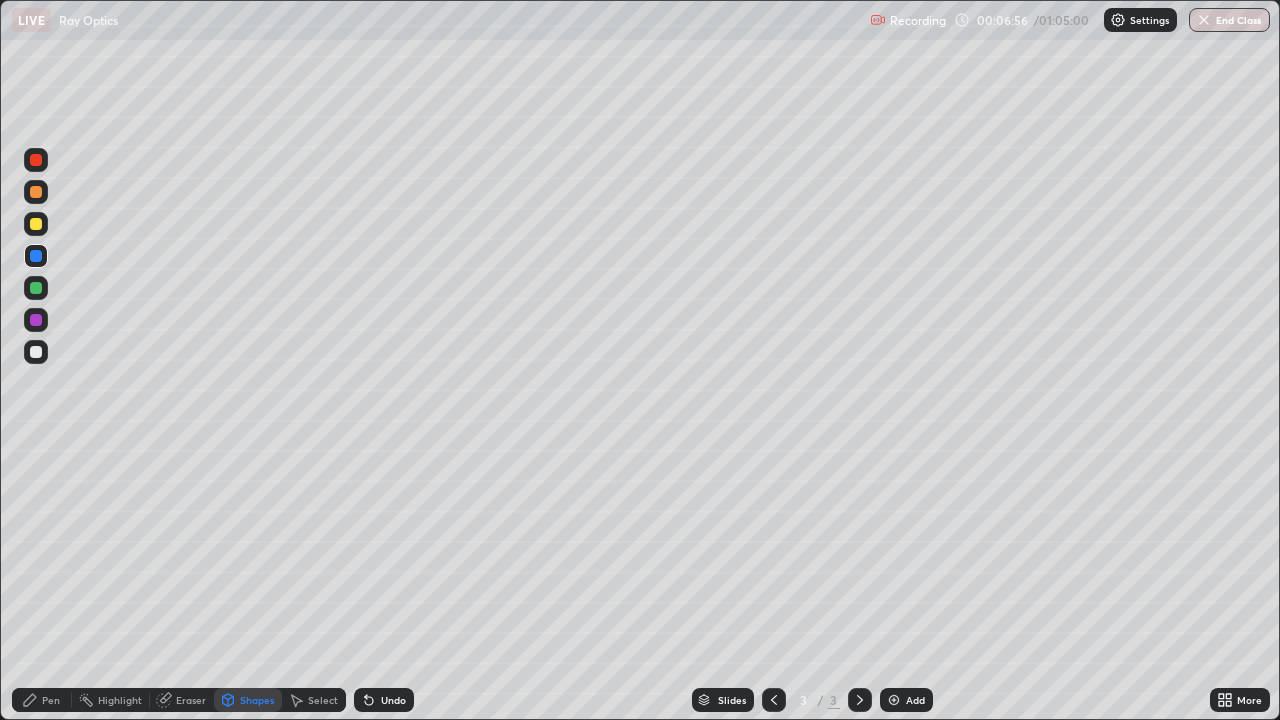 click on "Pen" at bounding box center (51, 700) 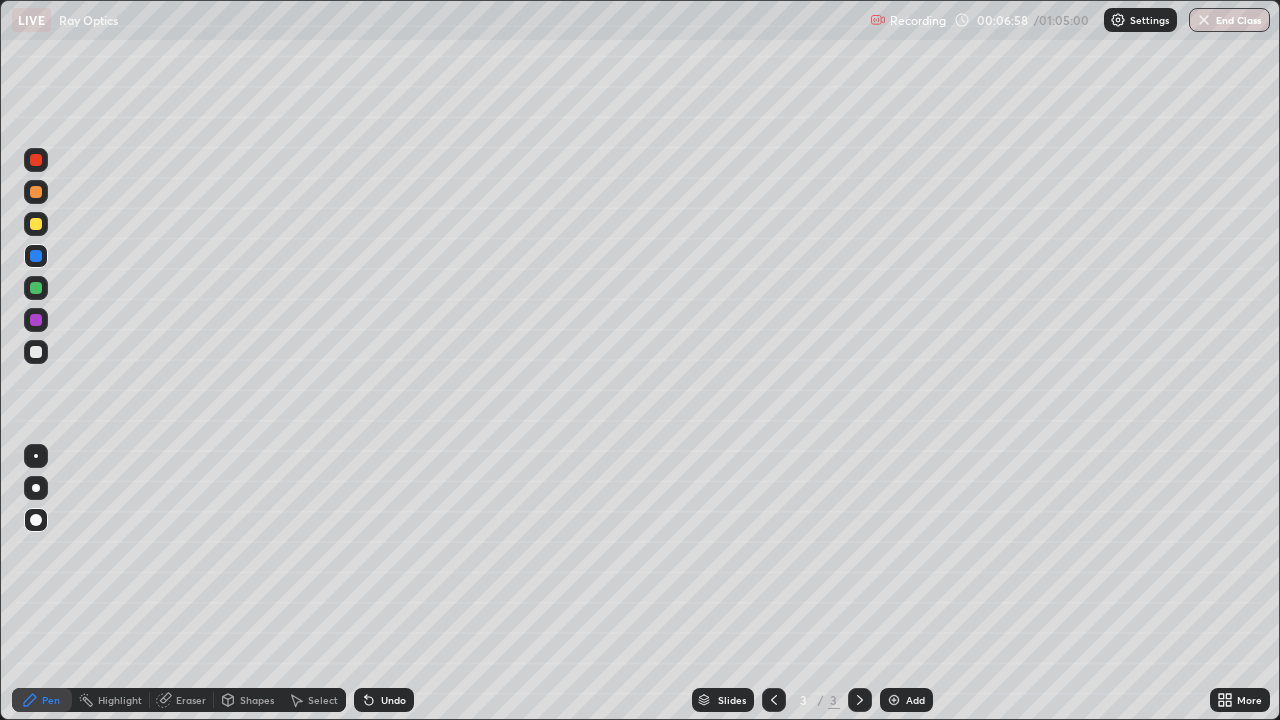 click at bounding box center (36, 352) 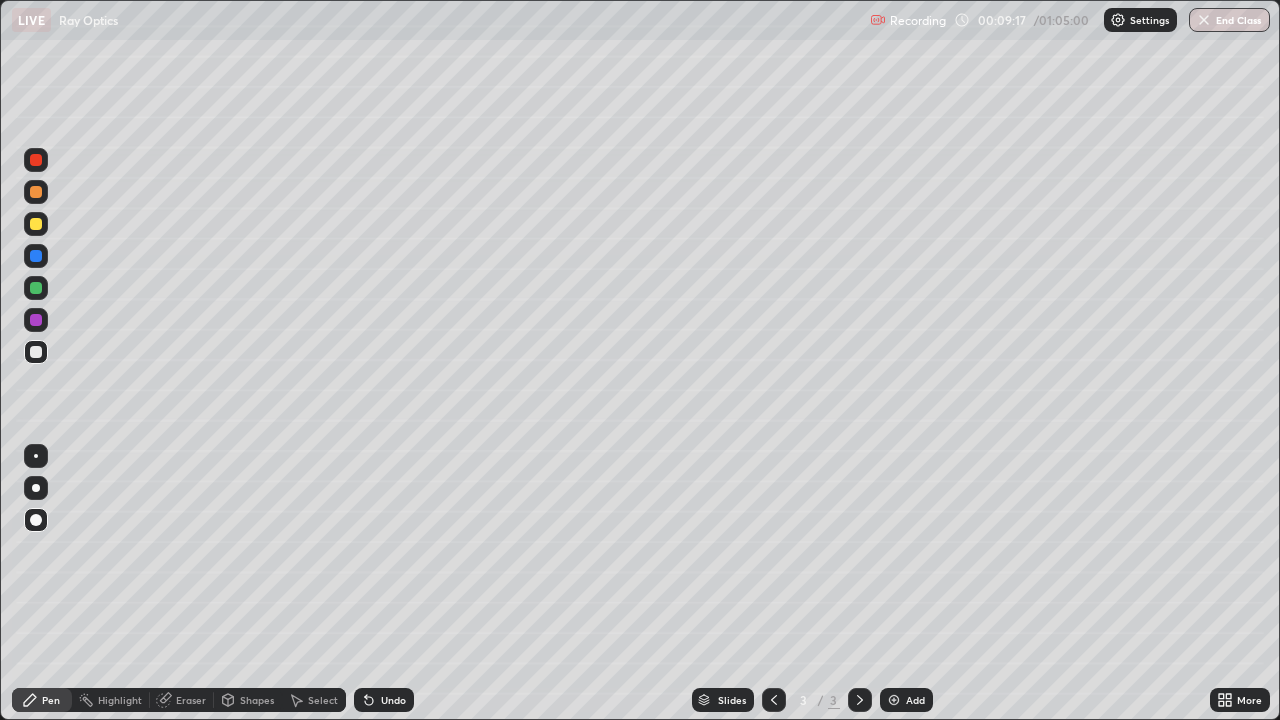 click on "Shapes" at bounding box center [257, 700] 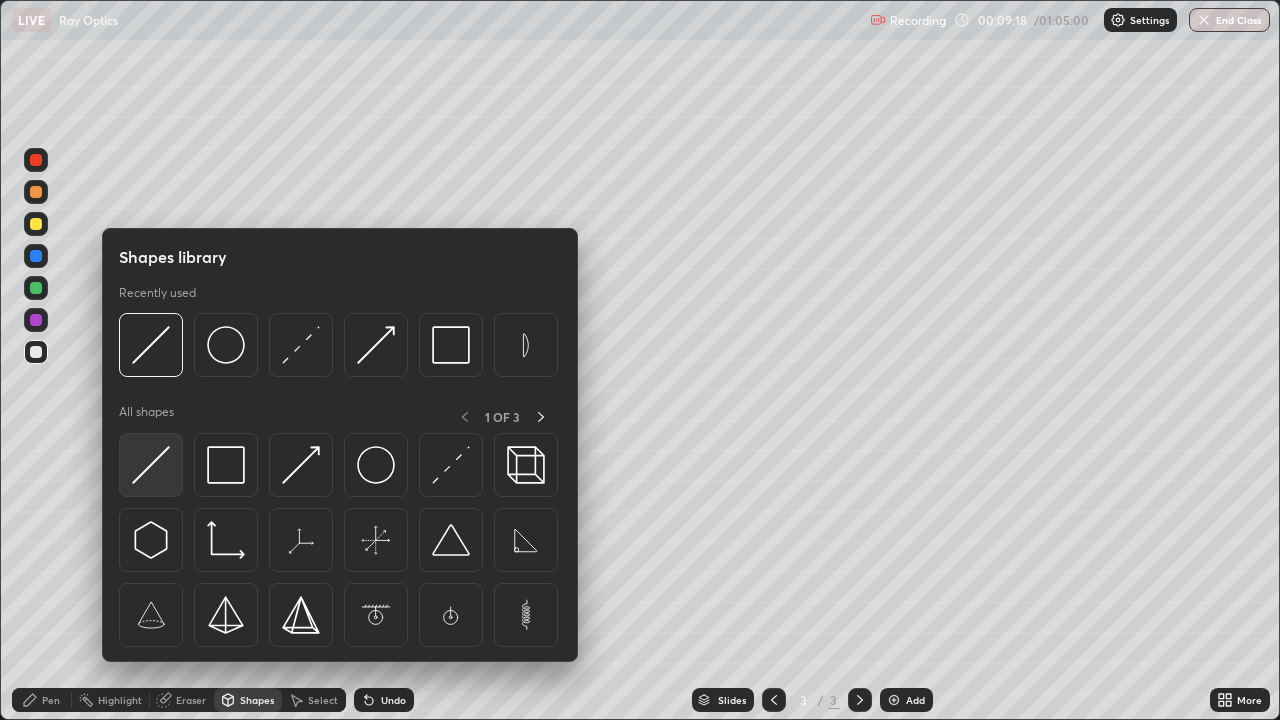 click at bounding box center [151, 465] 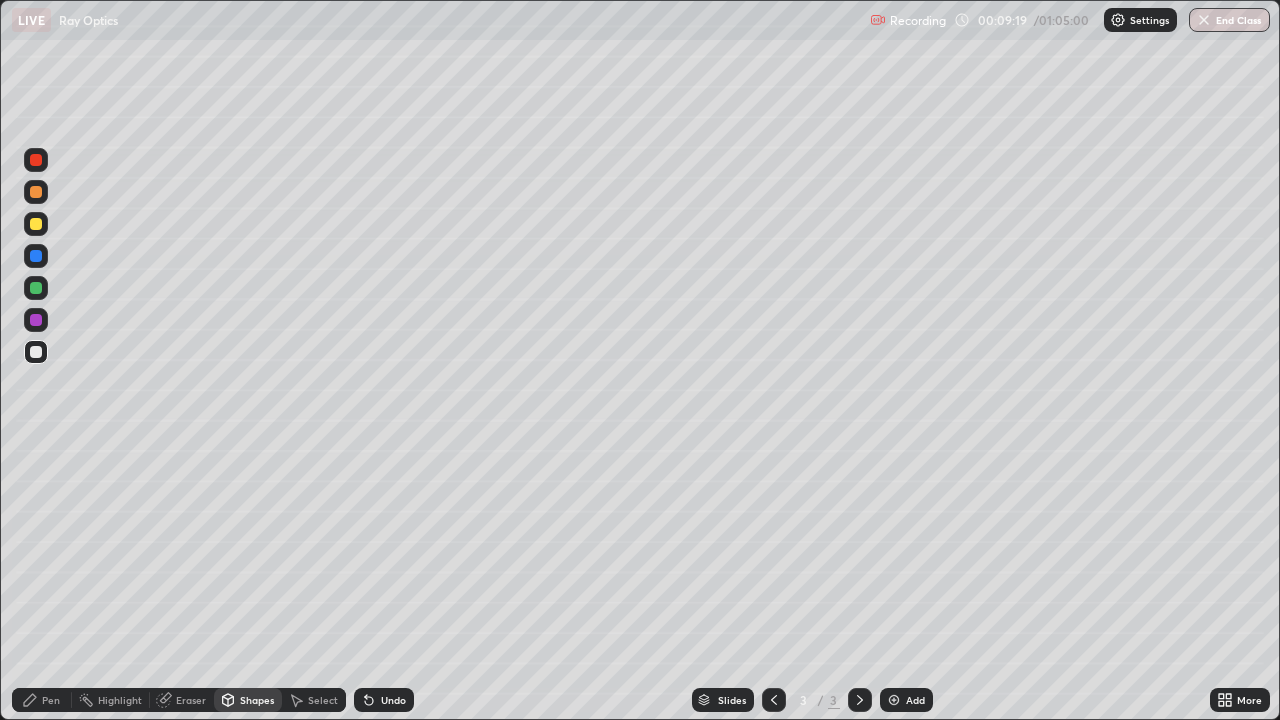 click at bounding box center (36, 192) 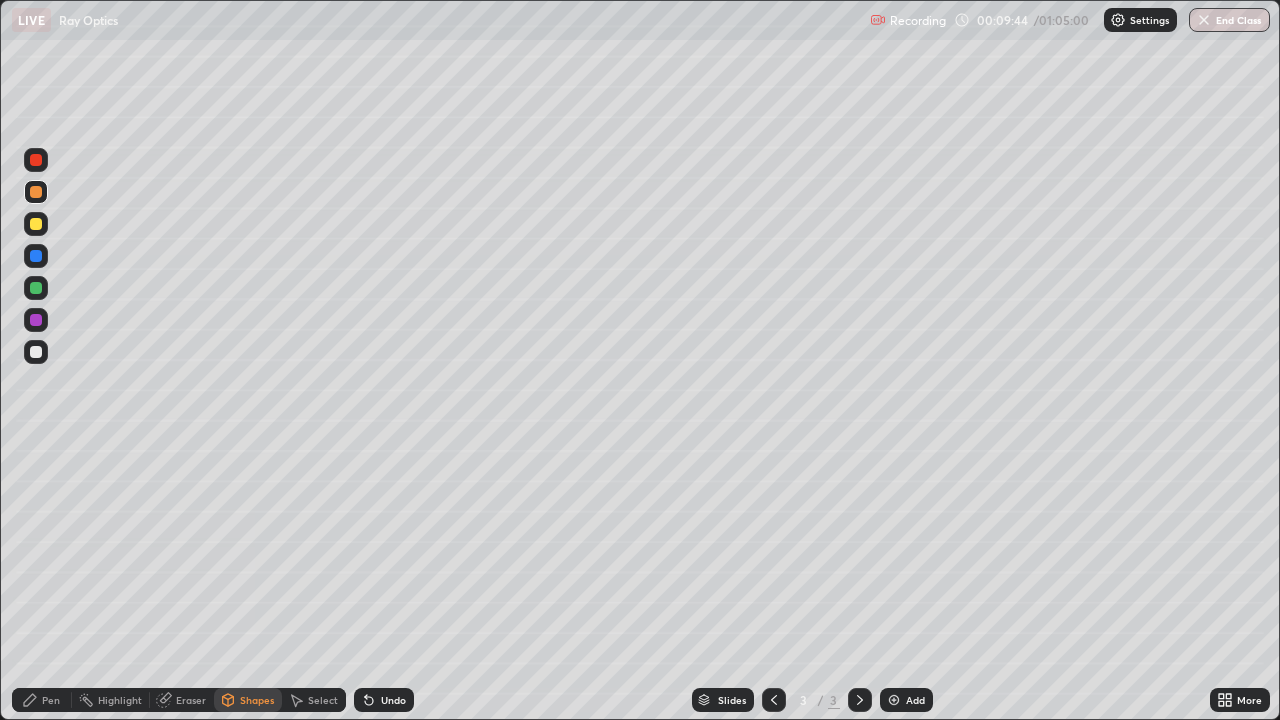 click at bounding box center (36, 224) 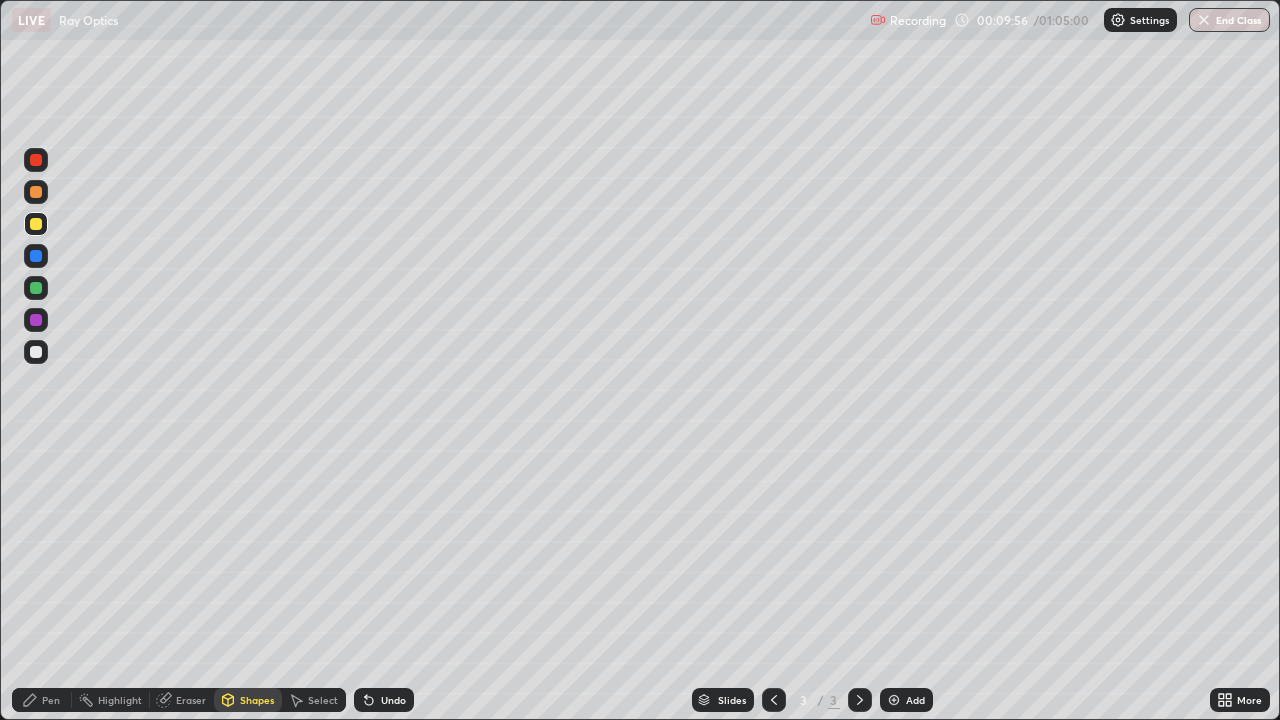click at bounding box center (36, 192) 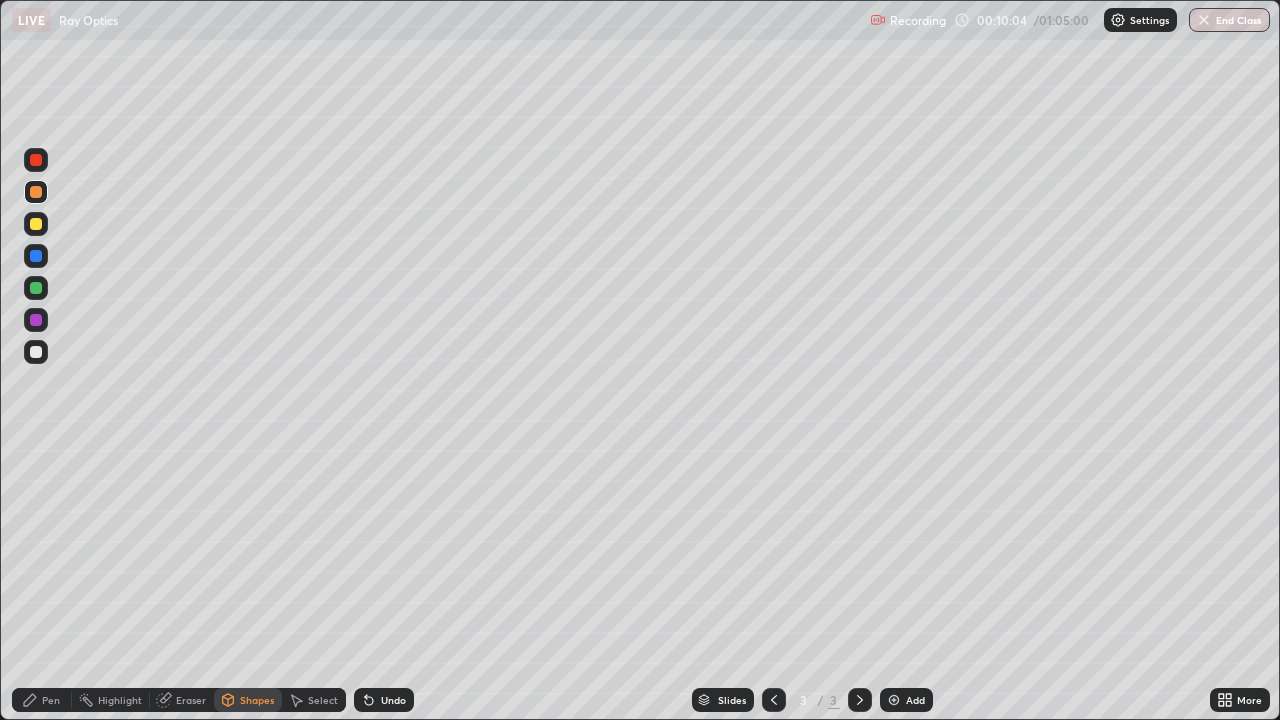 click at bounding box center [36, 352] 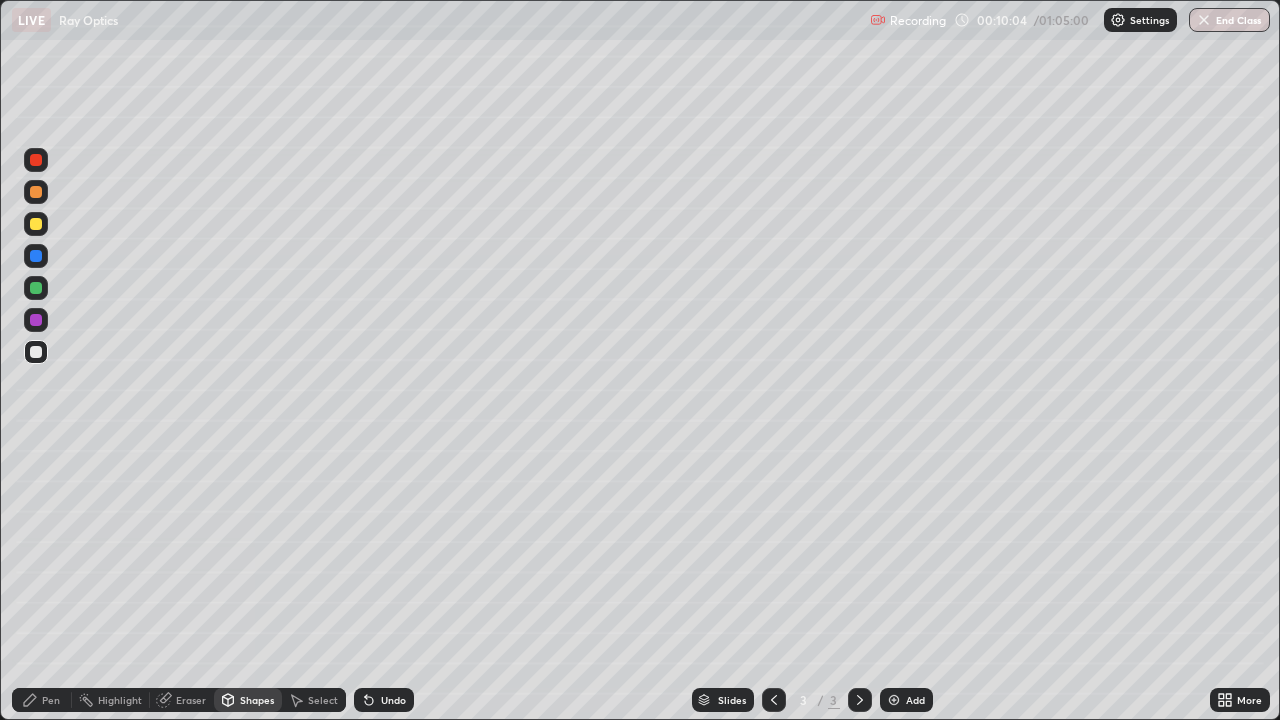 click 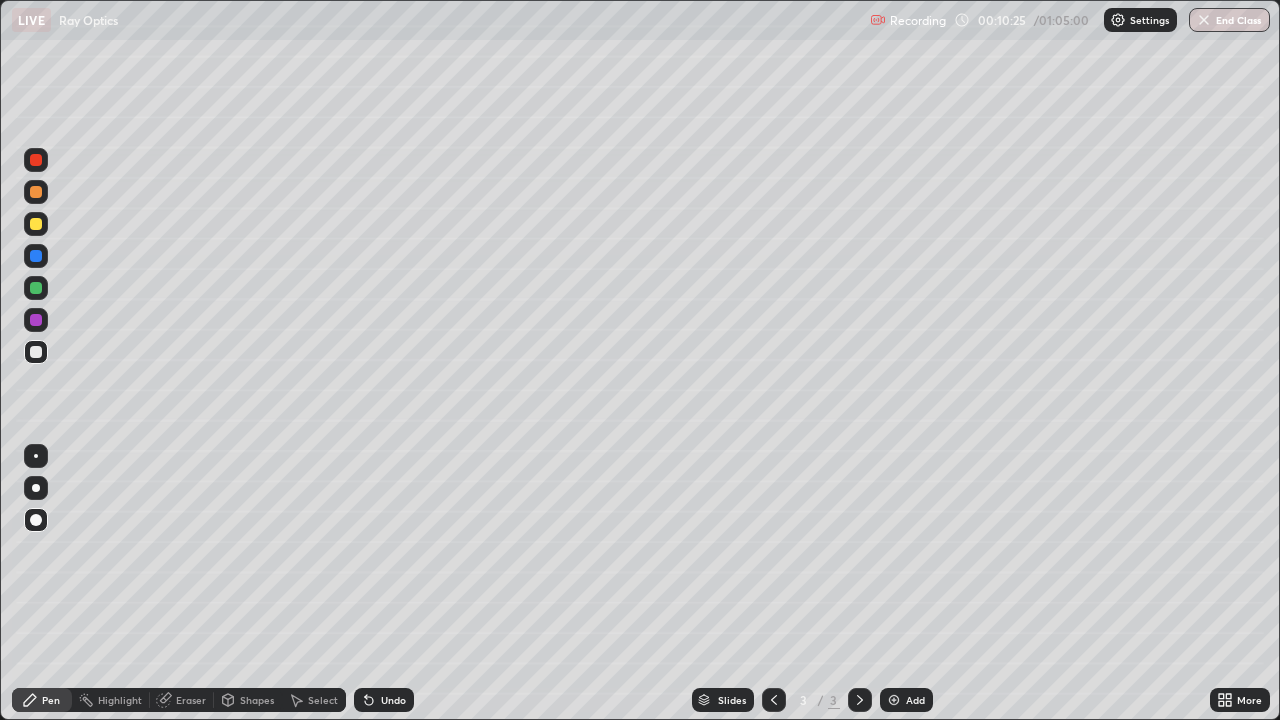 click at bounding box center [36, 192] 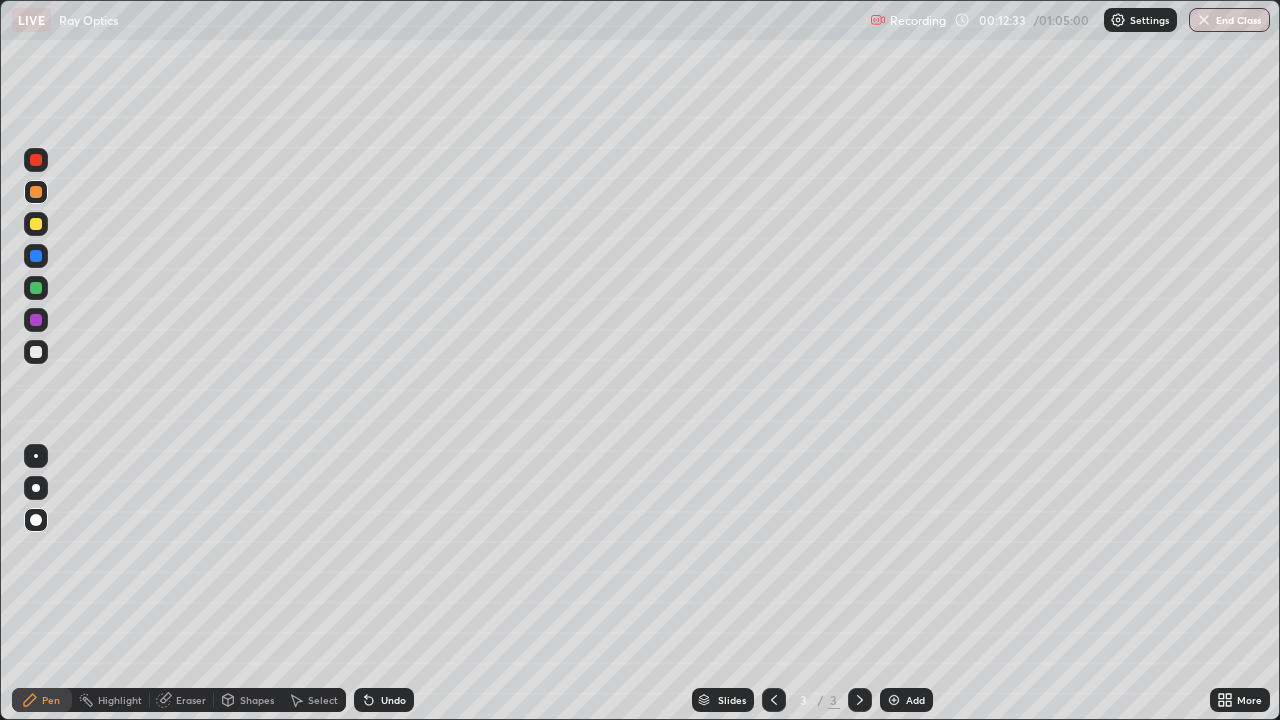 click on "Eraser" at bounding box center (191, 700) 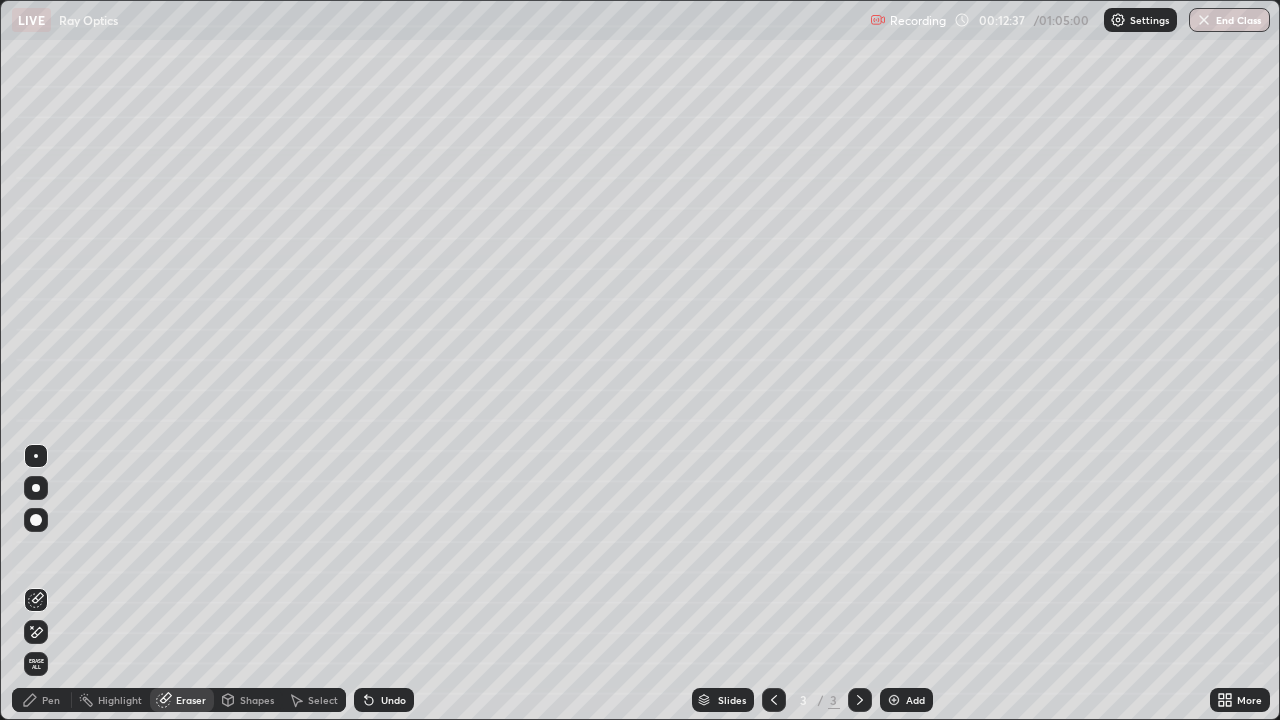 click on "Pen" at bounding box center (51, 700) 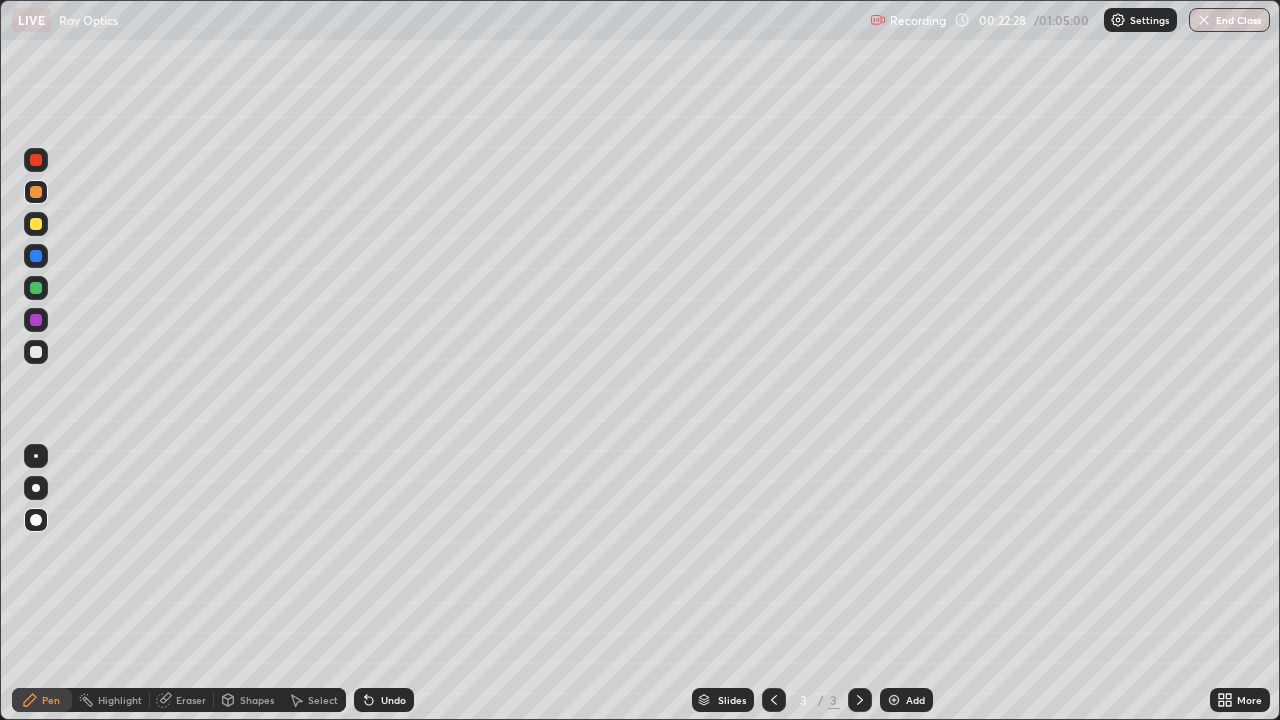 click on "Add" at bounding box center (915, 700) 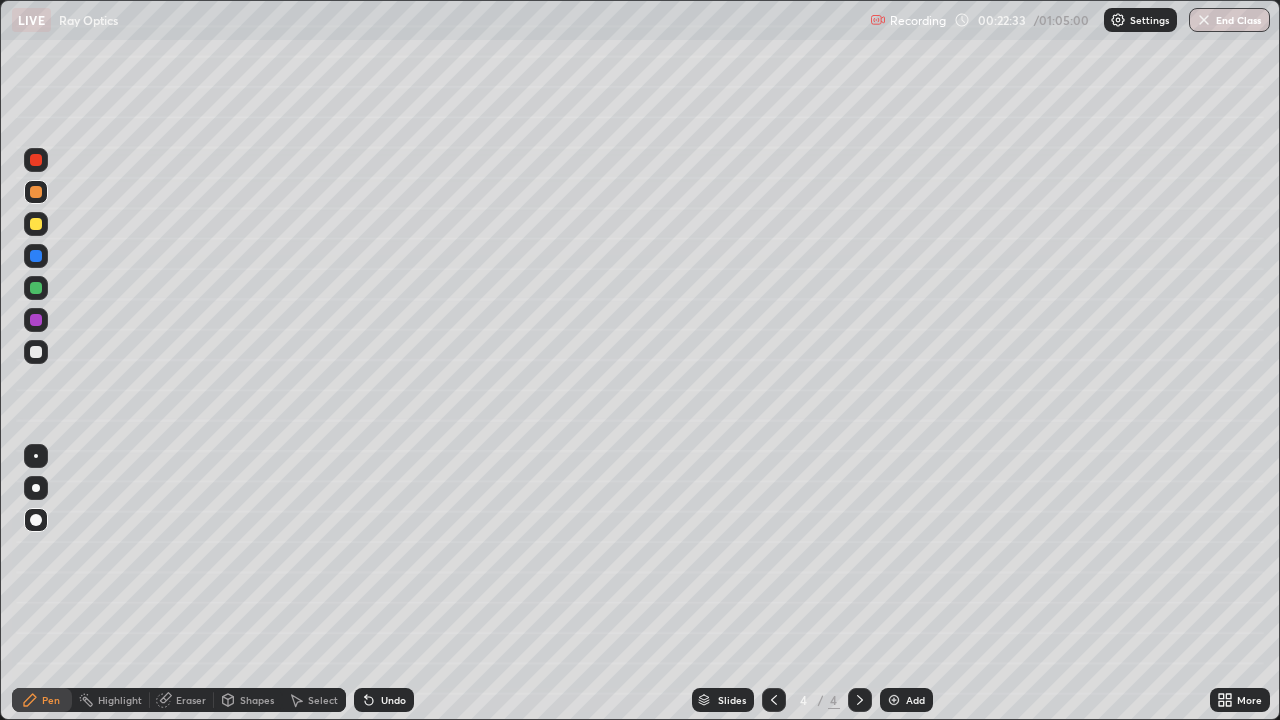 click on "Shapes" at bounding box center [257, 700] 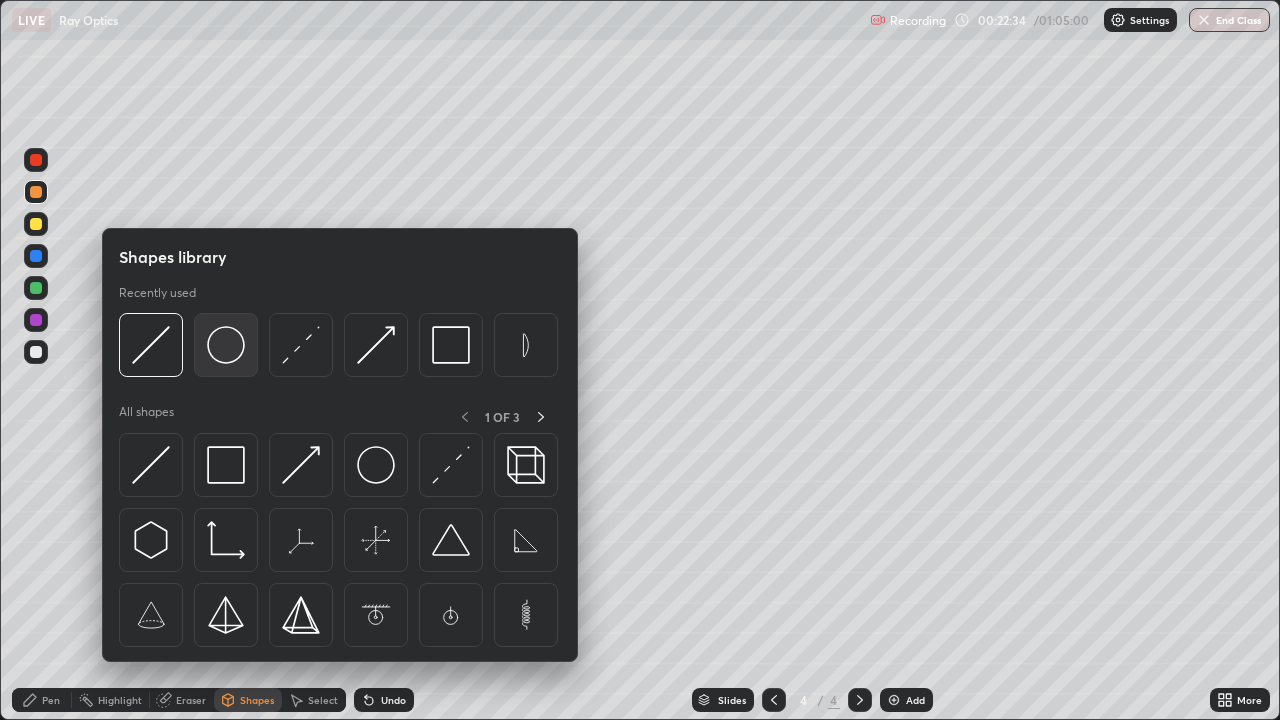 click at bounding box center (226, 345) 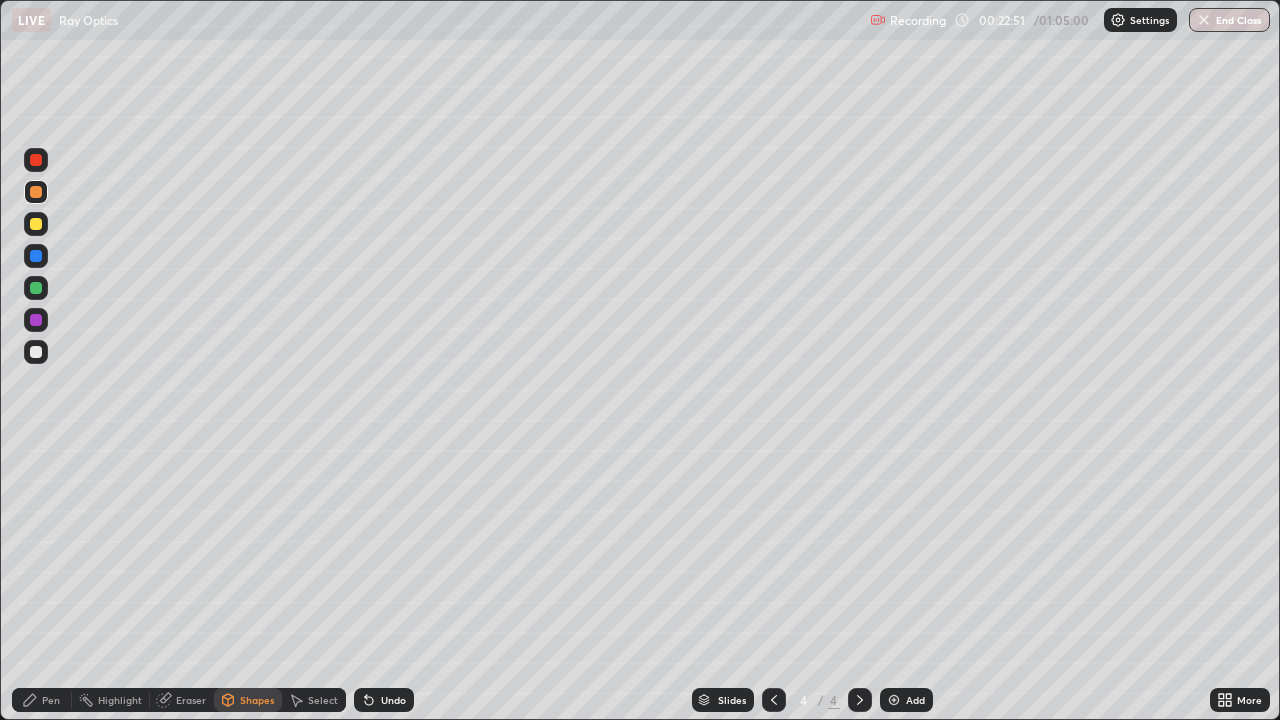 click at bounding box center [36, 224] 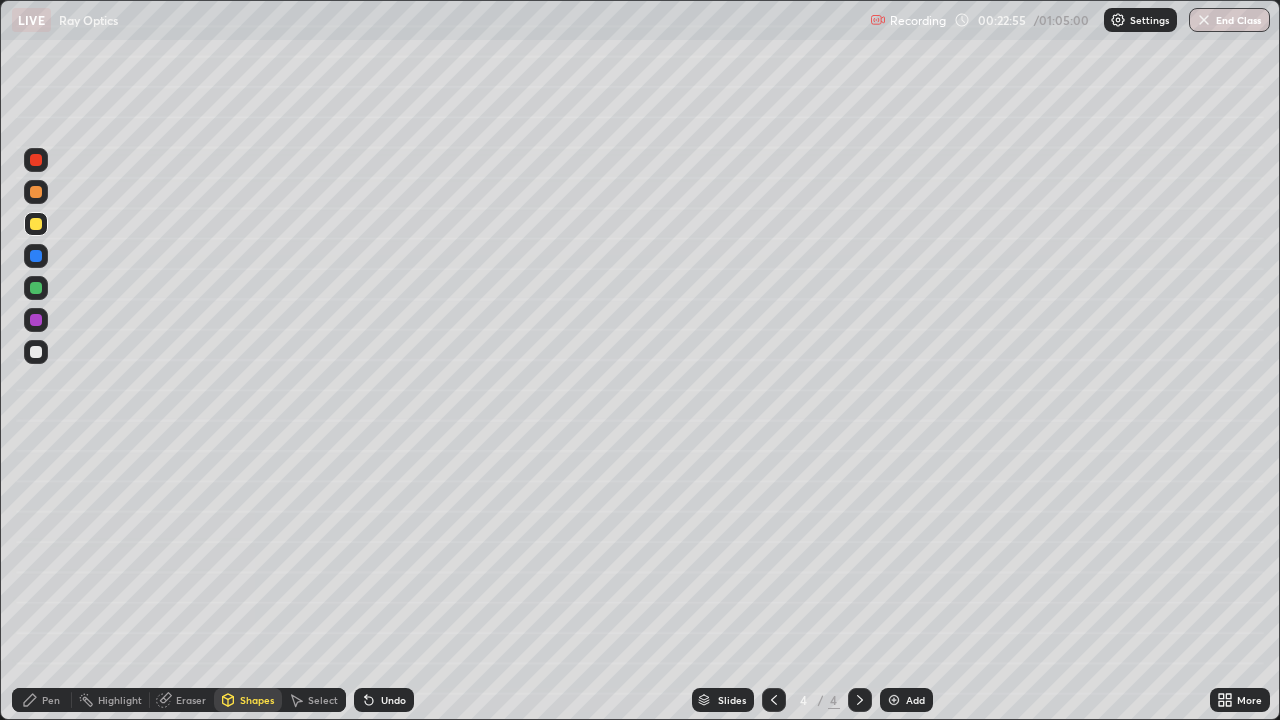 click on "Undo" at bounding box center (393, 700) 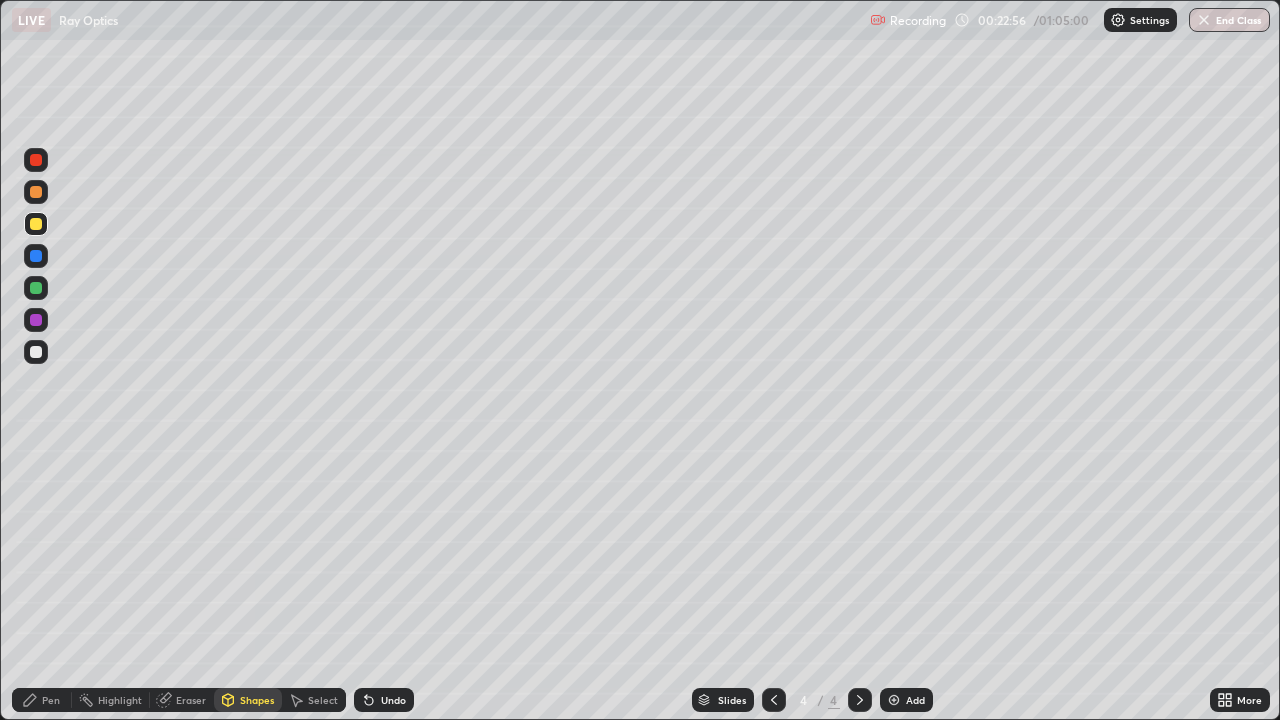 click on "Pen" at bounding box center [51, 700] 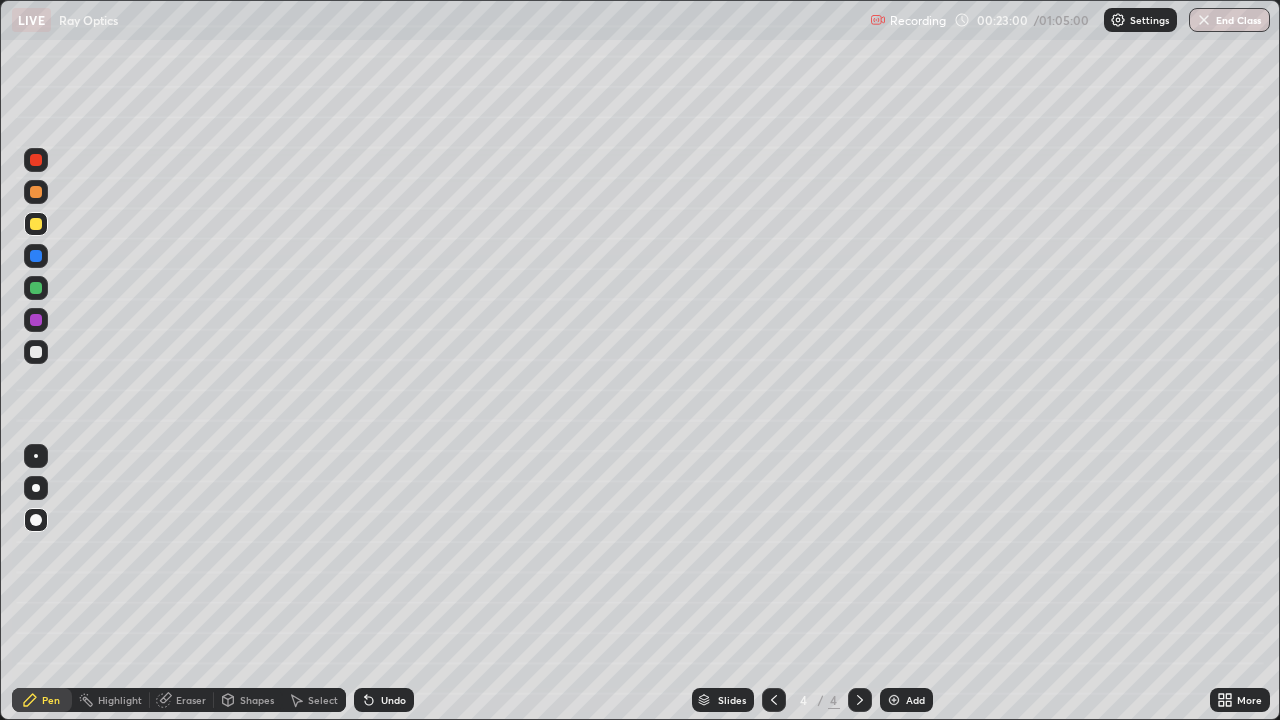 click on "Undo" at bounding box center (393, 700) 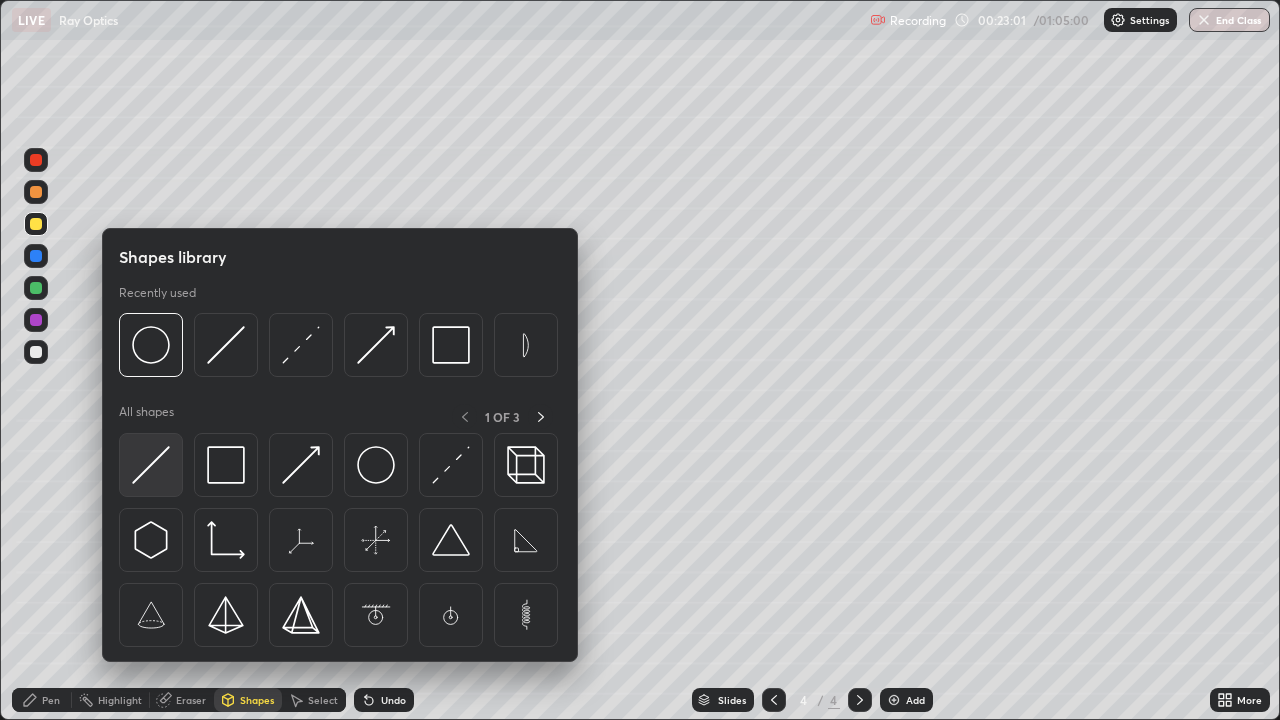 click at bounding box center [151, 465] 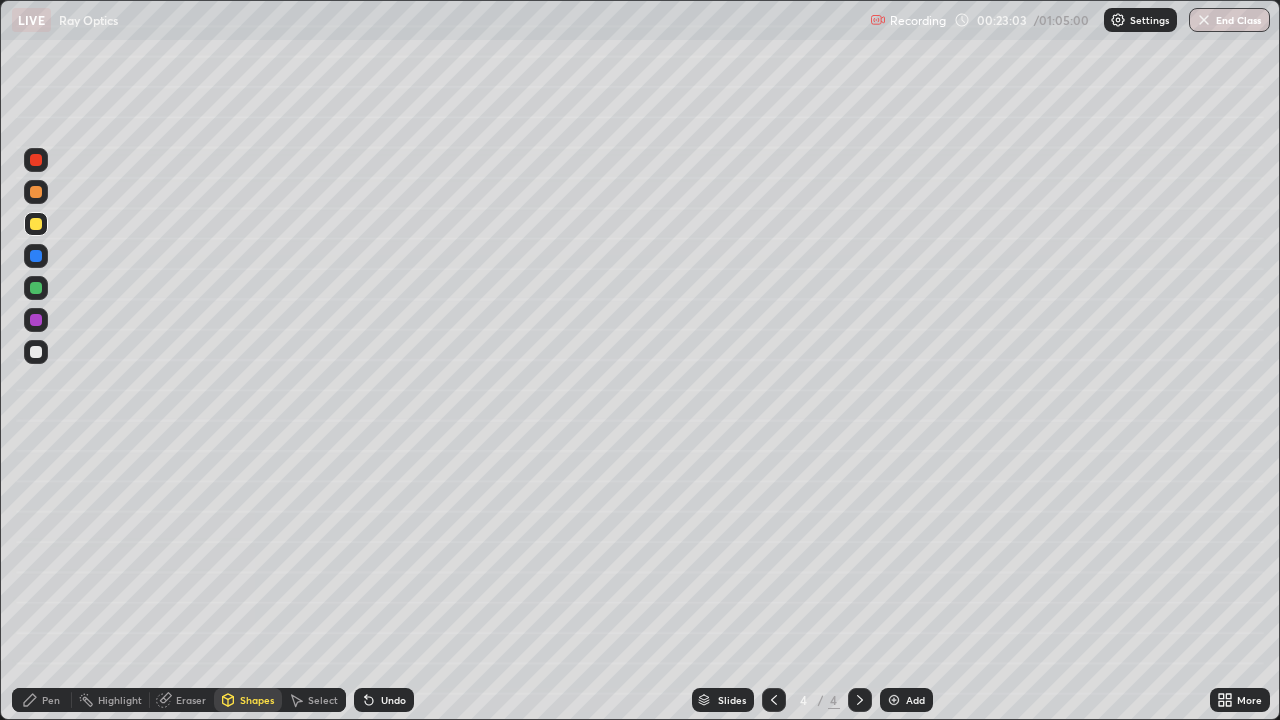 click on "Shapes" at bounding box center (257, 700) 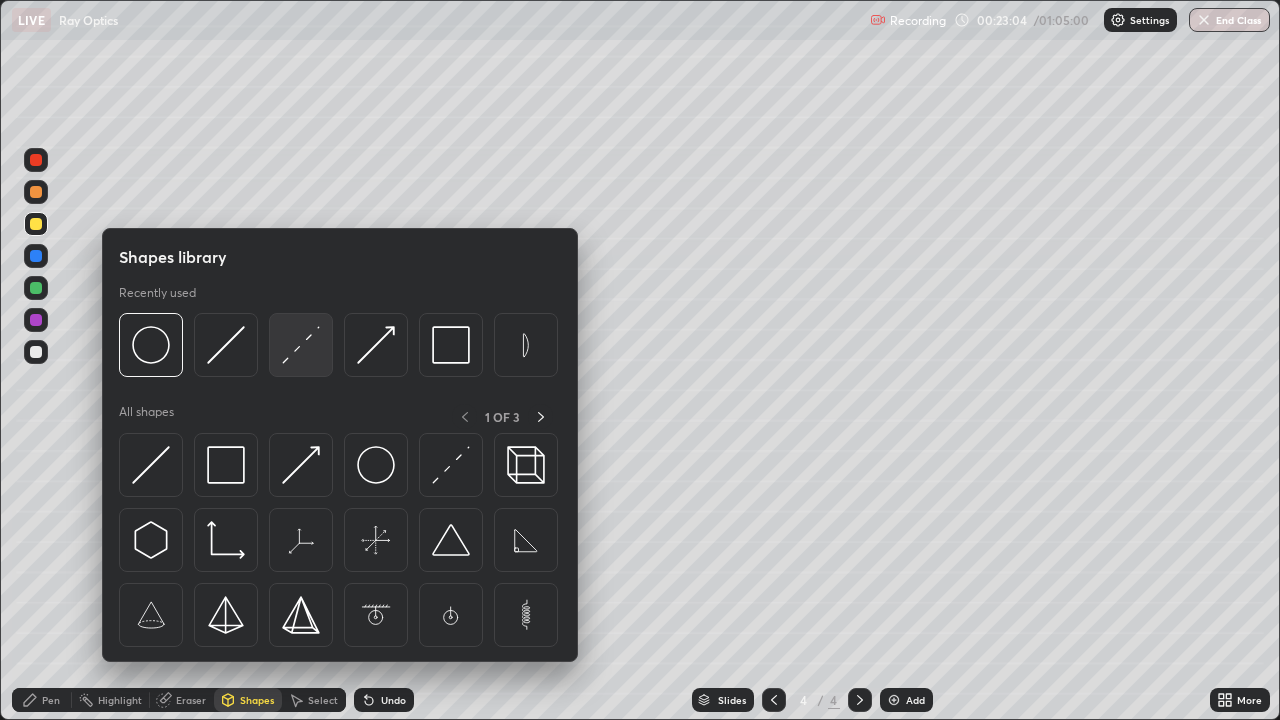 click at bounding box center [301, 345] 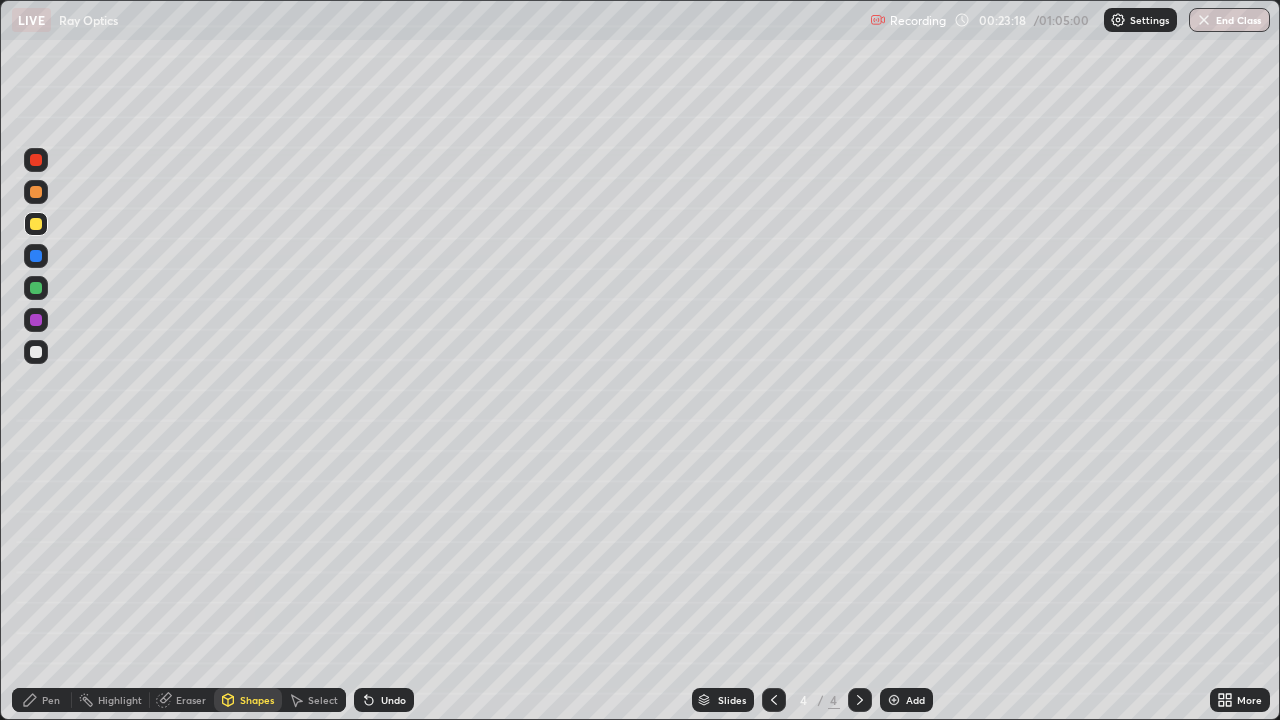 click on "Shapes" at bounding box center (257, 700) 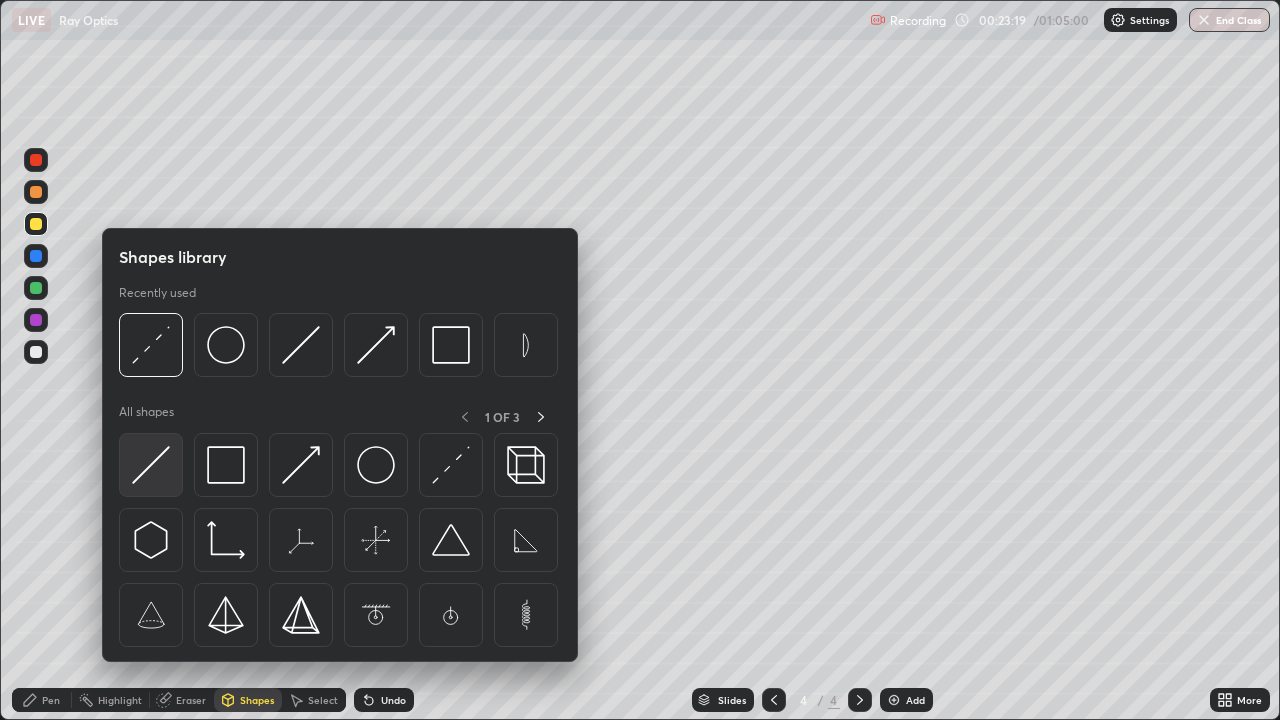 click at bounding box center (151, 465) 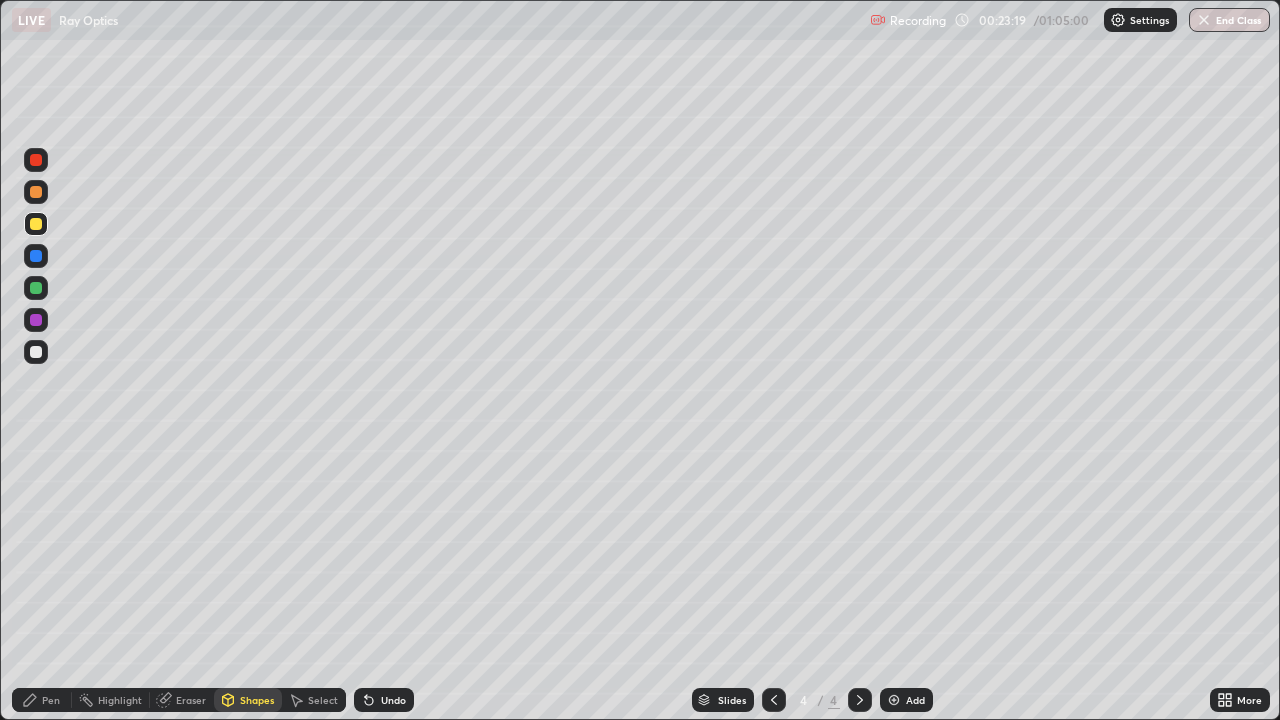 click at bounding box center [36, 256] 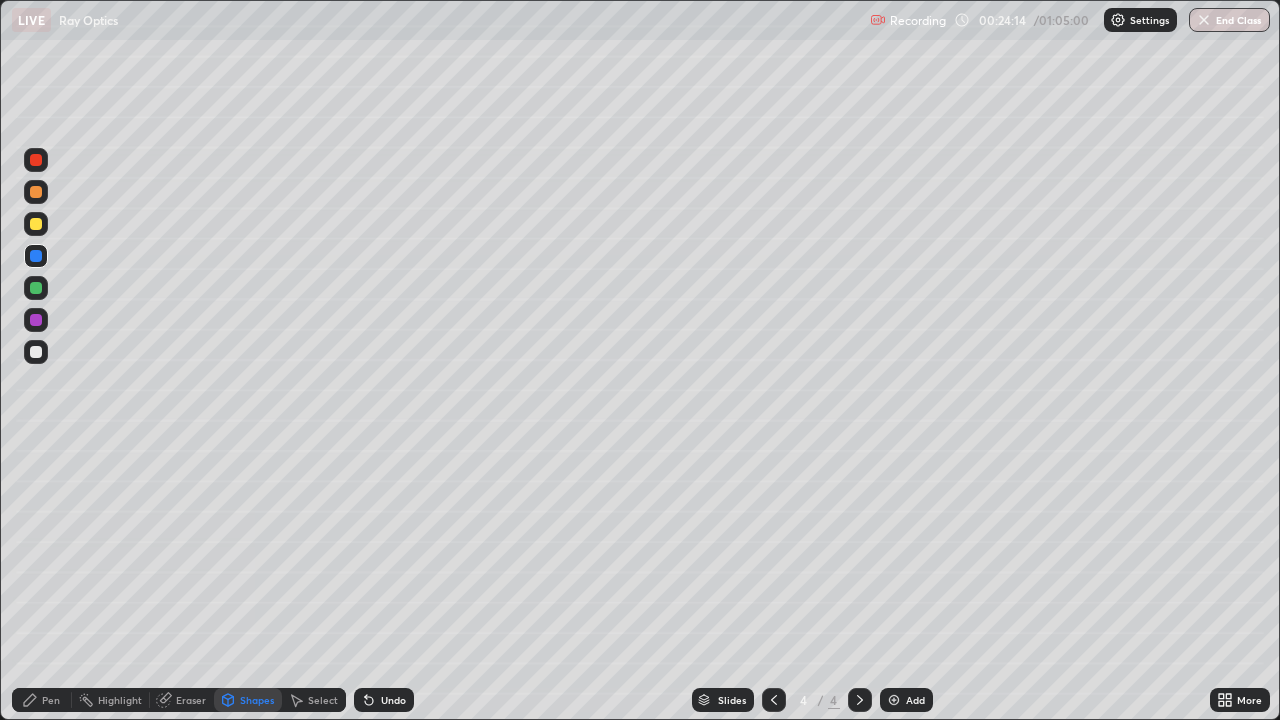 click at bounding box center [36, 320] 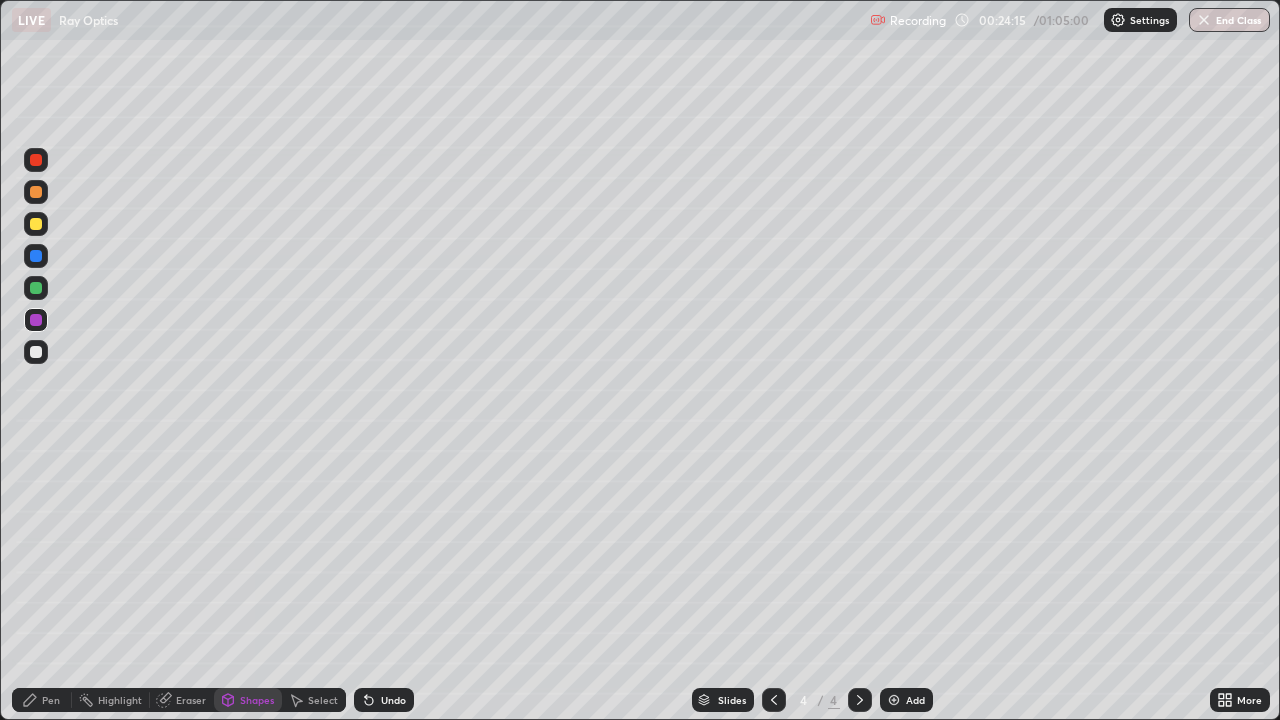click on "Shapes" at bounding box center [257, 700] 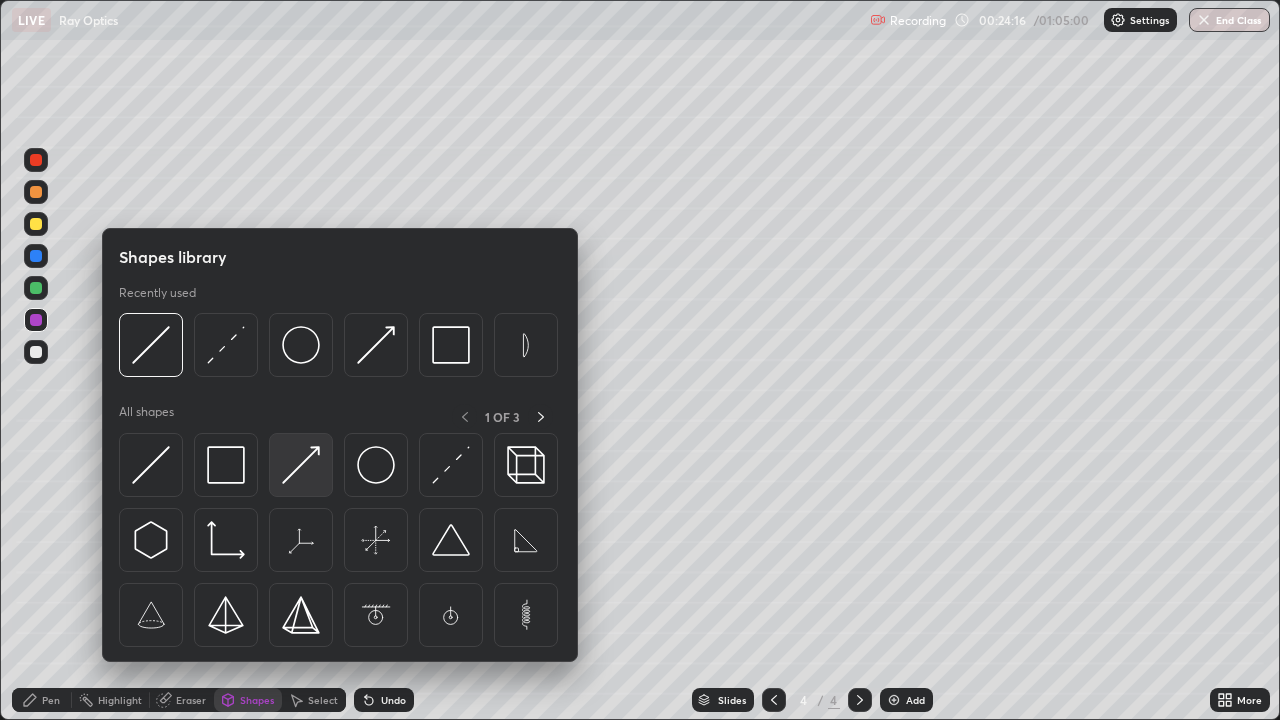 click at bounding box center [301, 465] 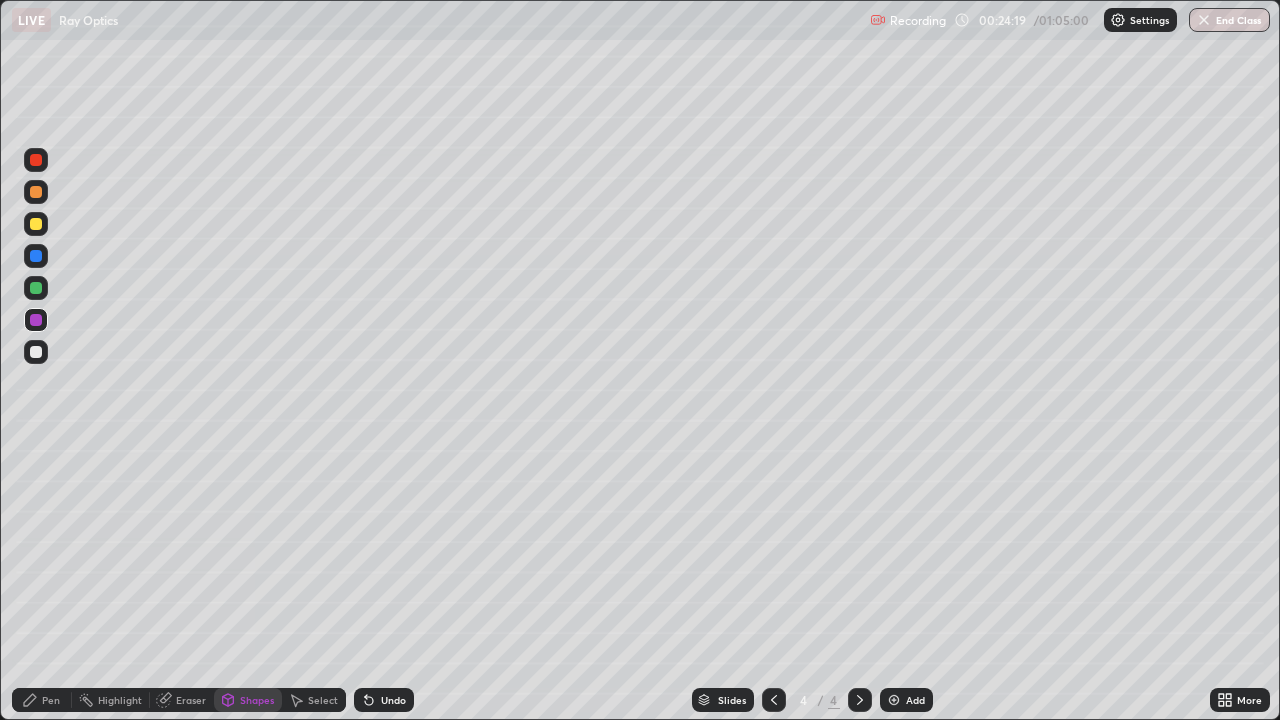click on "Pen" at bounding box center (51, 700) 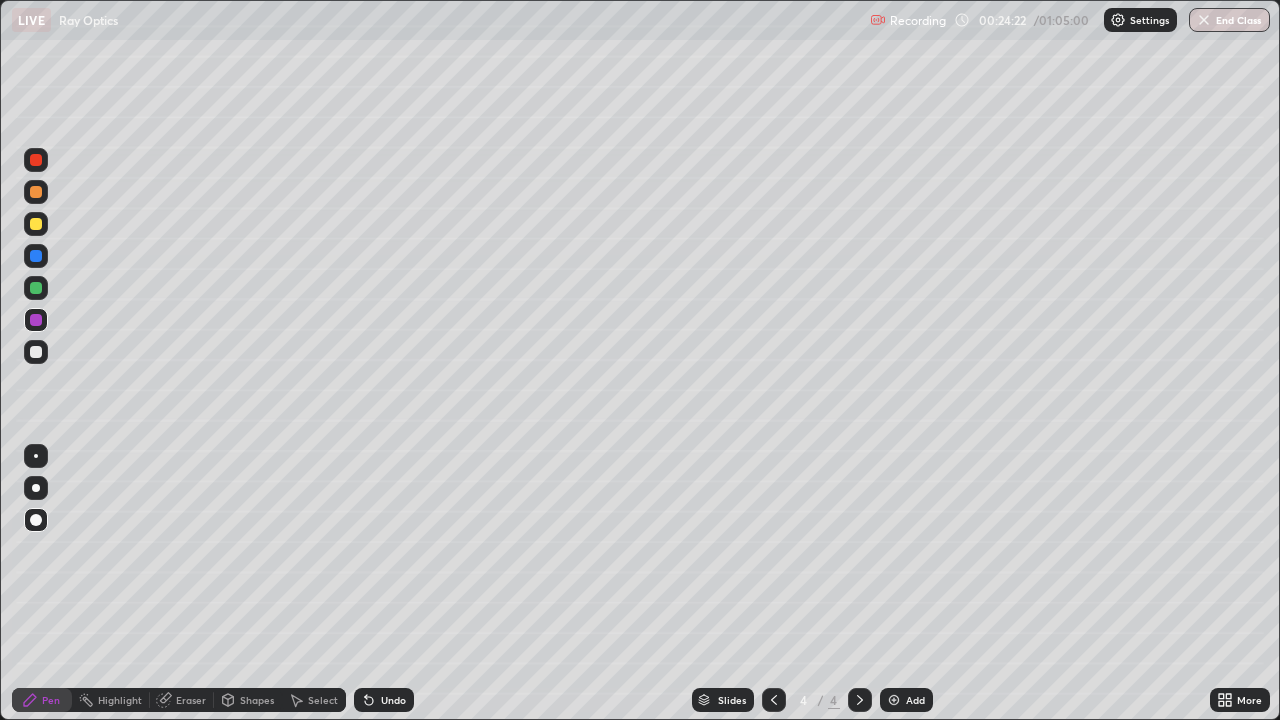 click on "Shapes" at bounding box center (257, 700) 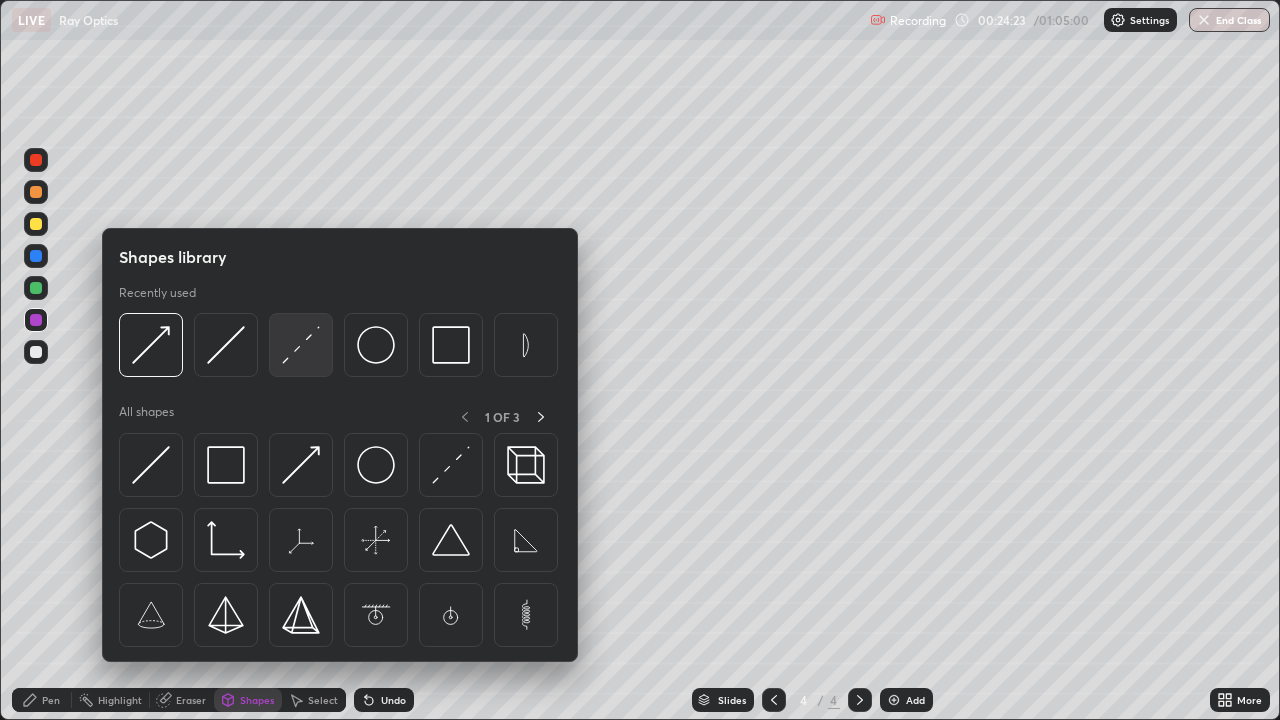 click at bounding box center [301, 345] 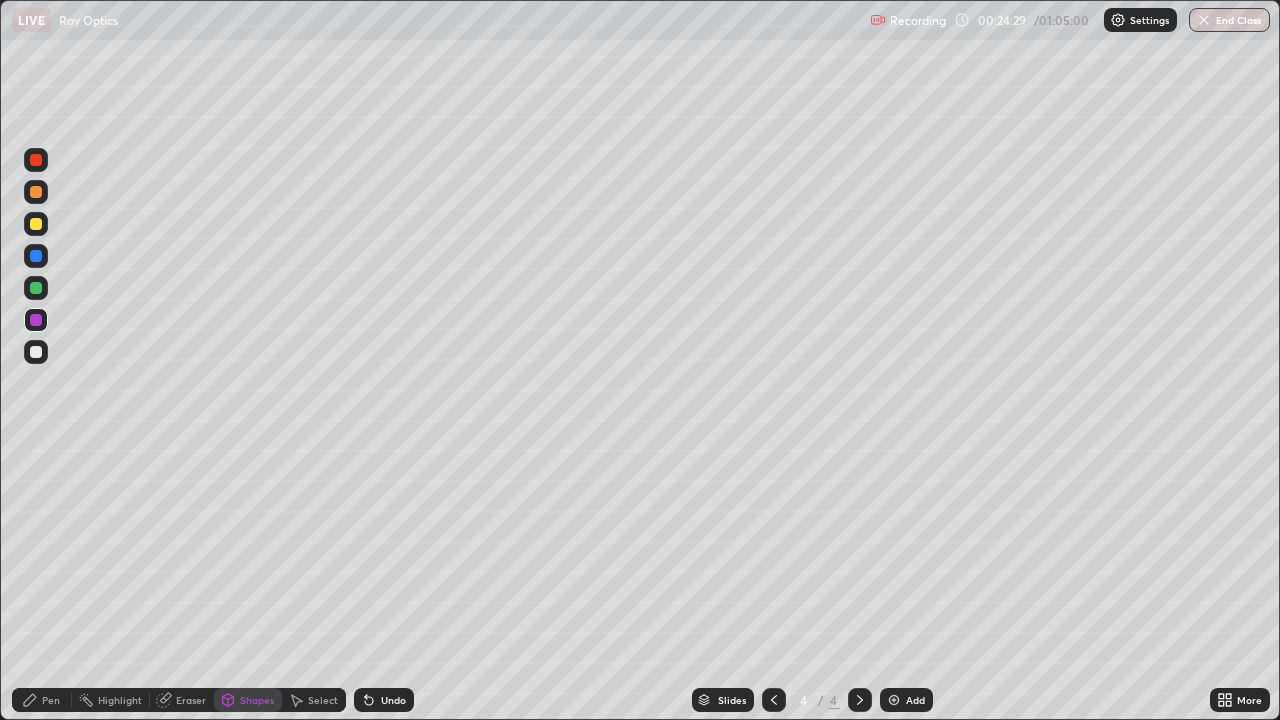 click on "Pen" at bounding box center (42, 700) 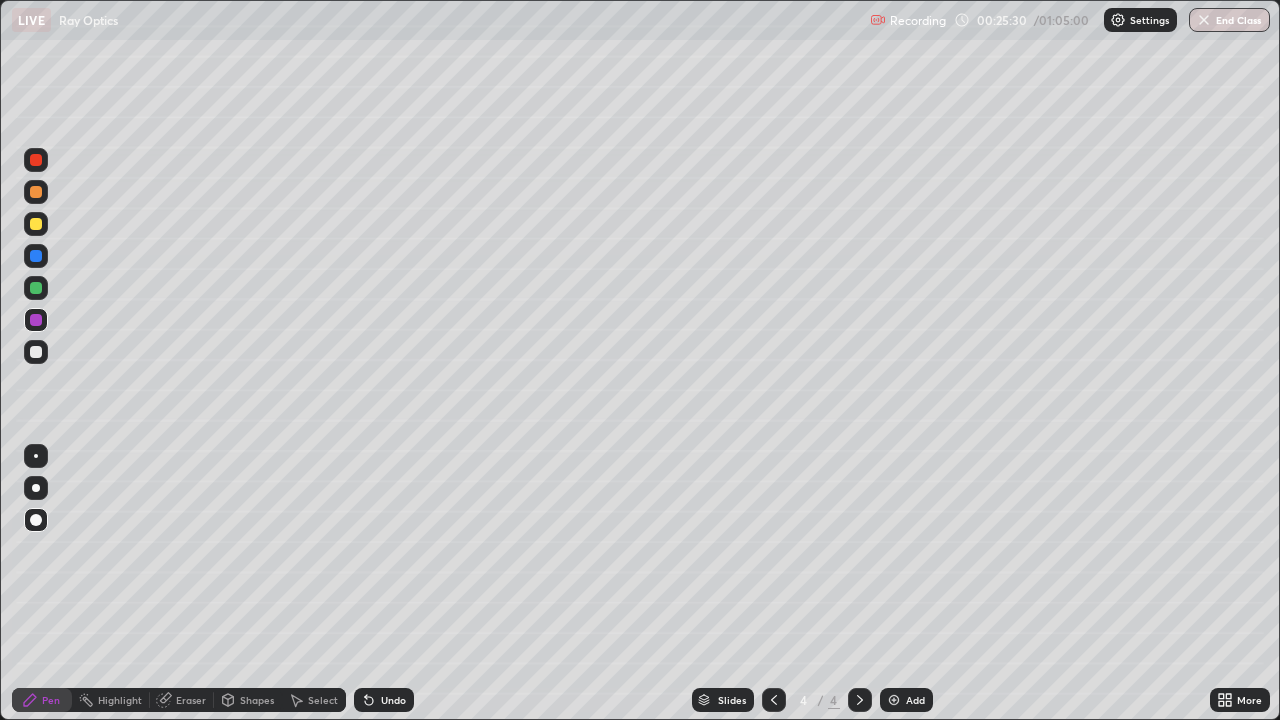 click at bounding box center [36, 192] 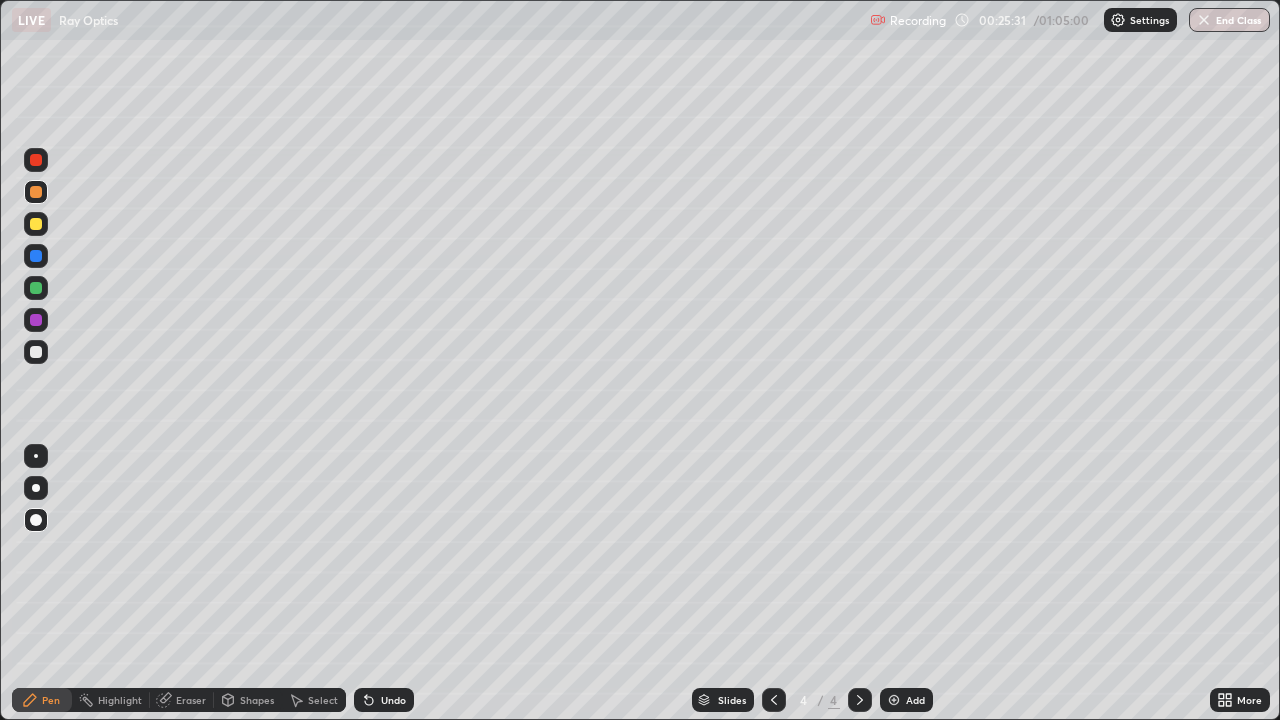 click on "Shapes" at bounding box center [257, 700] 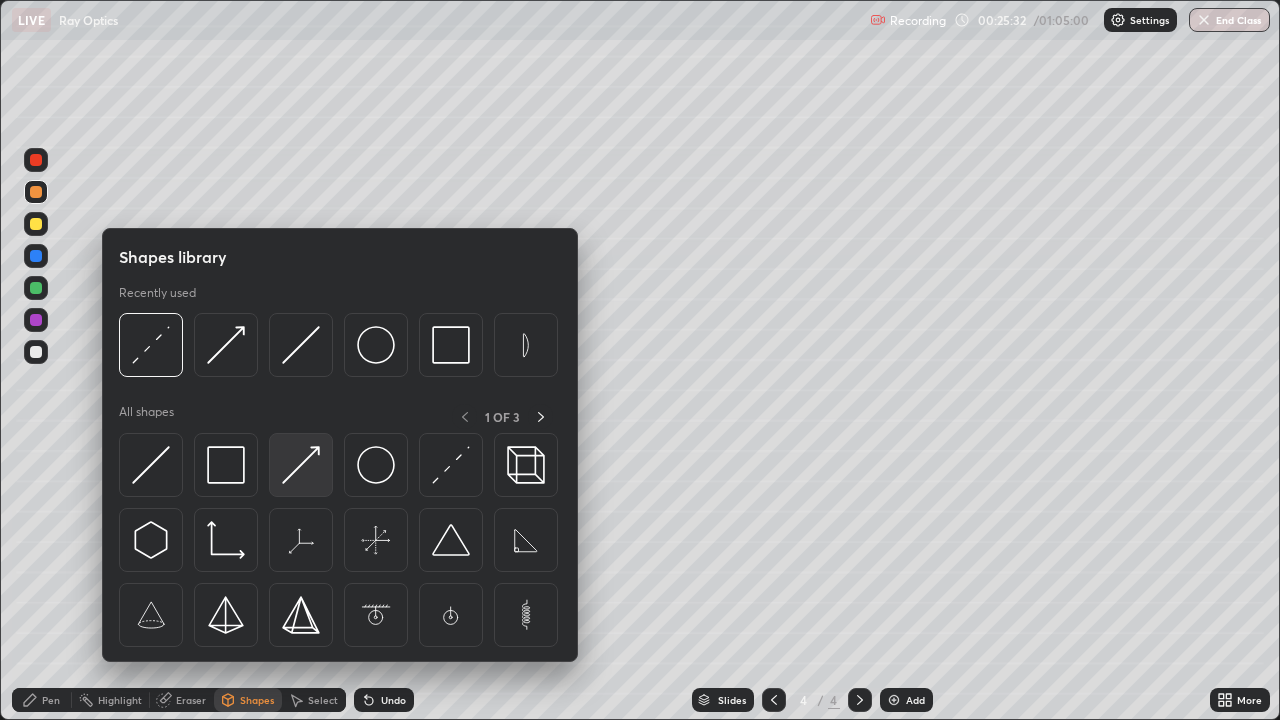 click at bounding box center (301, 465) 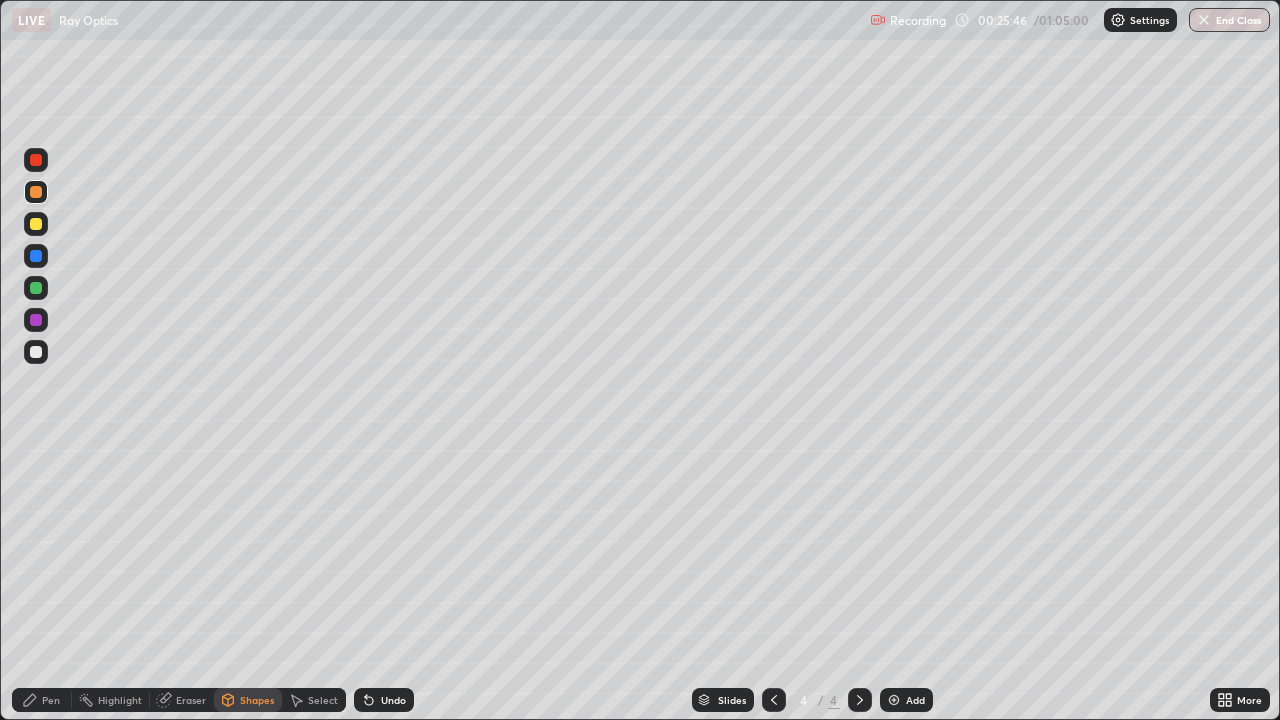 click on "Pen" at bounding box center (51, 700) 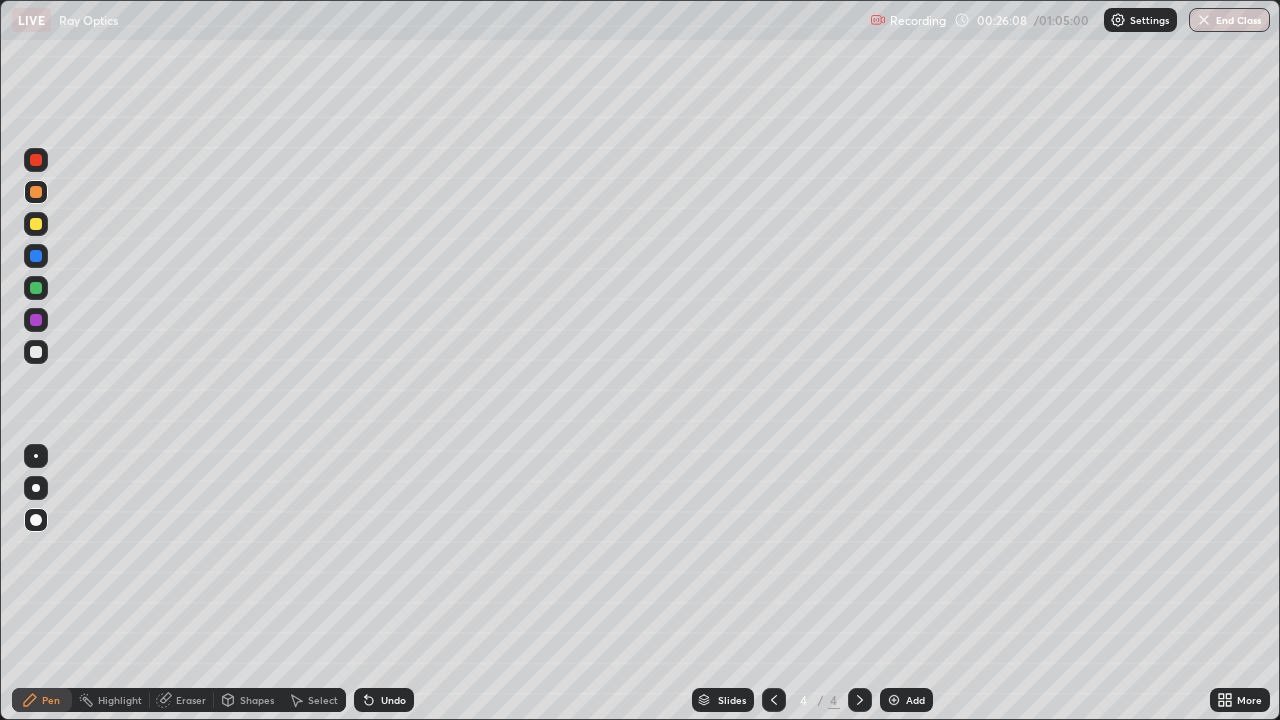click at bounding box center [36, 352] 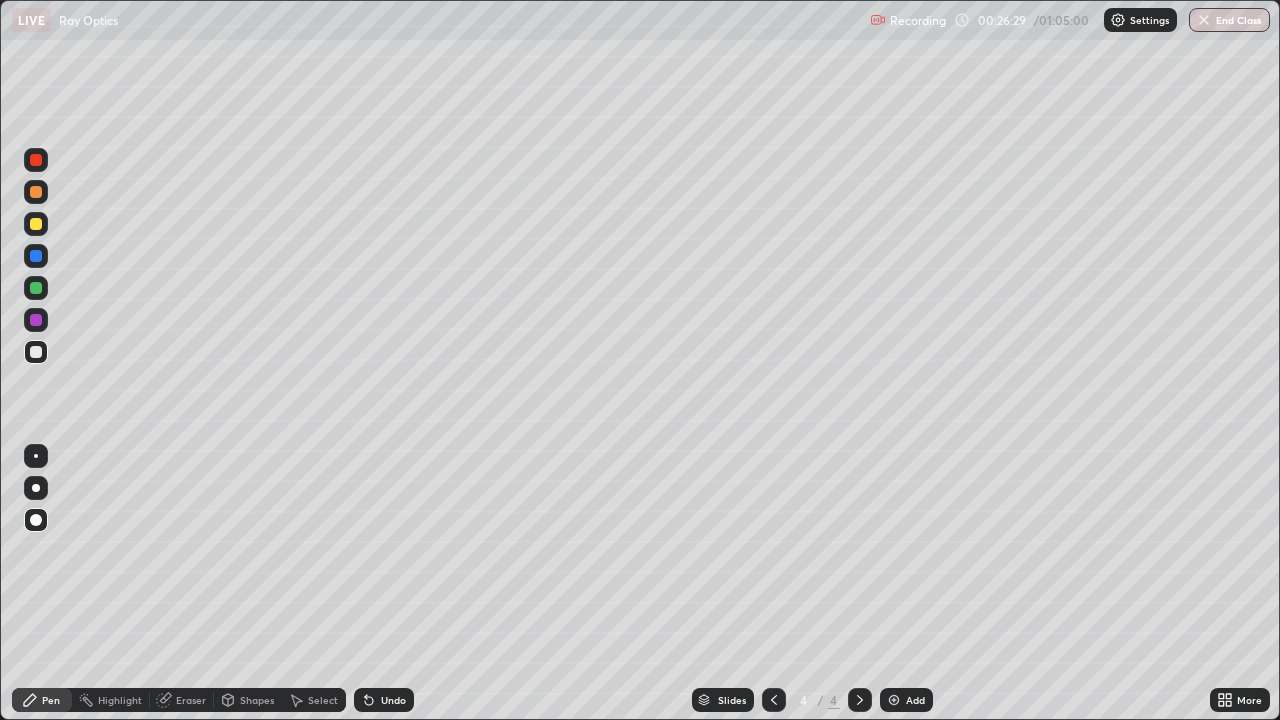click on "Eraser" at bounding box center (182, 700) 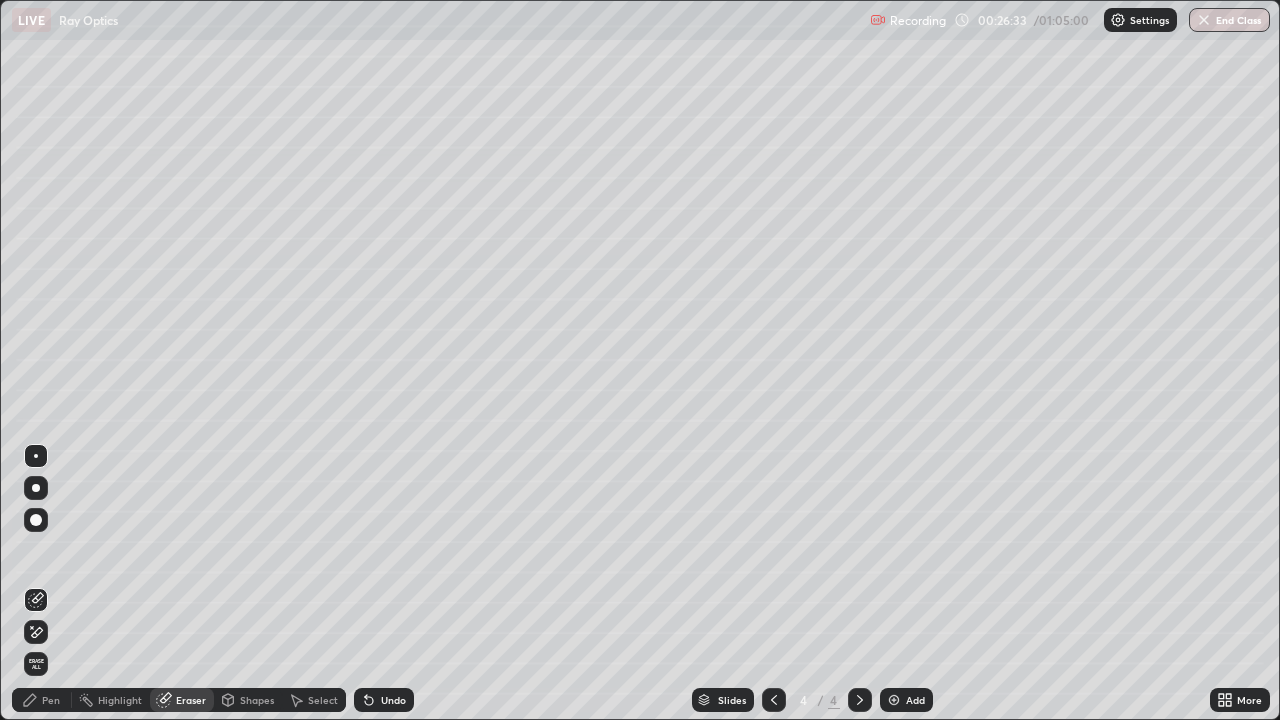 click on "Pen" at bounding box center (51, 700) 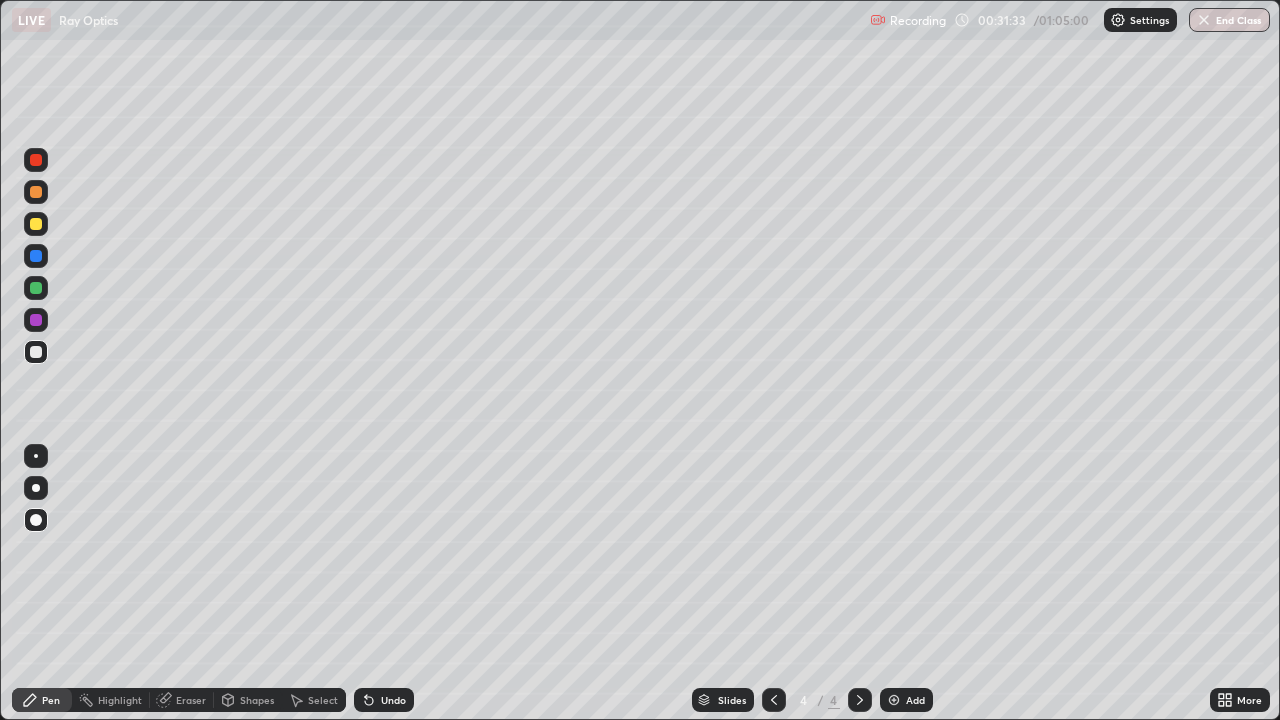 click on "Undo" at bounding box center (393, 700) 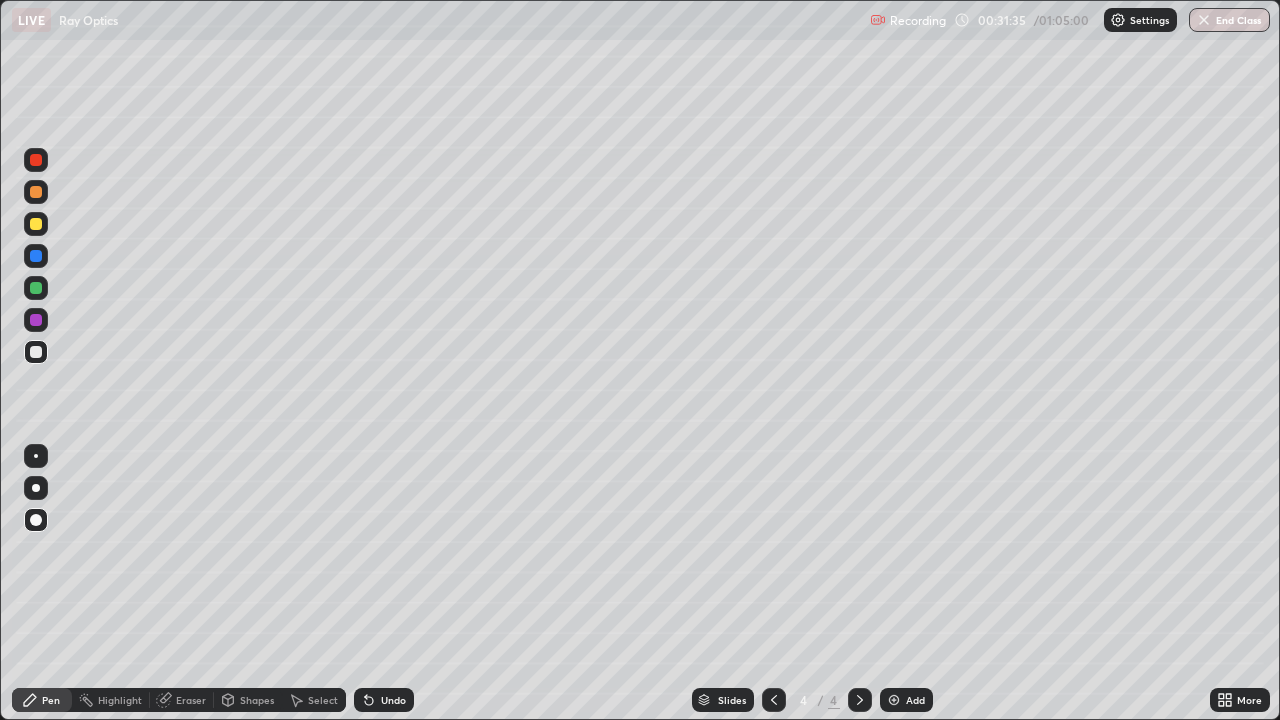 click on "Undo" at bounding box center (393, 700) 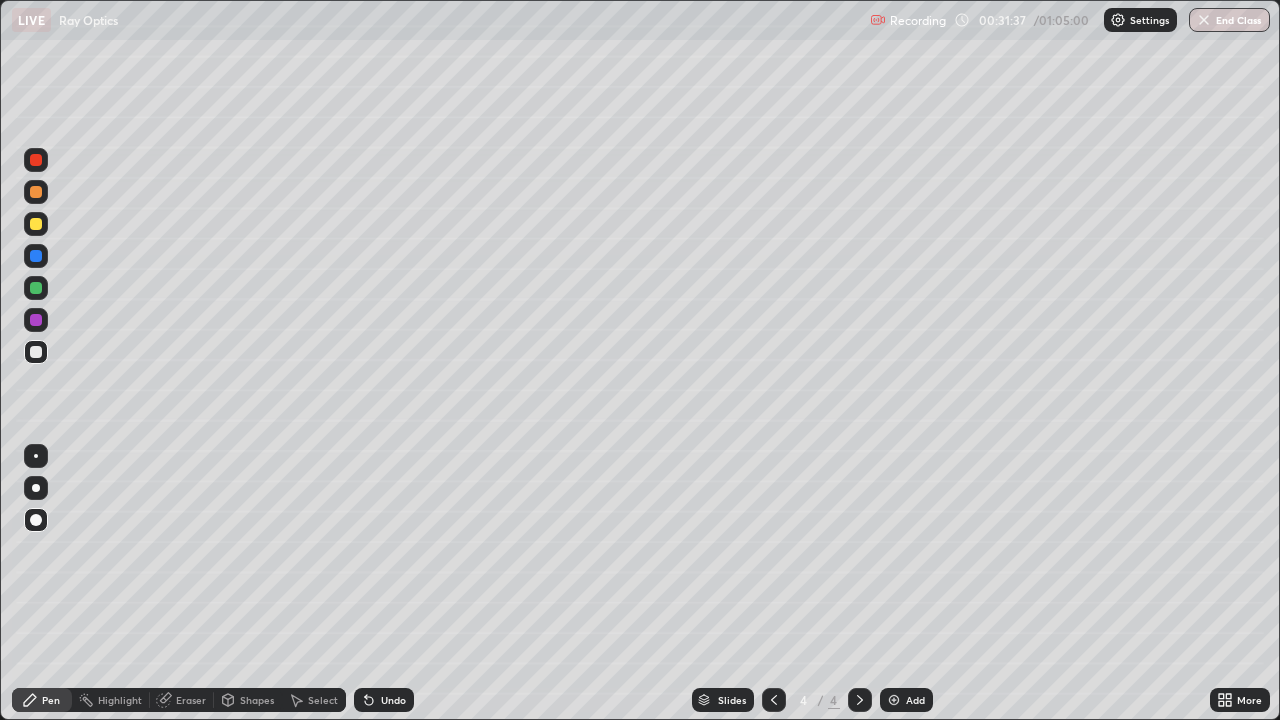 click on "Undo" at bounding box center (393, 700) 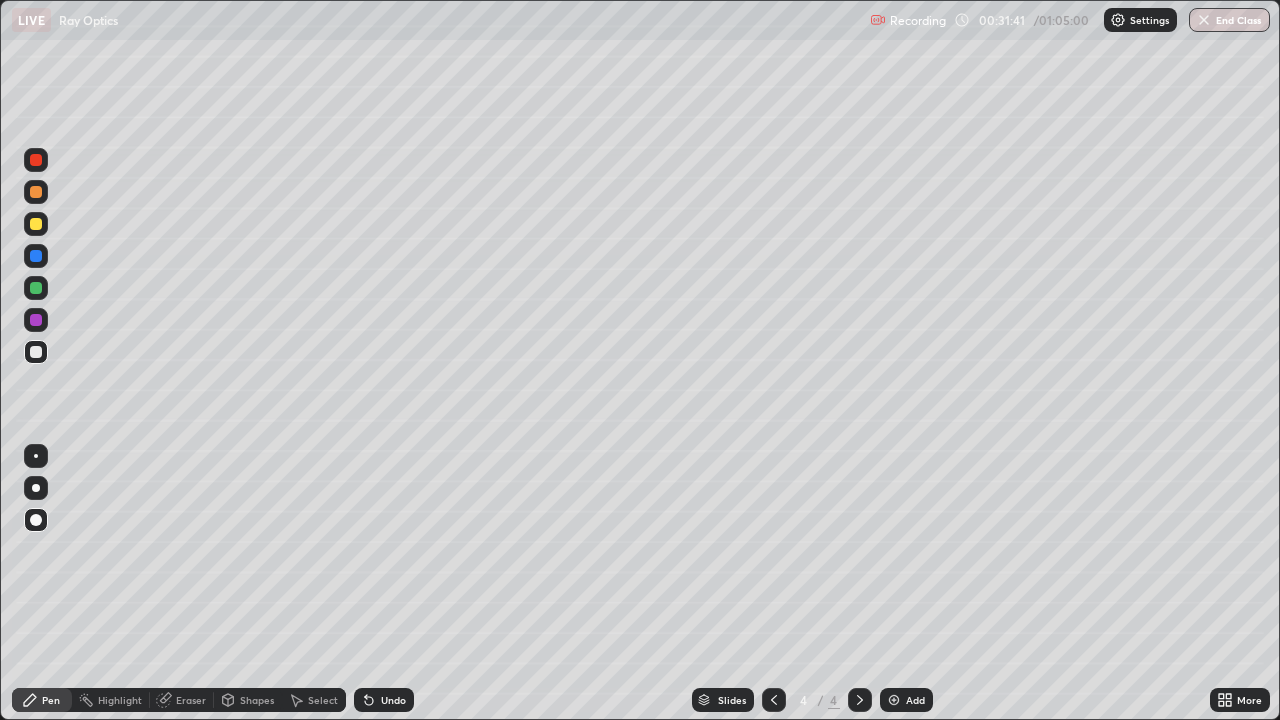 click at bounding box center (36, 224) 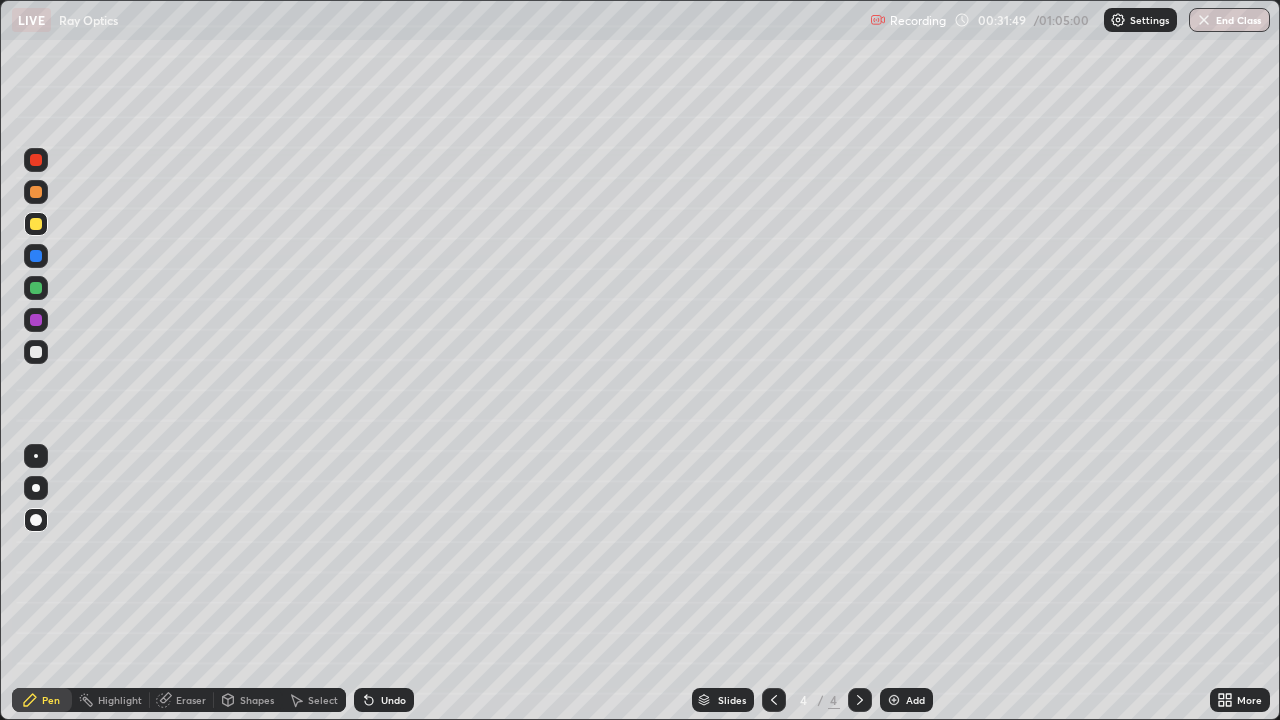 click on "Eraser" at bounding box center [191, 700] 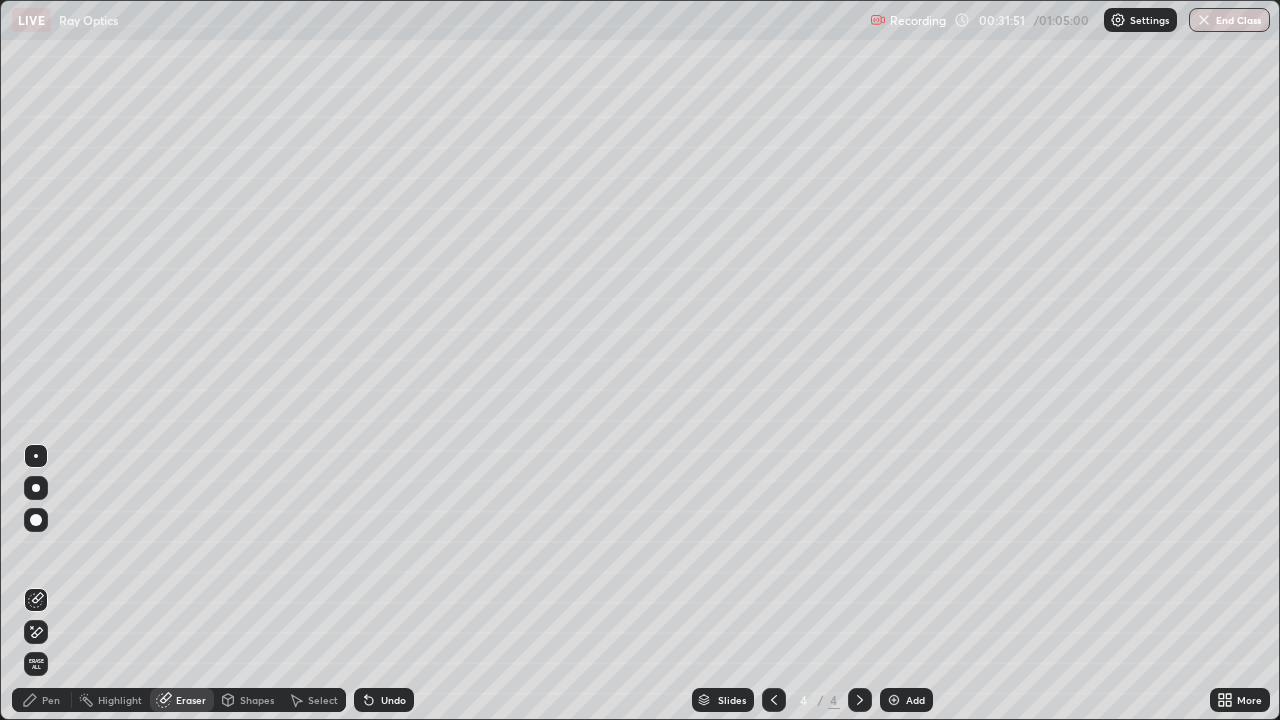 click on "Pen" at bounding box center (51, 700) 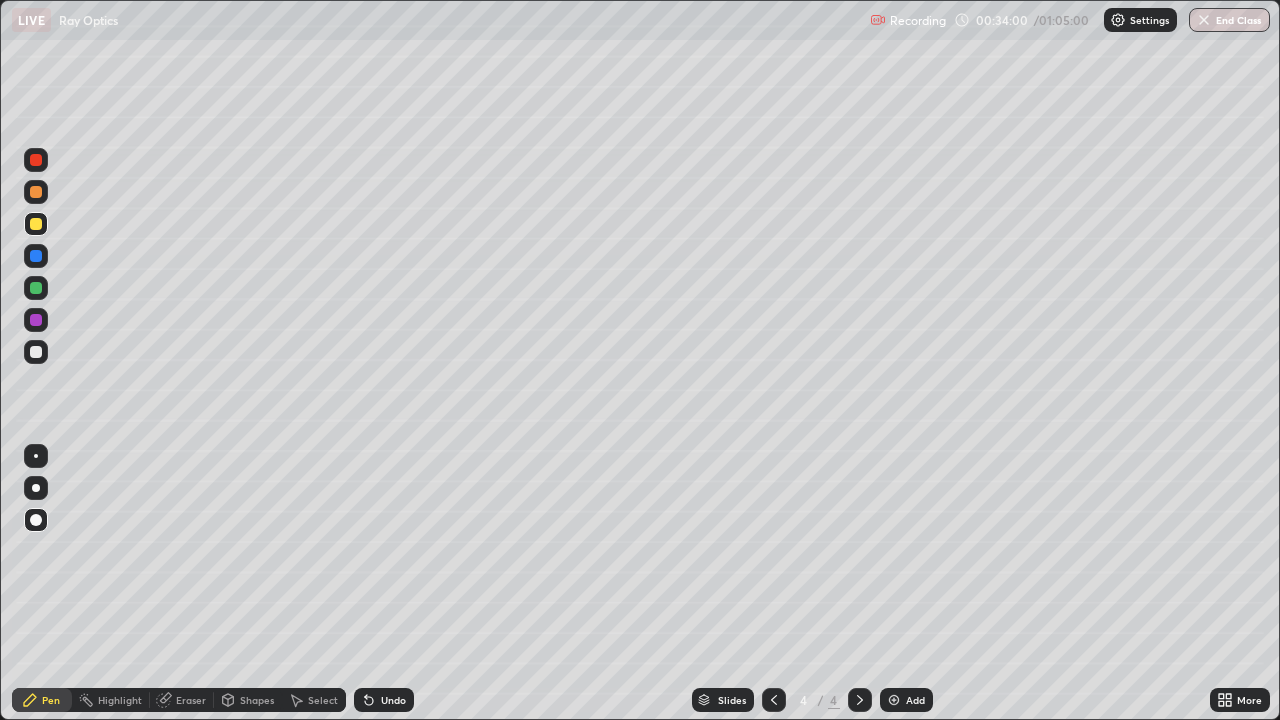 click at bounding box center [860, 700] 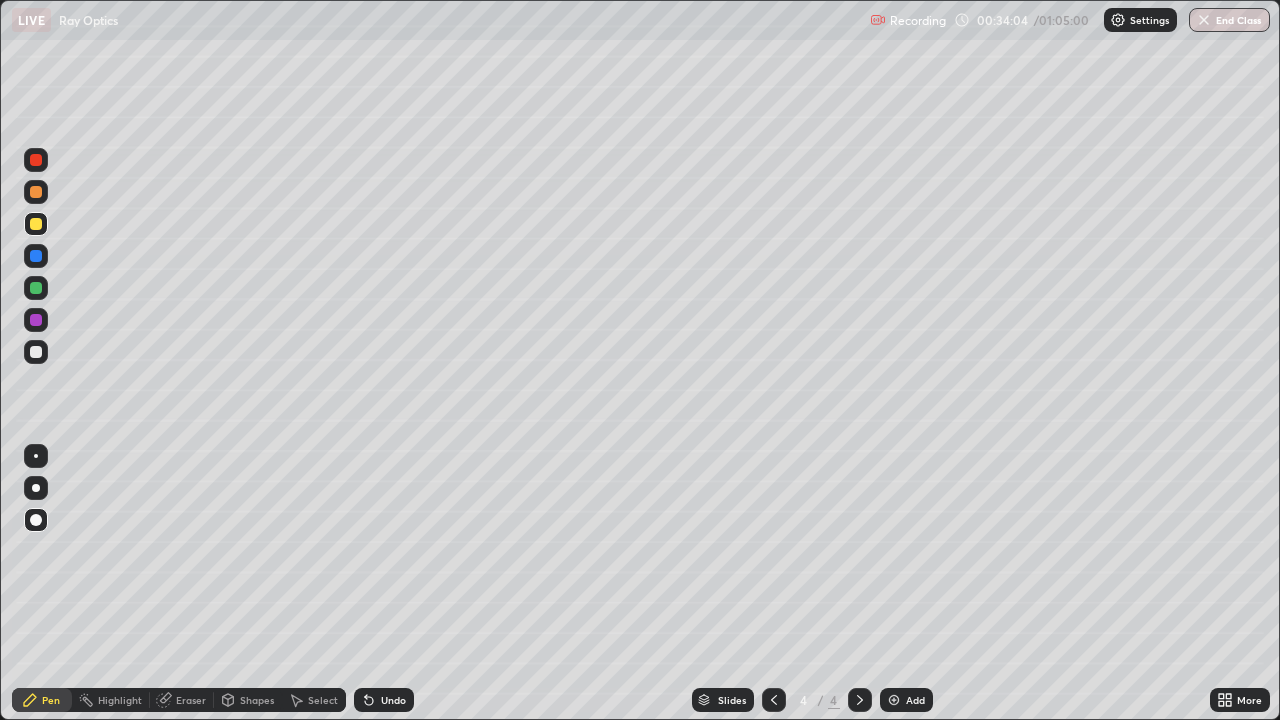 click on "Add" at bounding box center (906, 700) 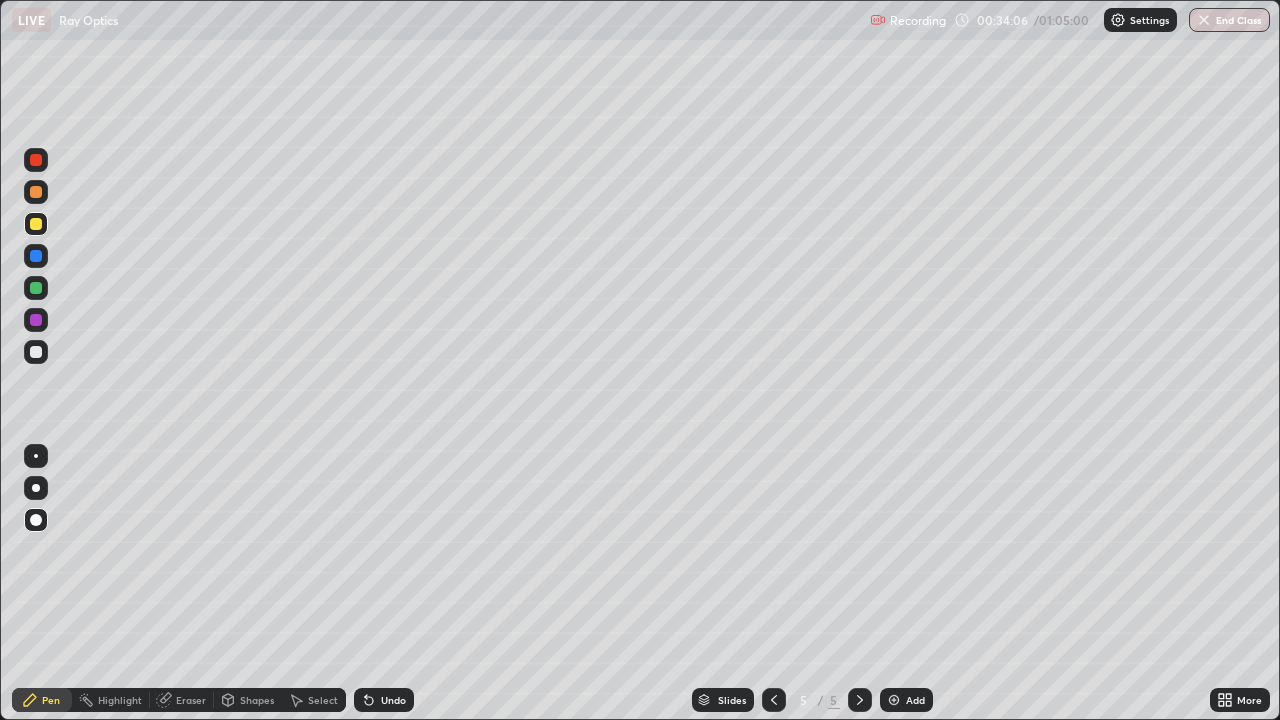 click 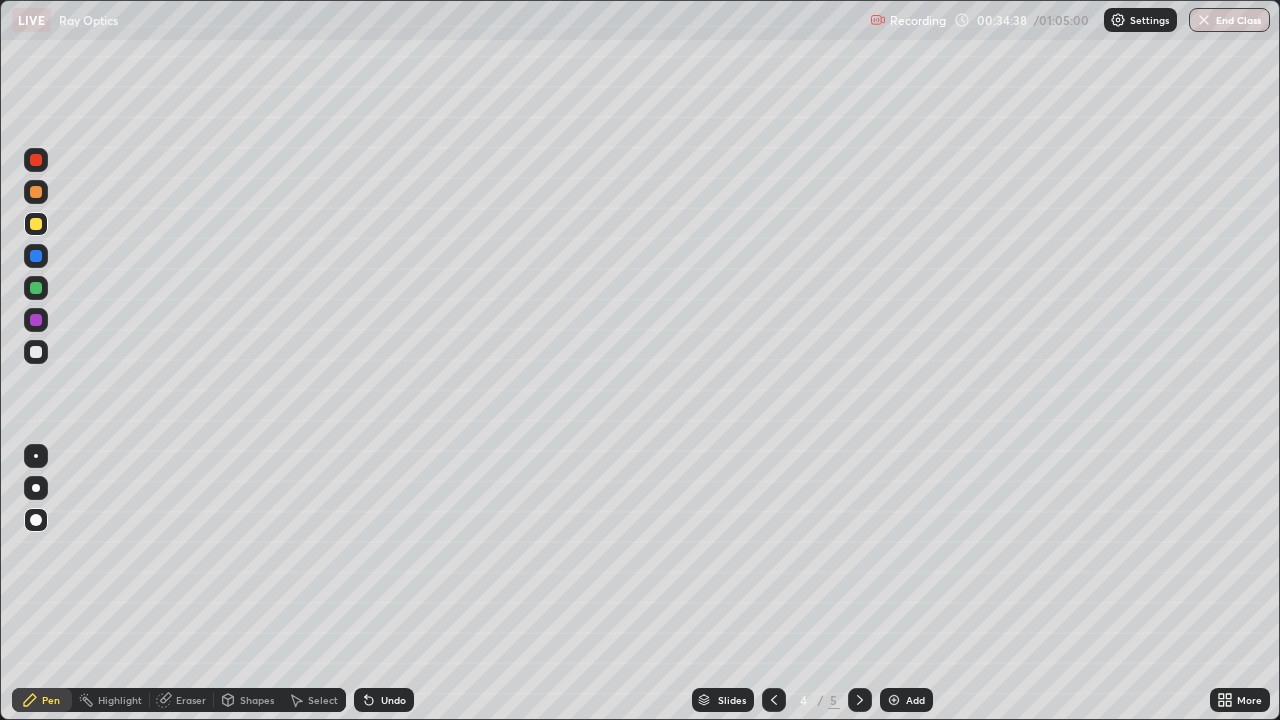 click at bounding box center (894, 700) 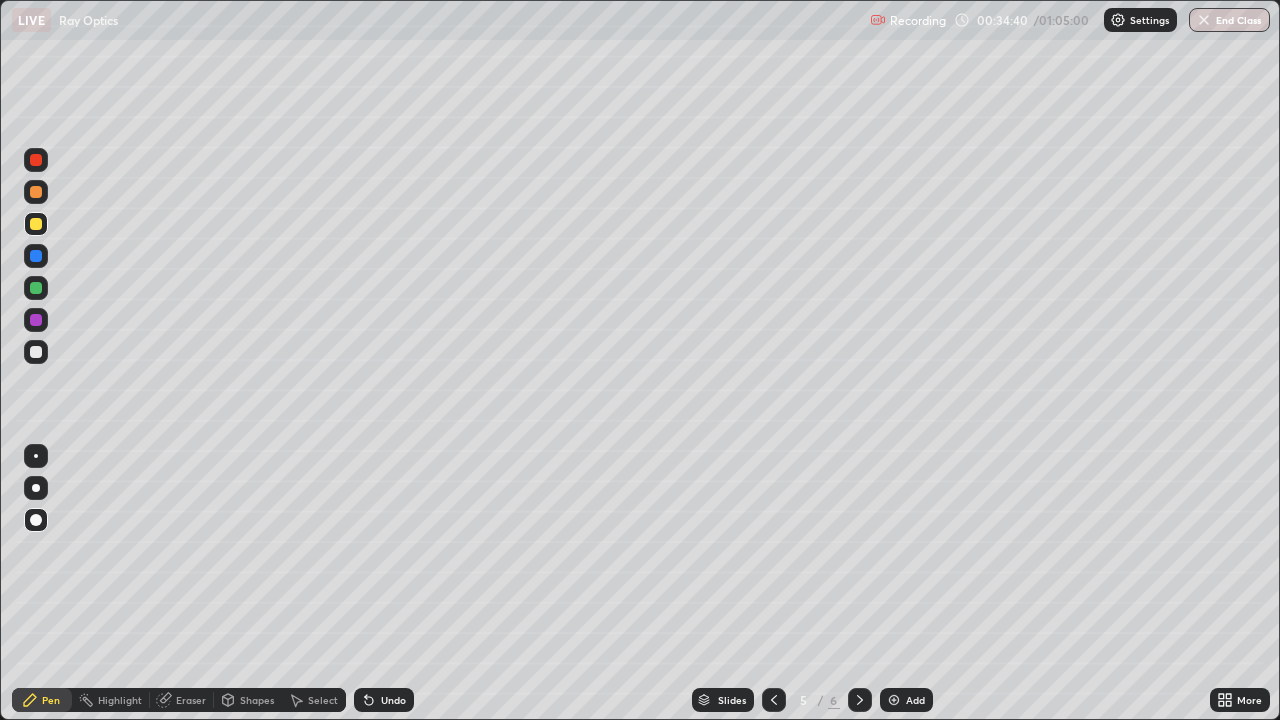 click on "Shapes" at bounding box center [257, 700] 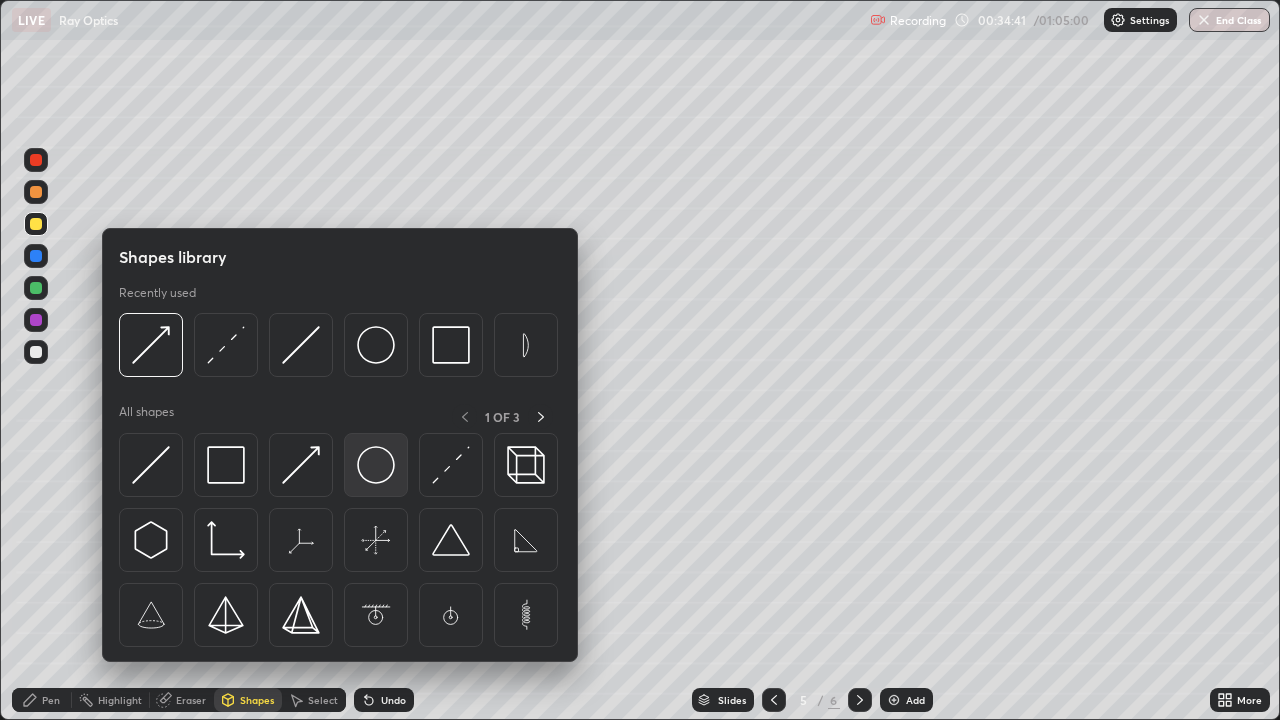 click at bounding box center (376, 465) 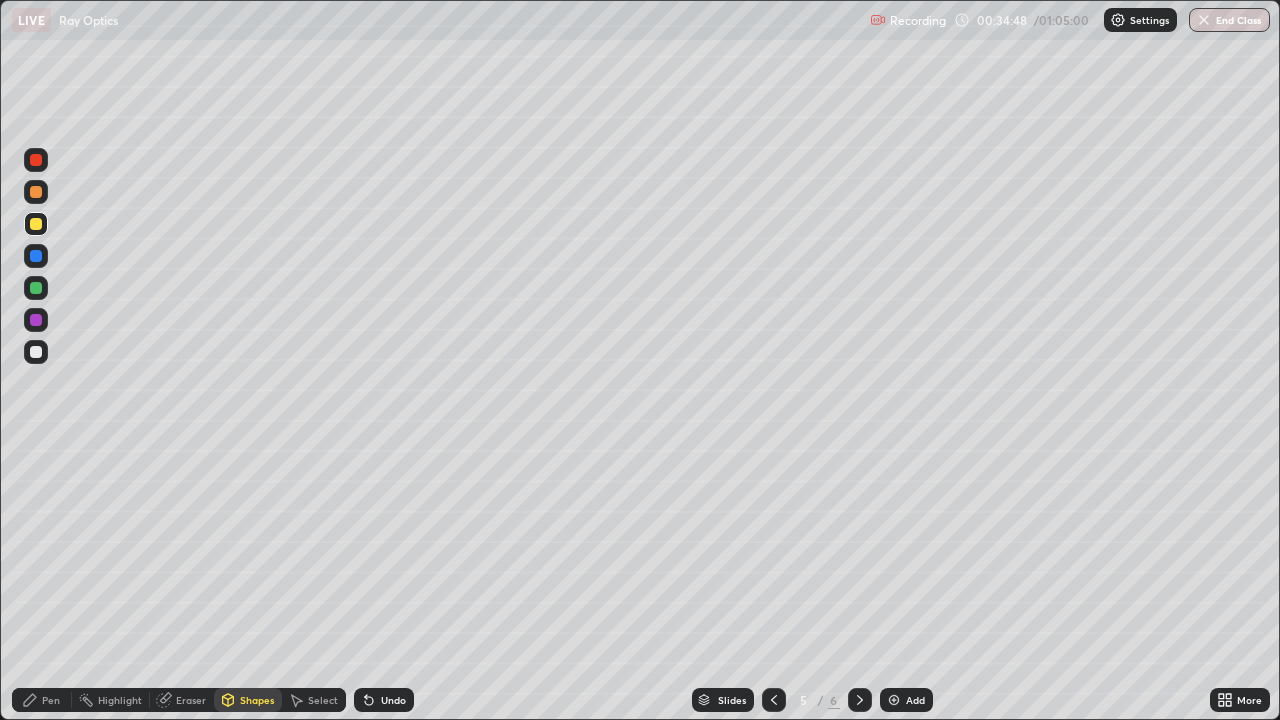 click at bounding box center (36, 352) 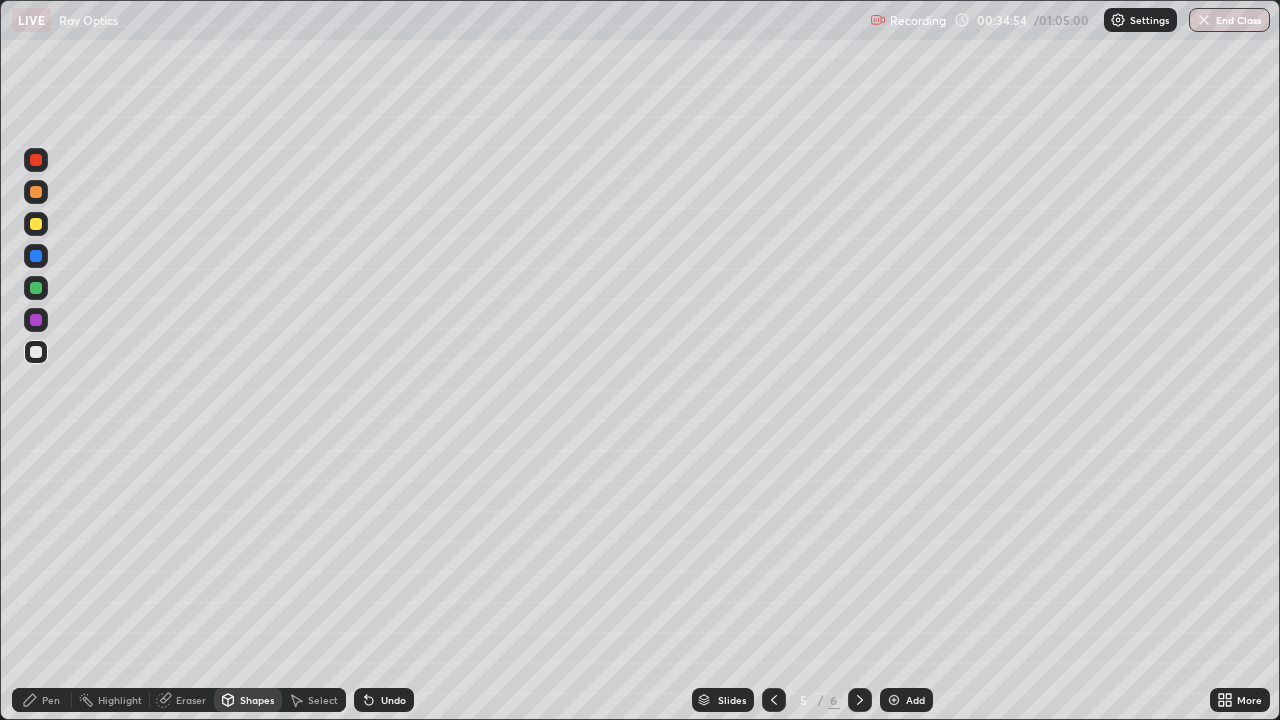 click on "Undo" at bounding box center [393, 700] 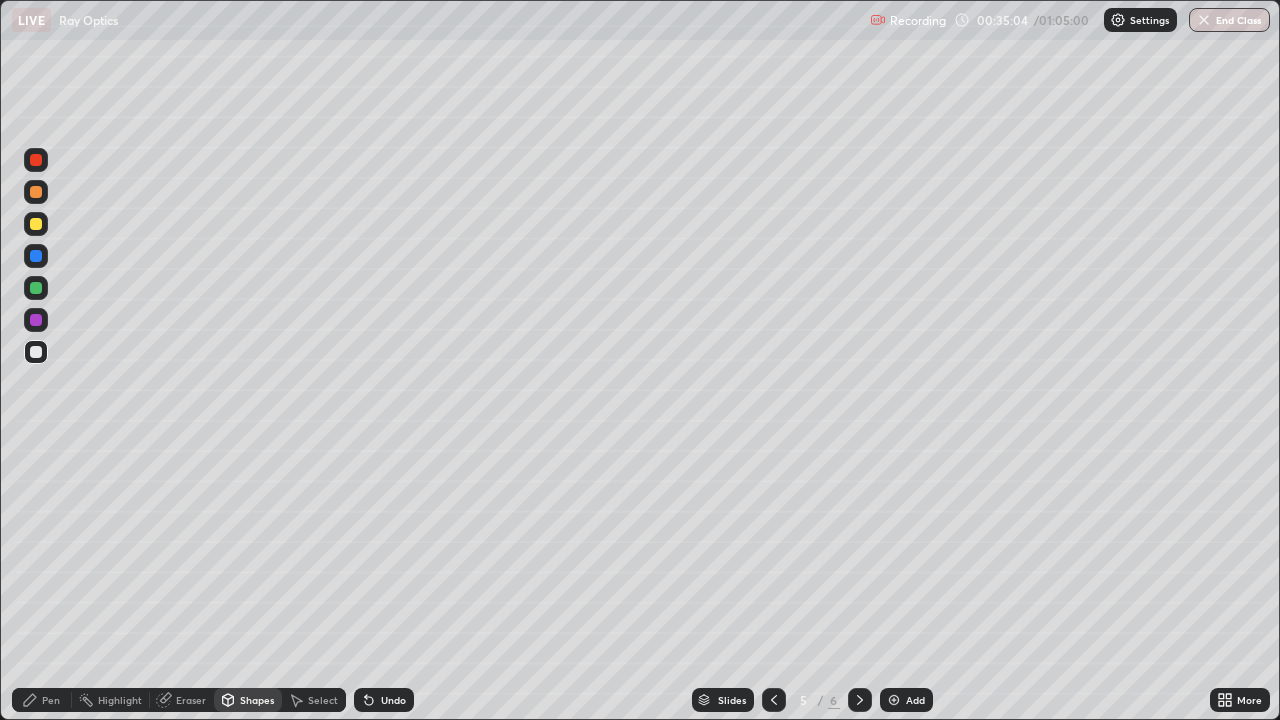 click on "Shapes" at bounding box center (257, 700) 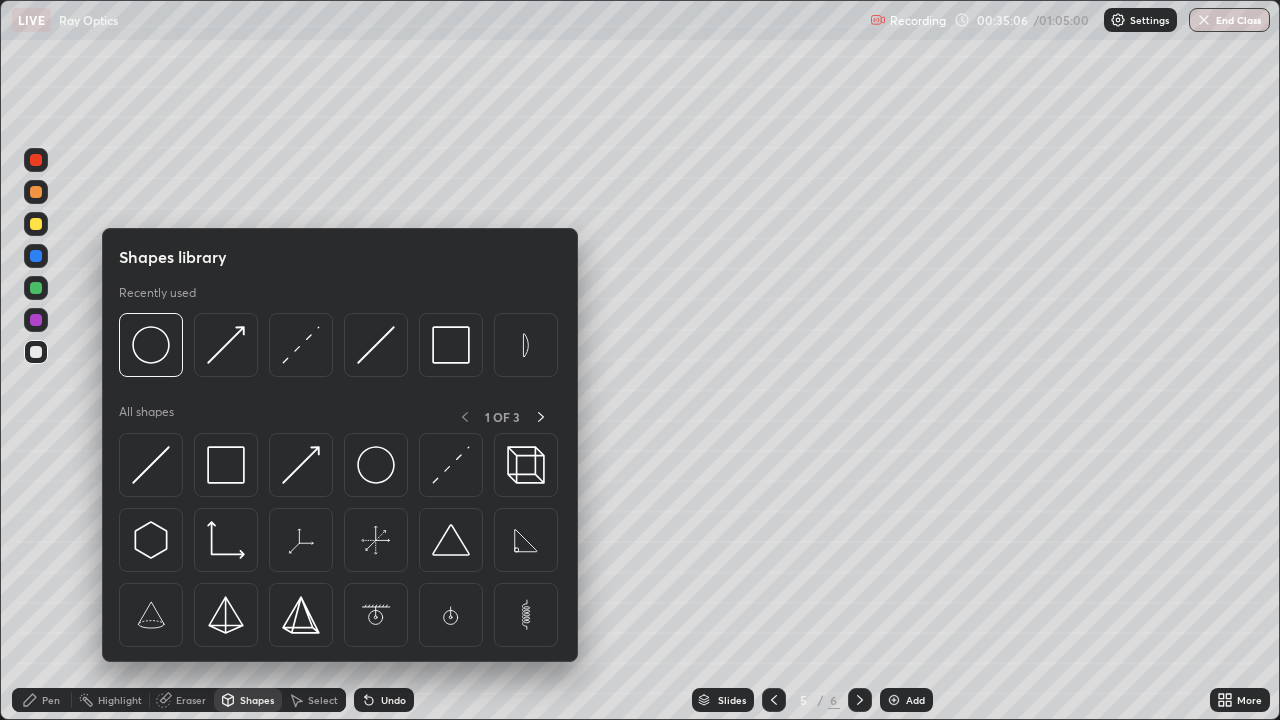 click at bounding box center (36, 352) 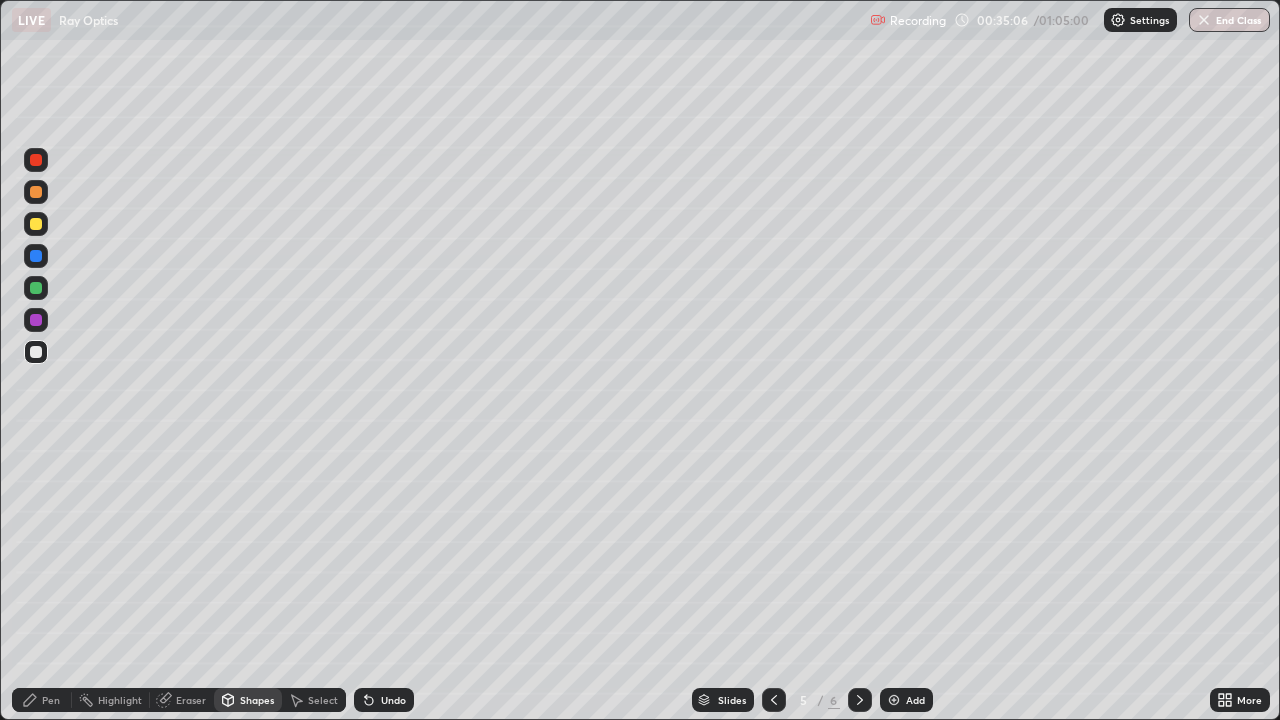 click at bounding box center [36, 320] 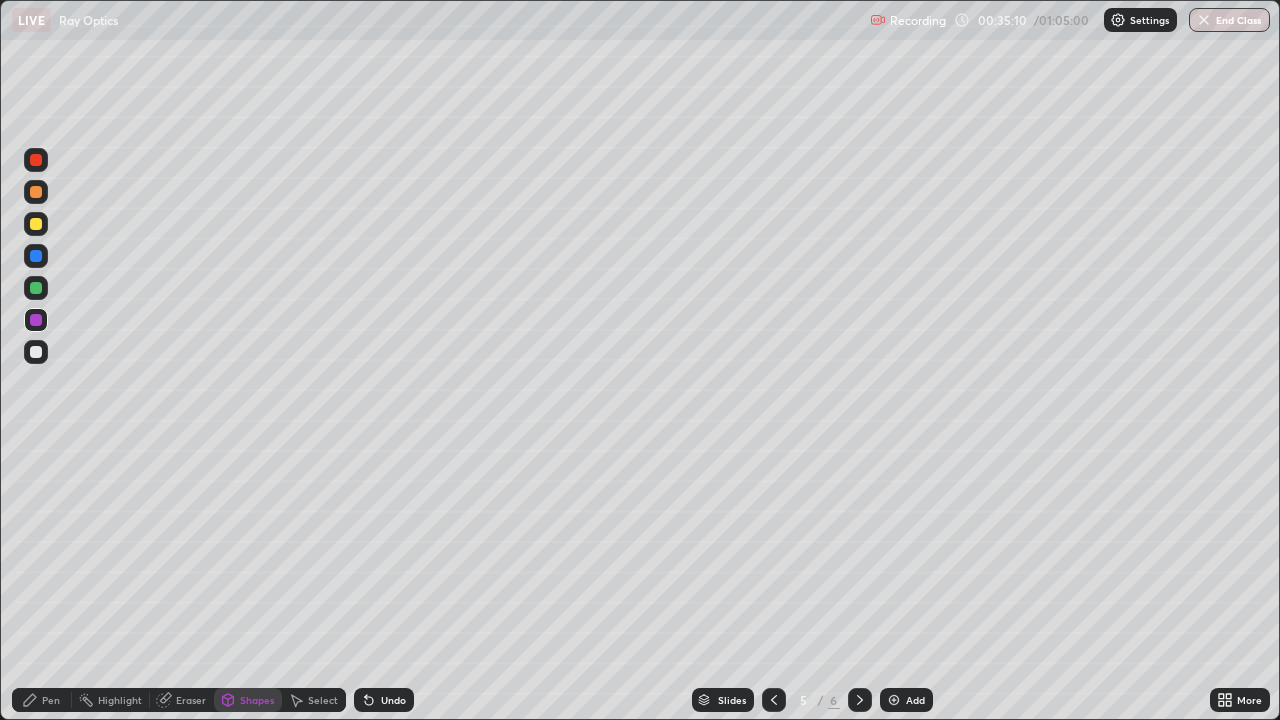 click on "Pen" at bounding box center [51, 700] 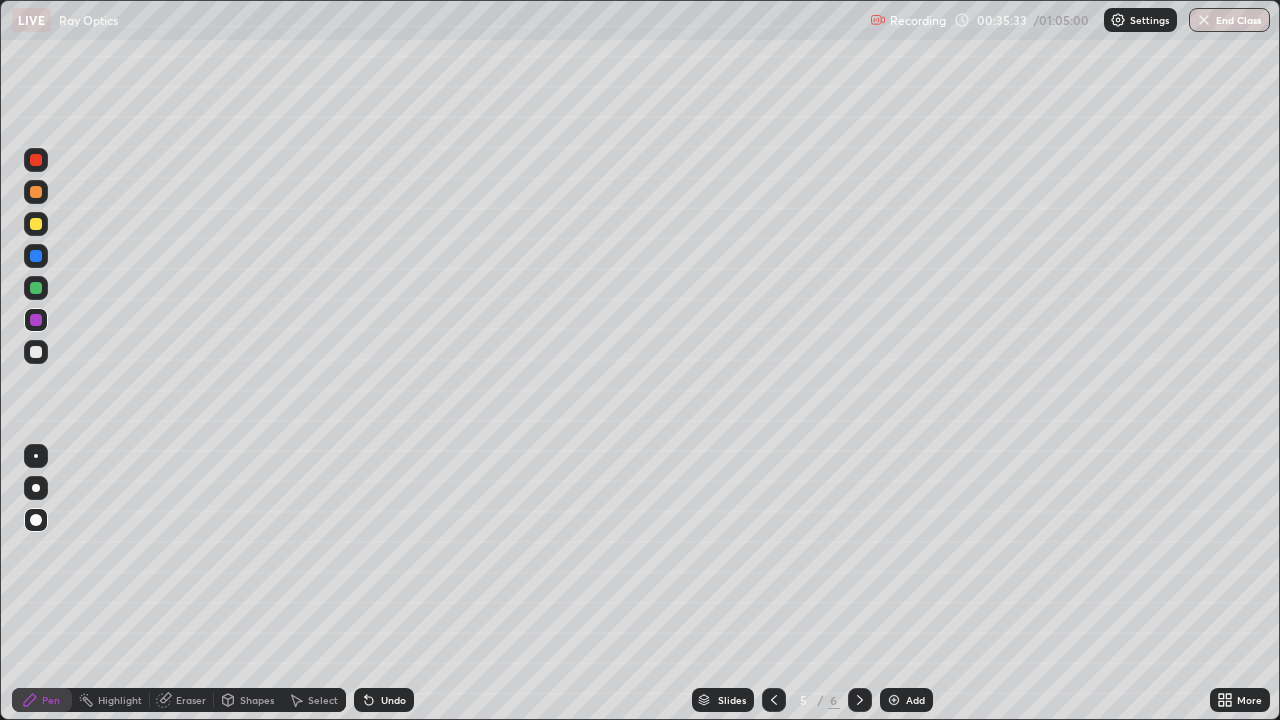 click 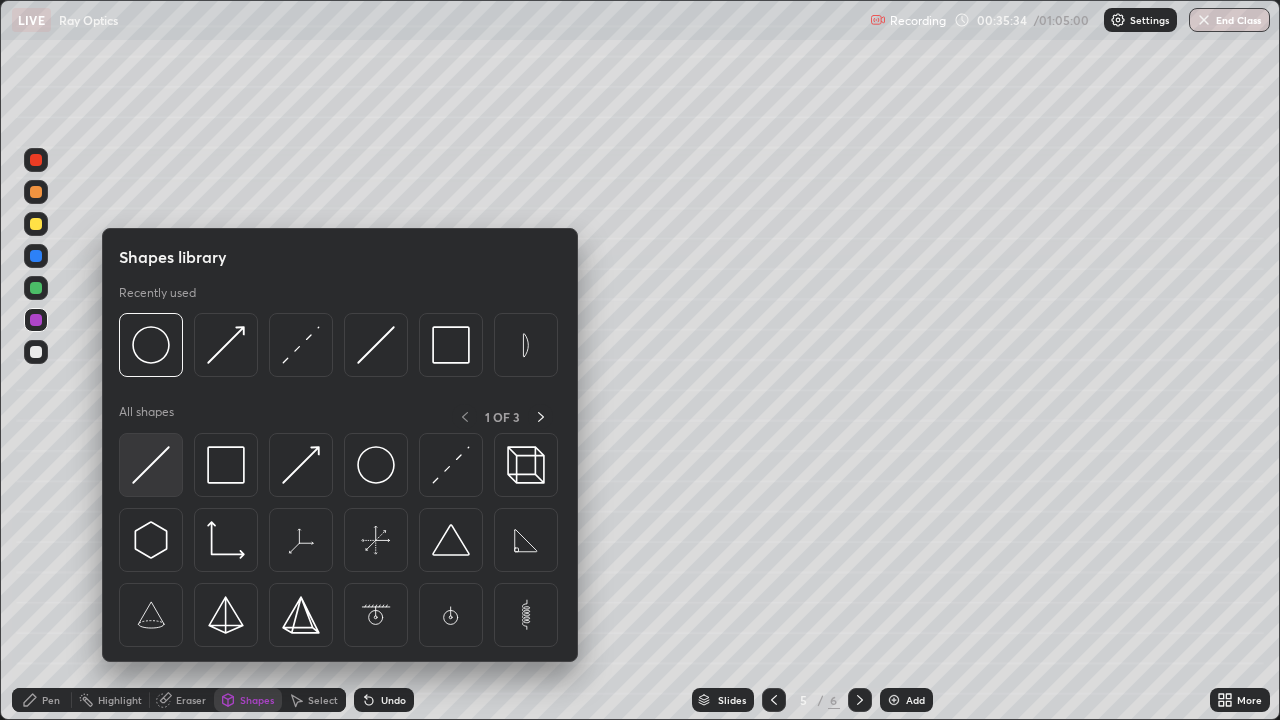 click at bounding box center [151, 465] 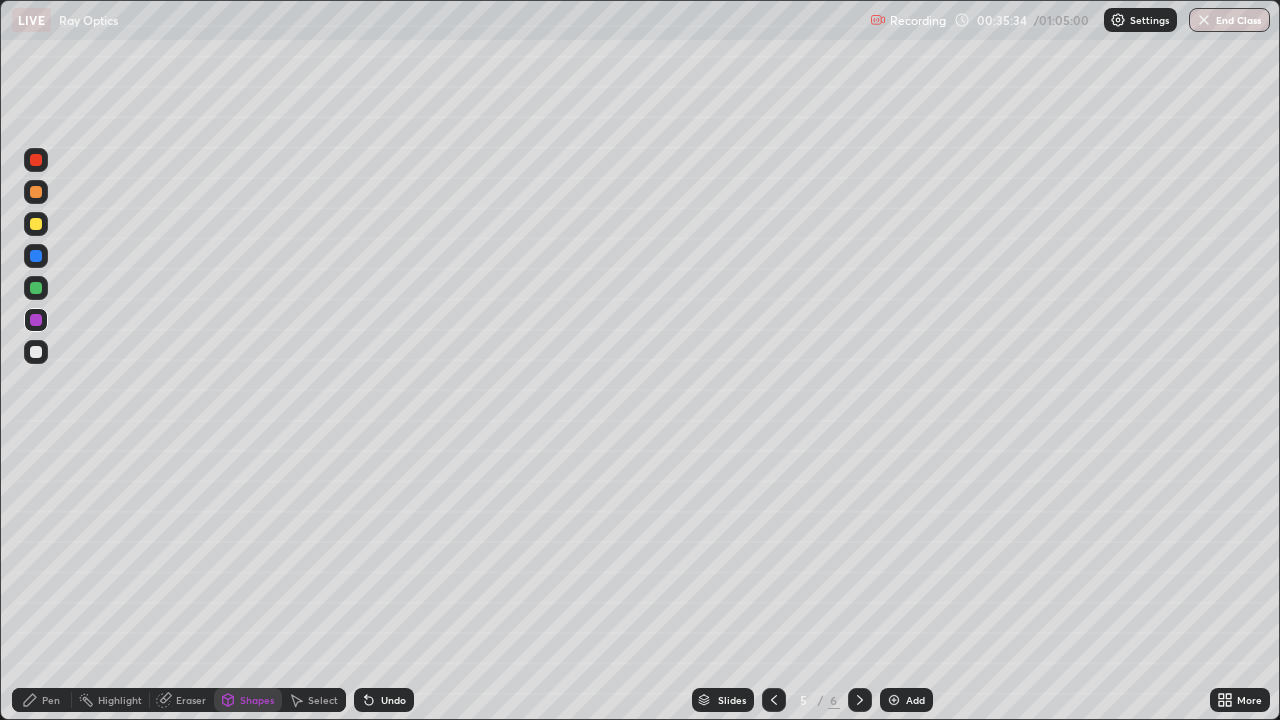 click at bounding box center (36, 288) 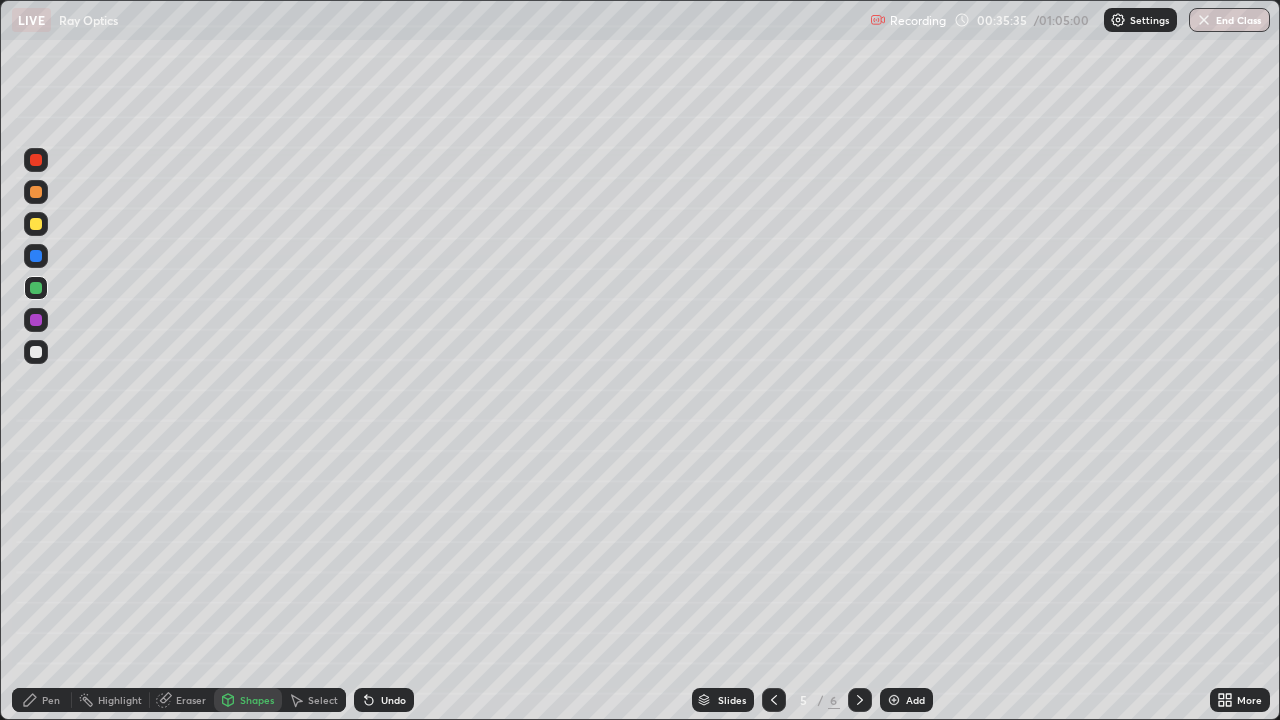 click at bounding box center [36, 256] 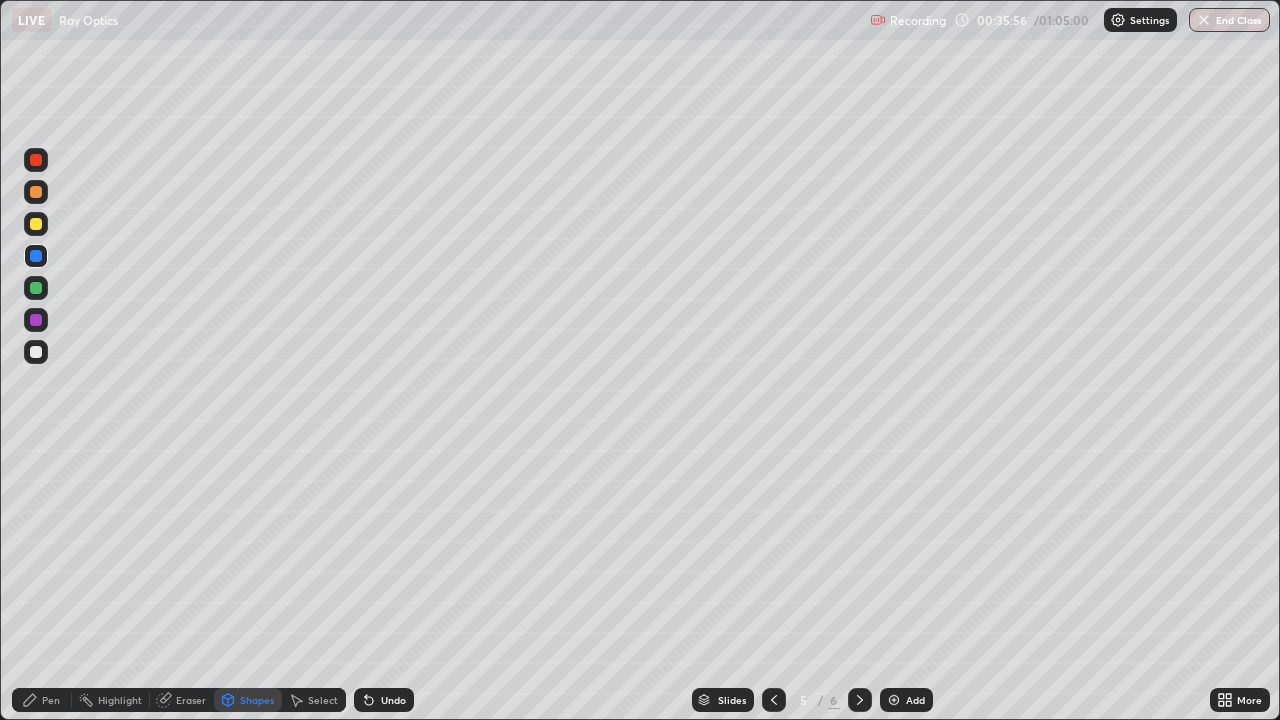 click 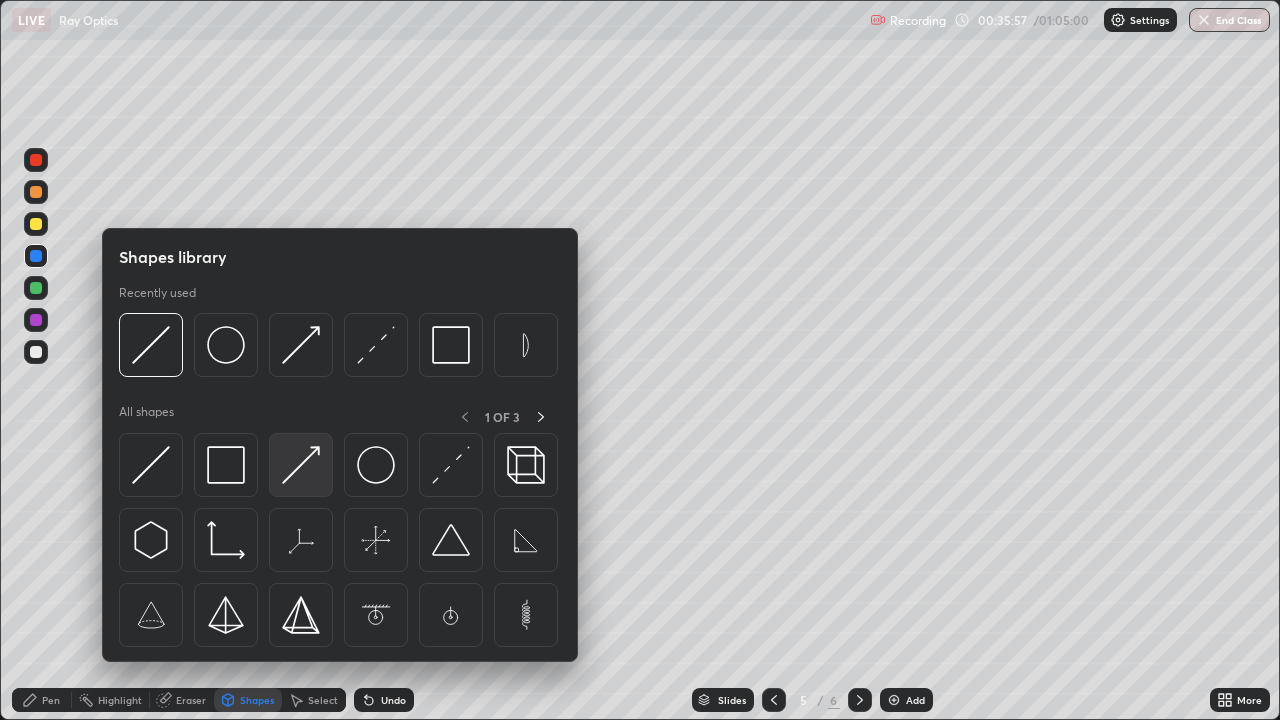 click at bounding box center [301, 465] 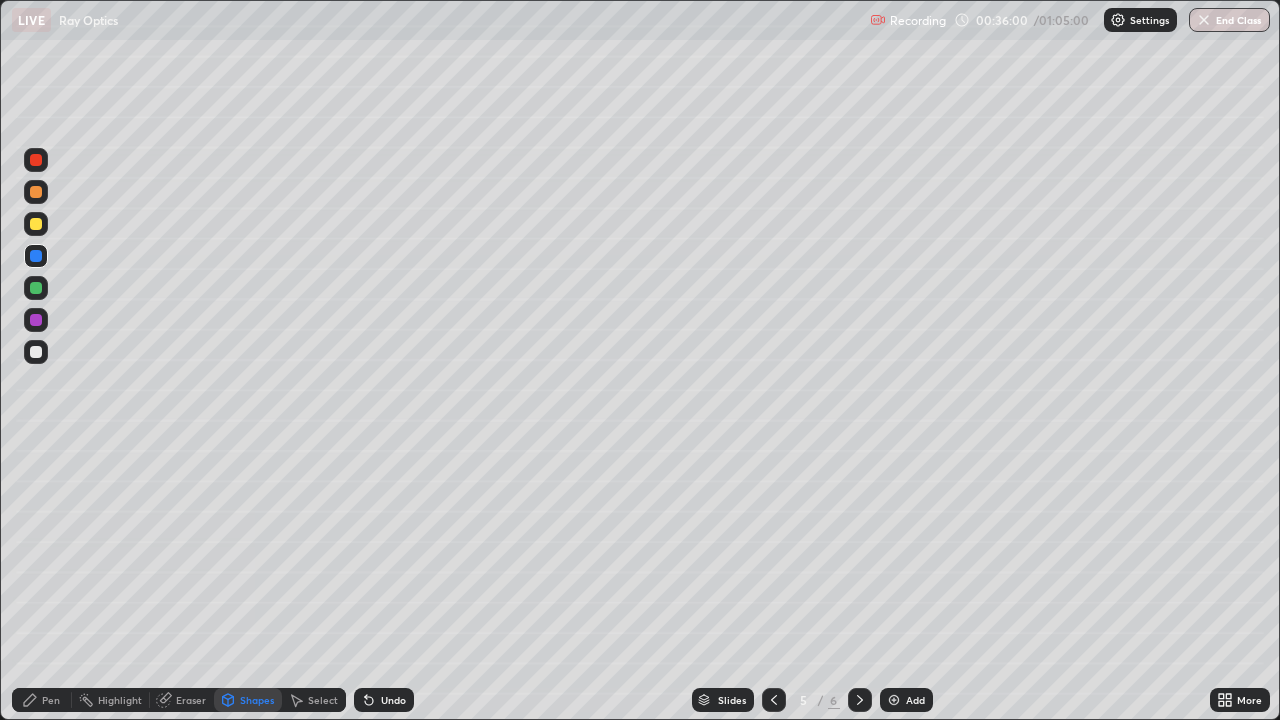 click 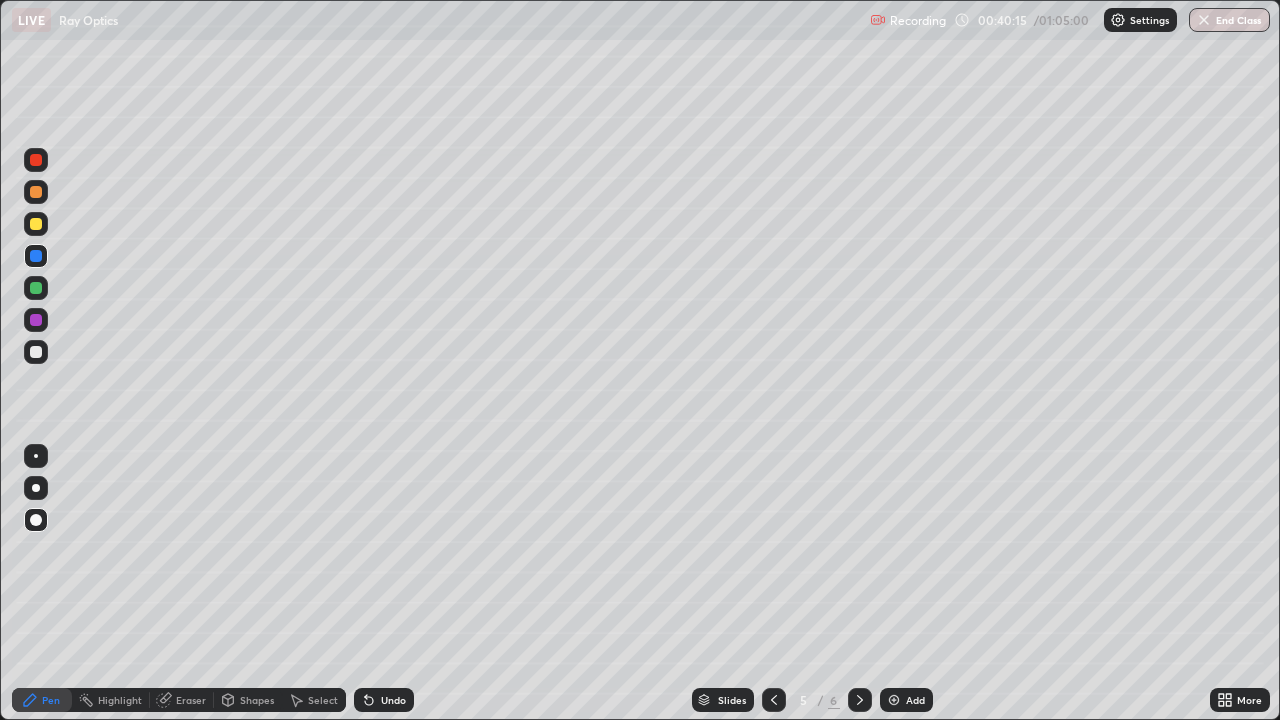 click on "Shapes" at bounding box center [257, 700] 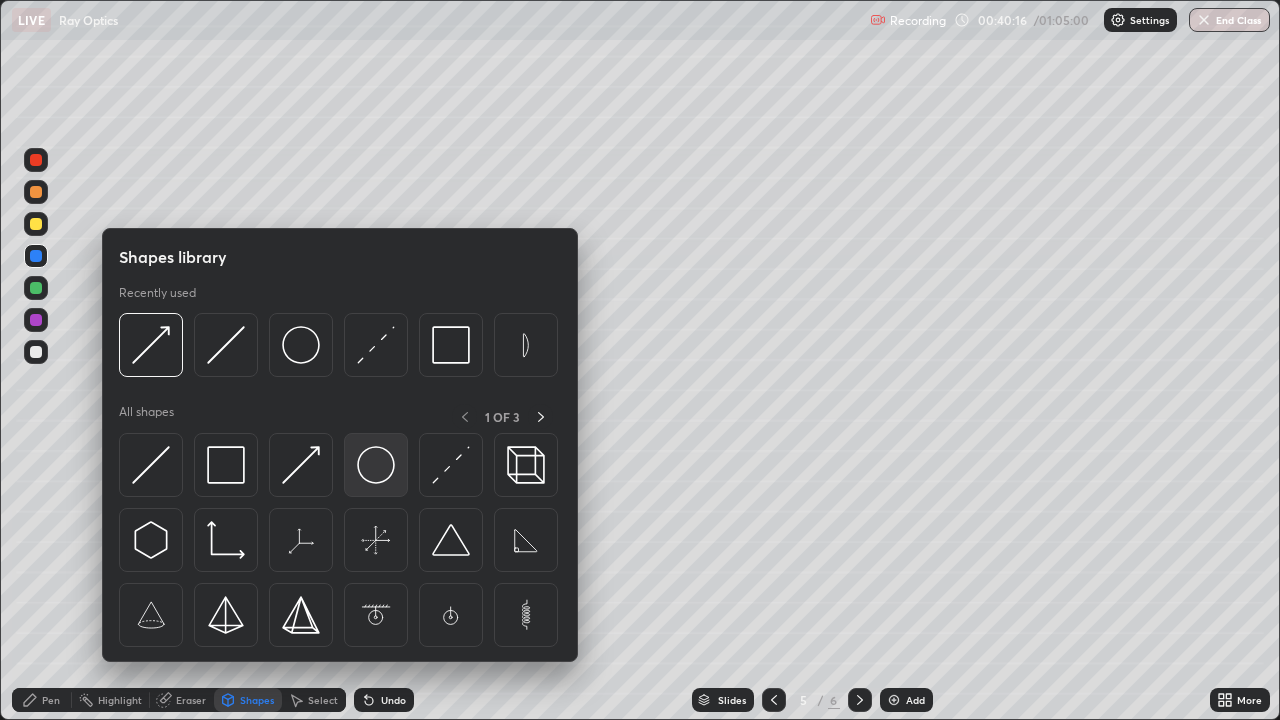 click at bounding box center [376, 465] 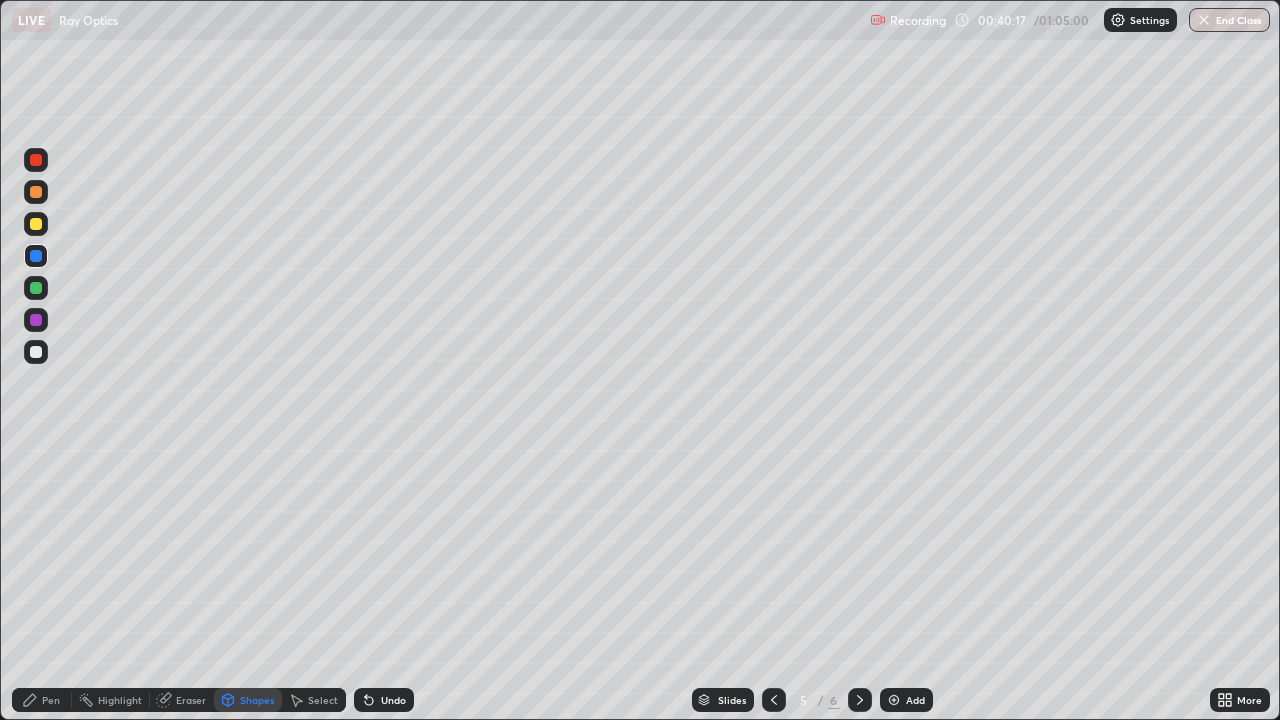 click at bounding box center (36, 224) 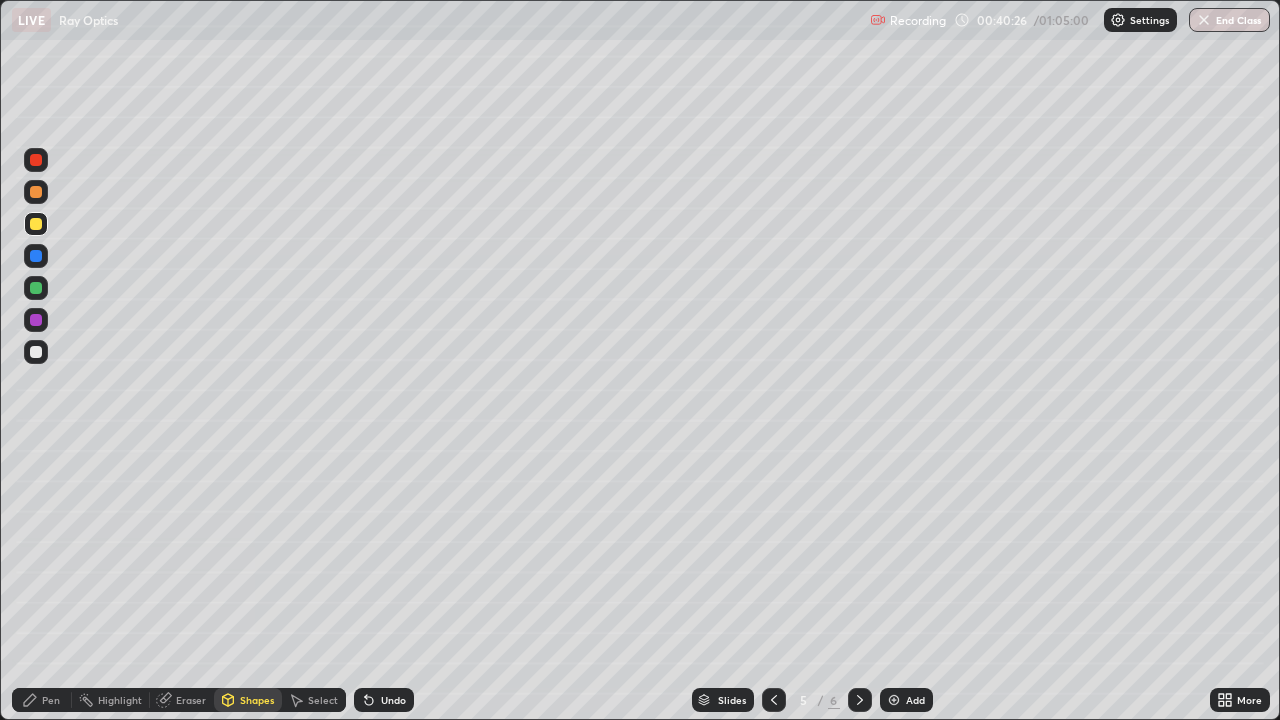 click on "Shapes" at bounding box center (257, 700) 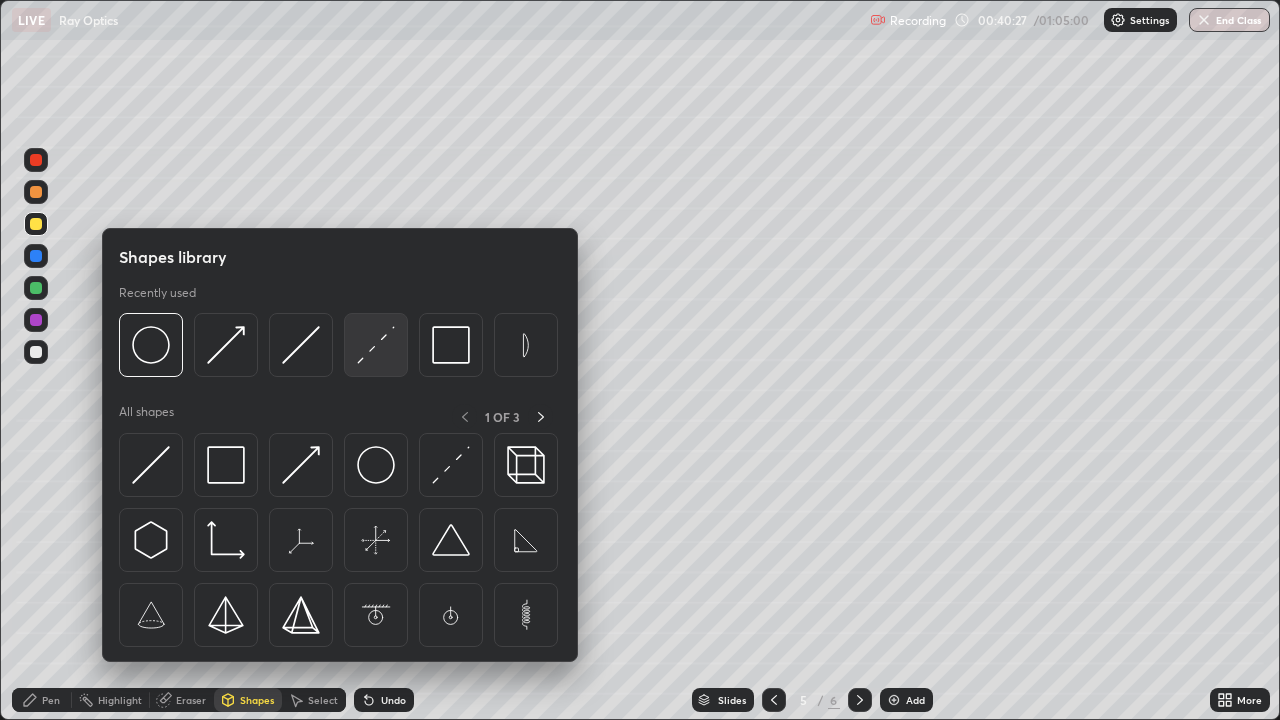 click at bounding box center (376, 345) 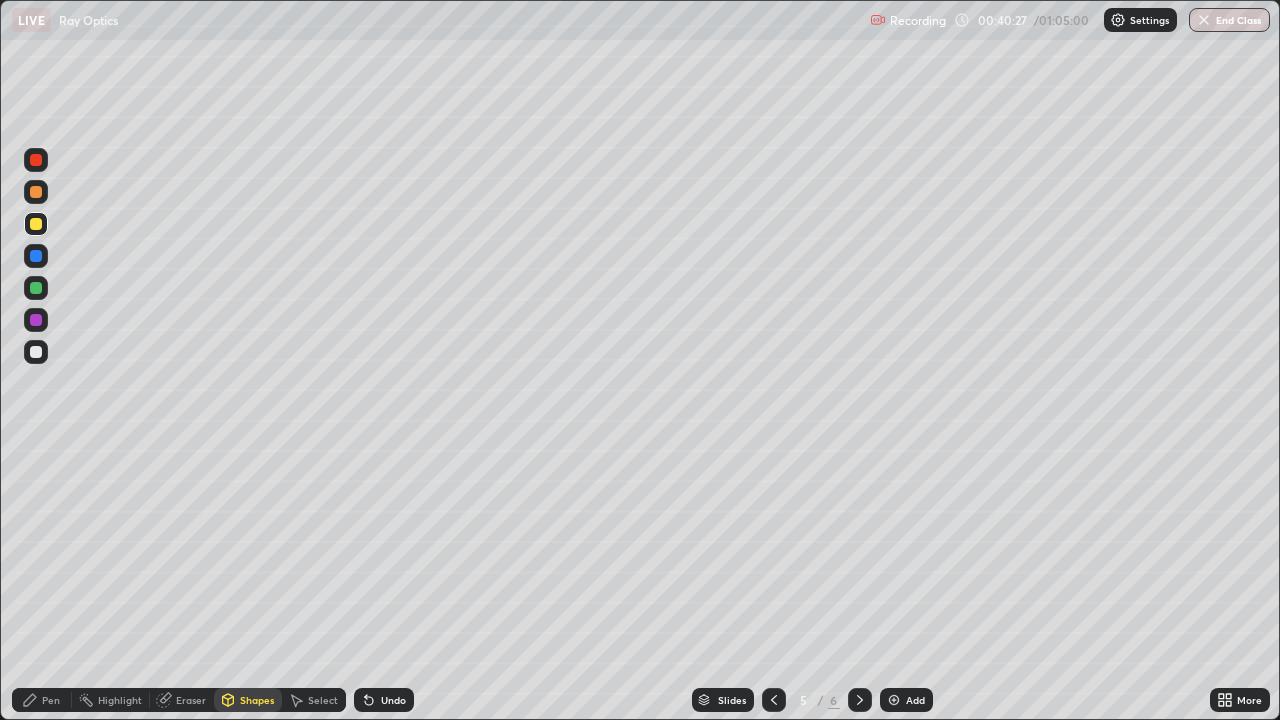 click at bounding box center (36, 352) 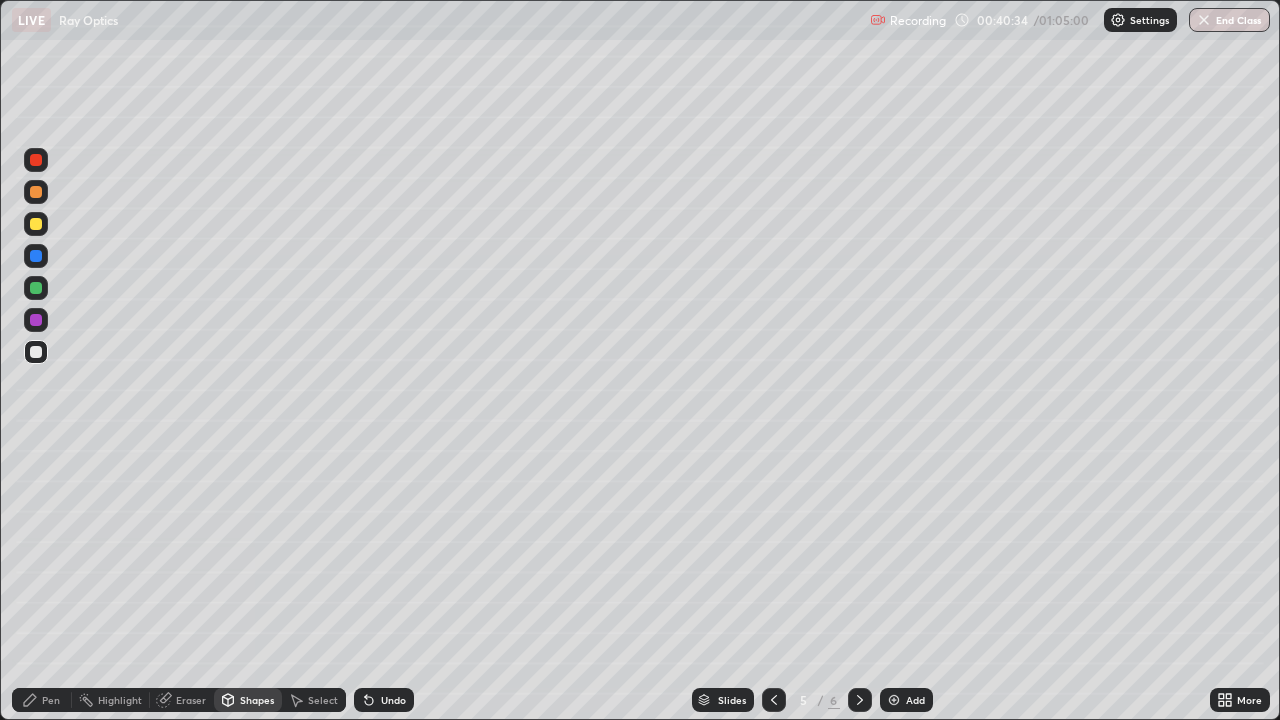 click on "Pen" at bounding box center (51, 700) 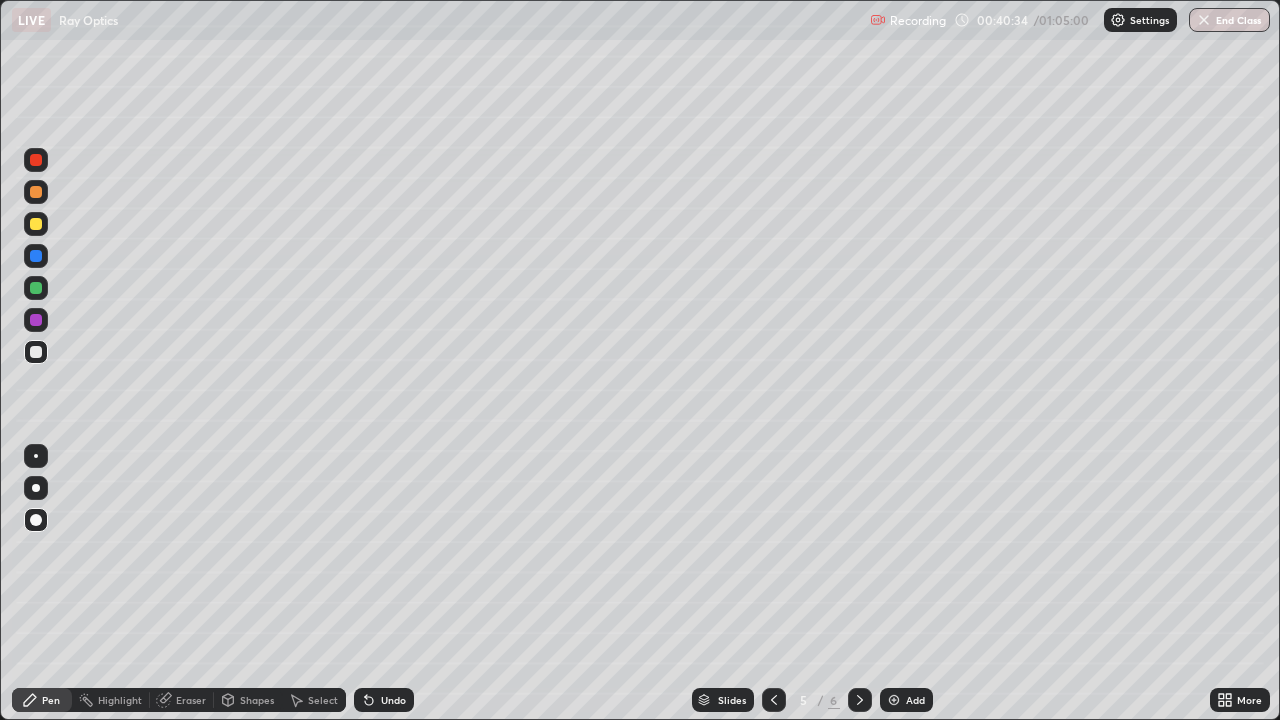 click at bounding box center [36, 456] 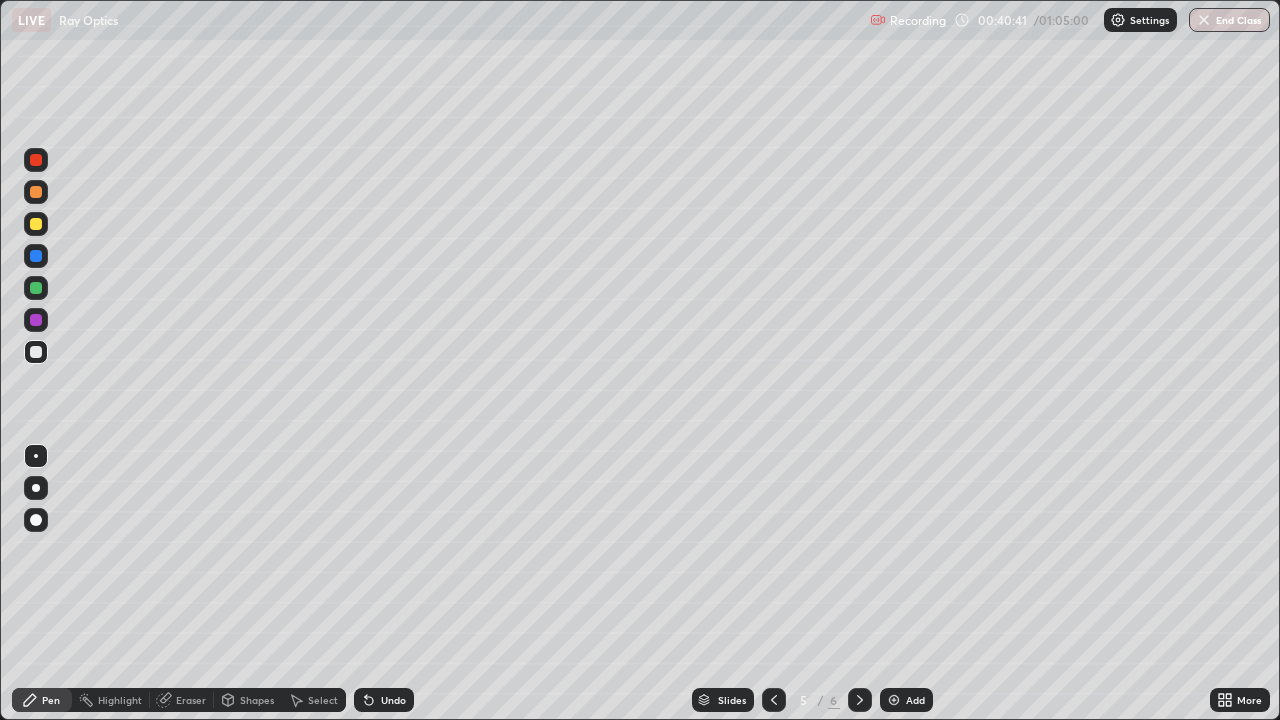 click at bounding box center [36, 256] 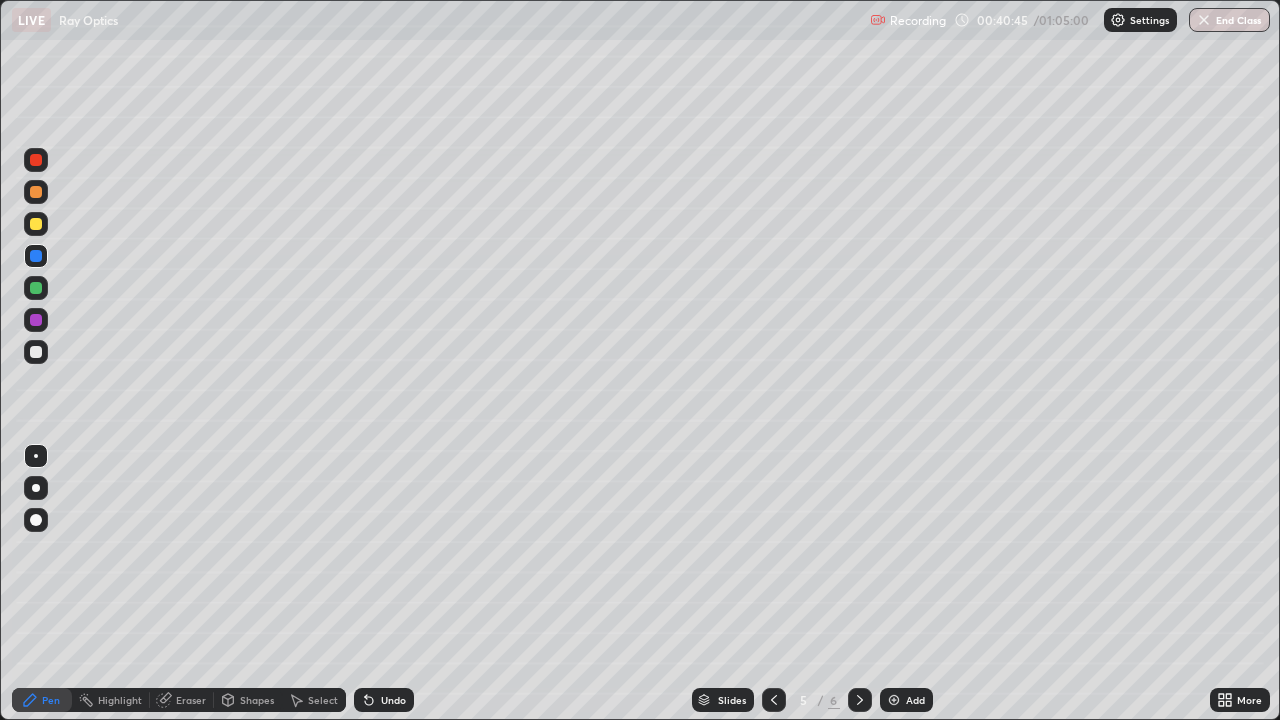 click on "Undo" at bounding box center (393, 700) 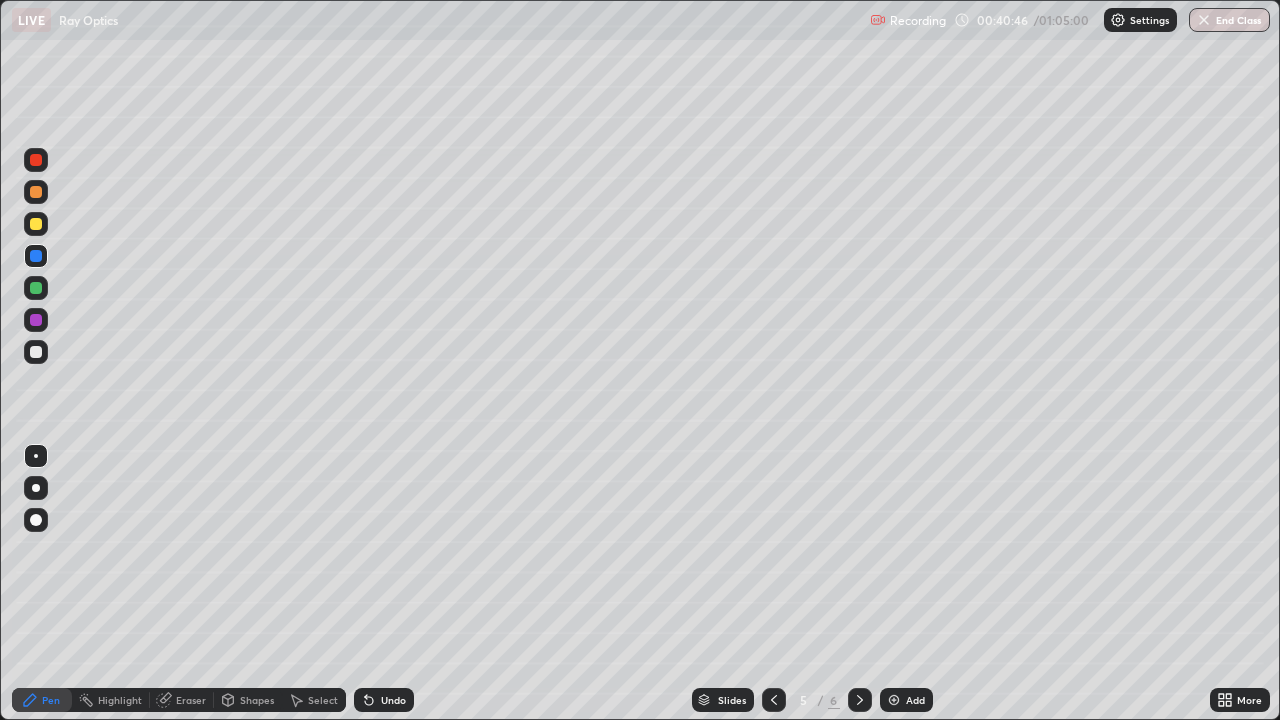 click on "Shapes" at bounding box center [257, 700] 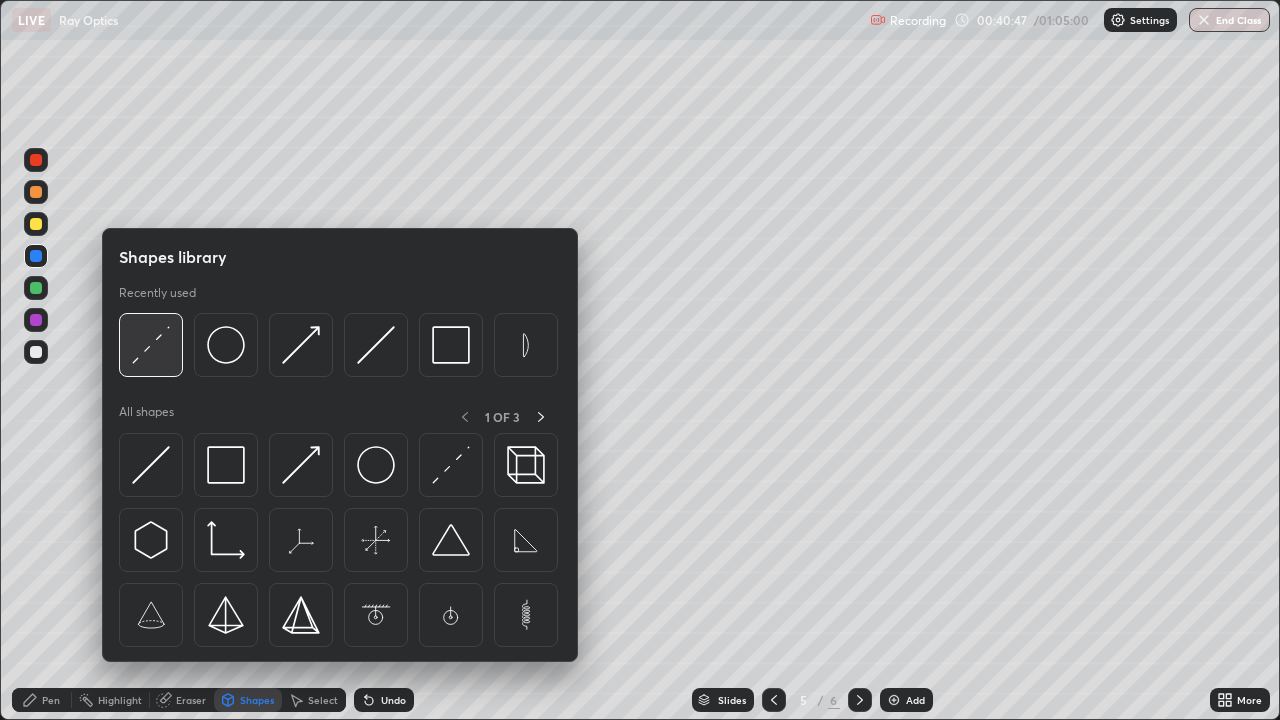 click at bounding box center [151, 345] 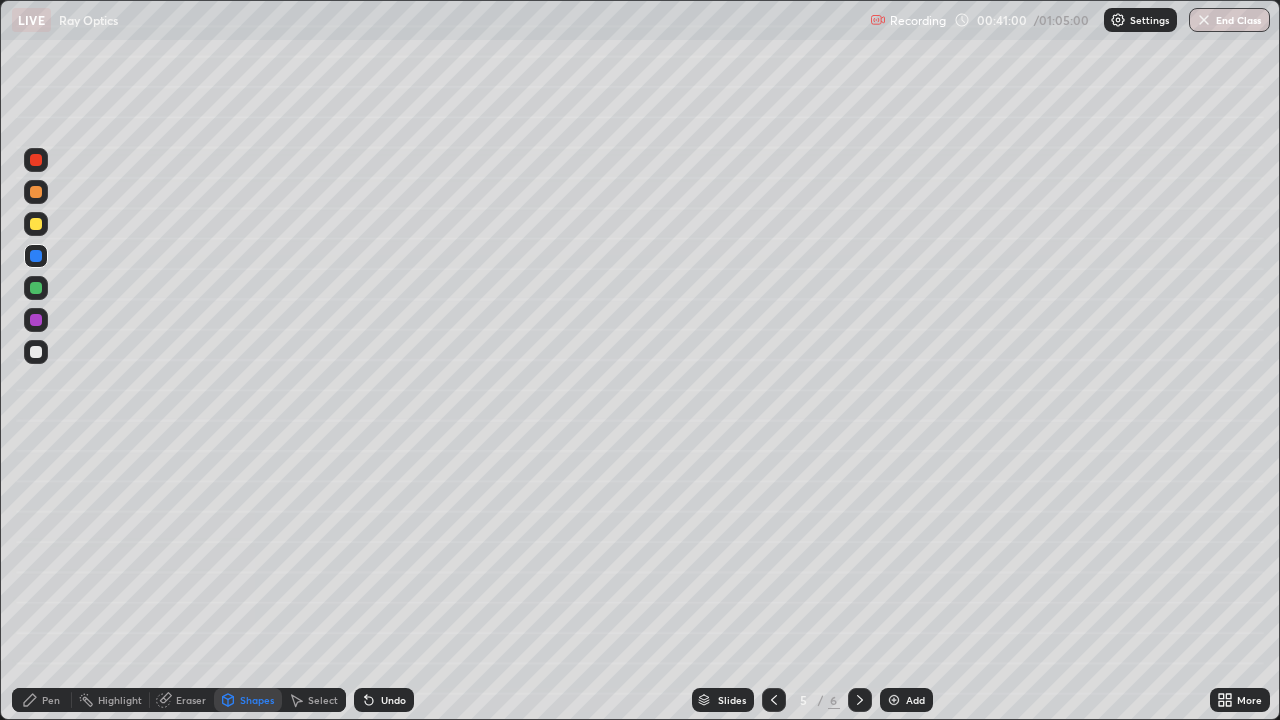 click on "Pen" at bounding box center (51, 700) 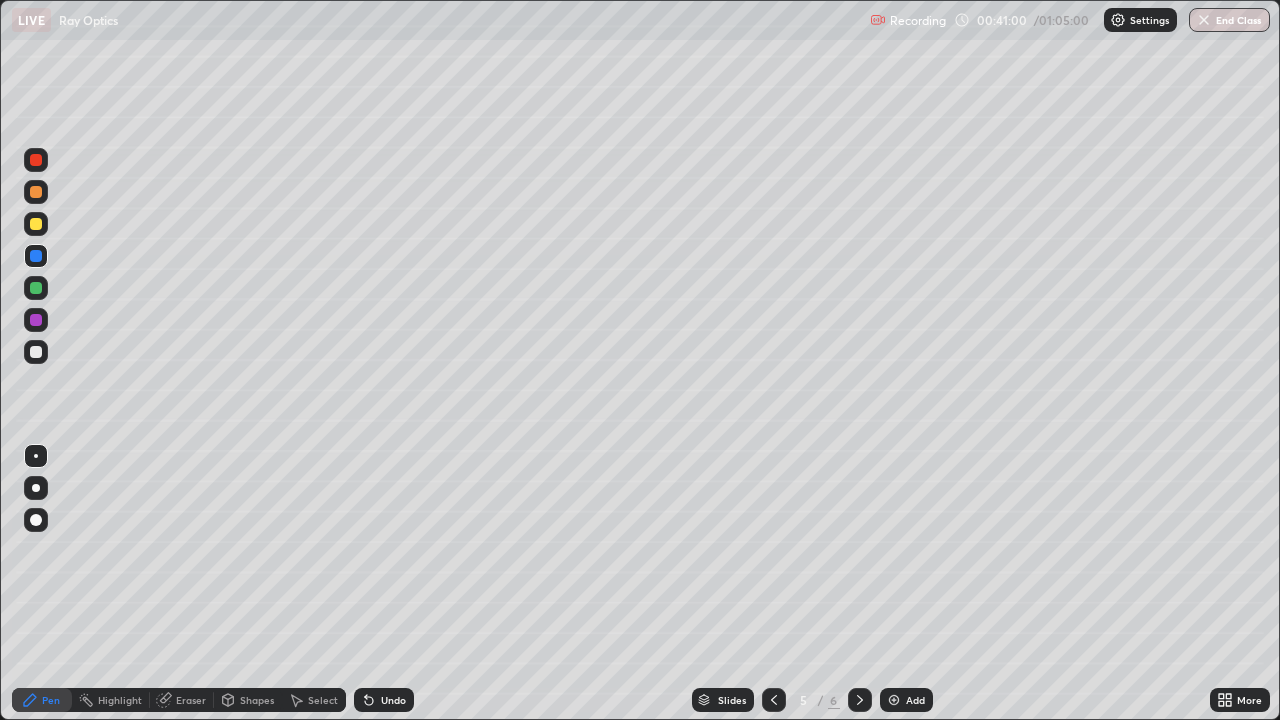 click at bounding box center [36, 520] 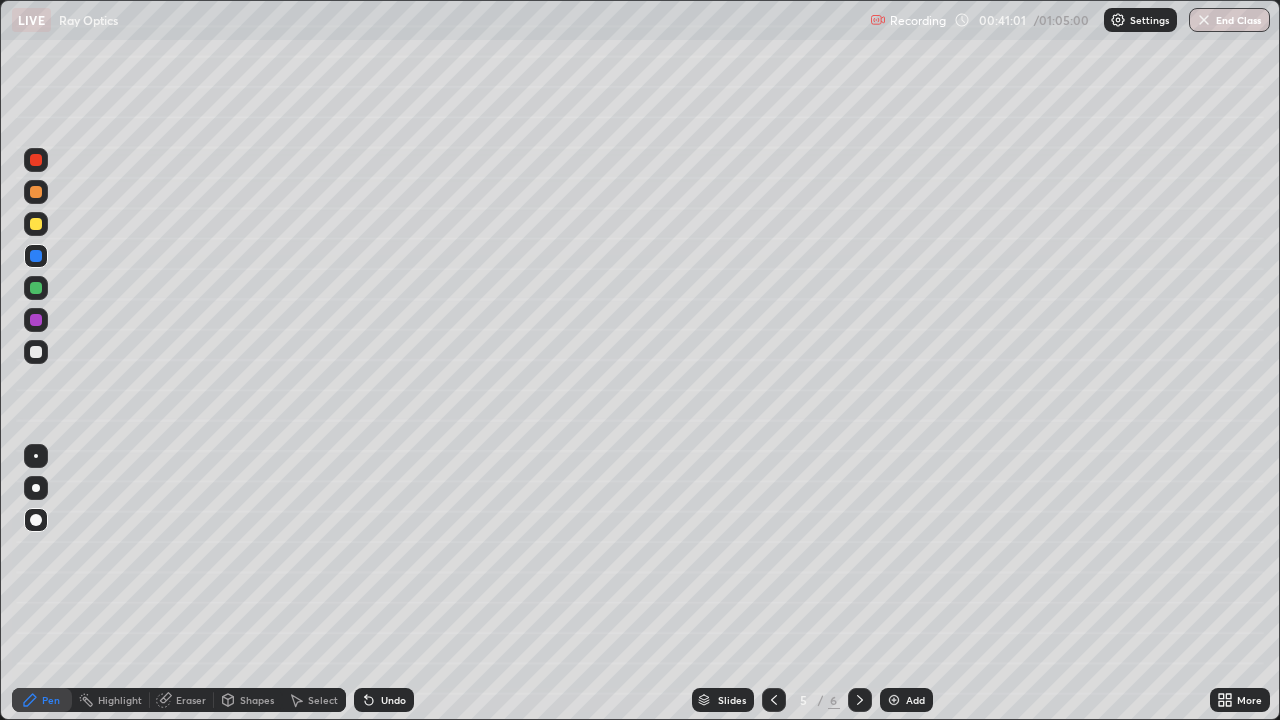 click at bounding box center (36, 320) 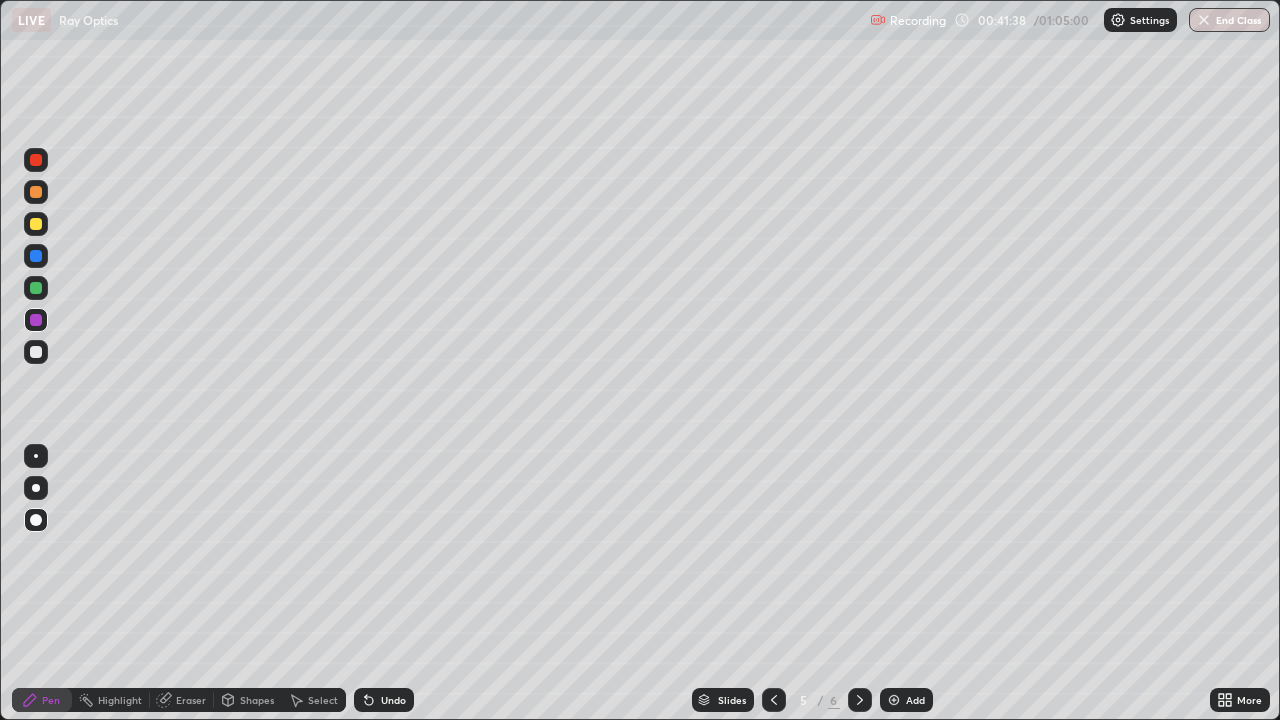 click on "Shapes" at bounding box center (257, 700) 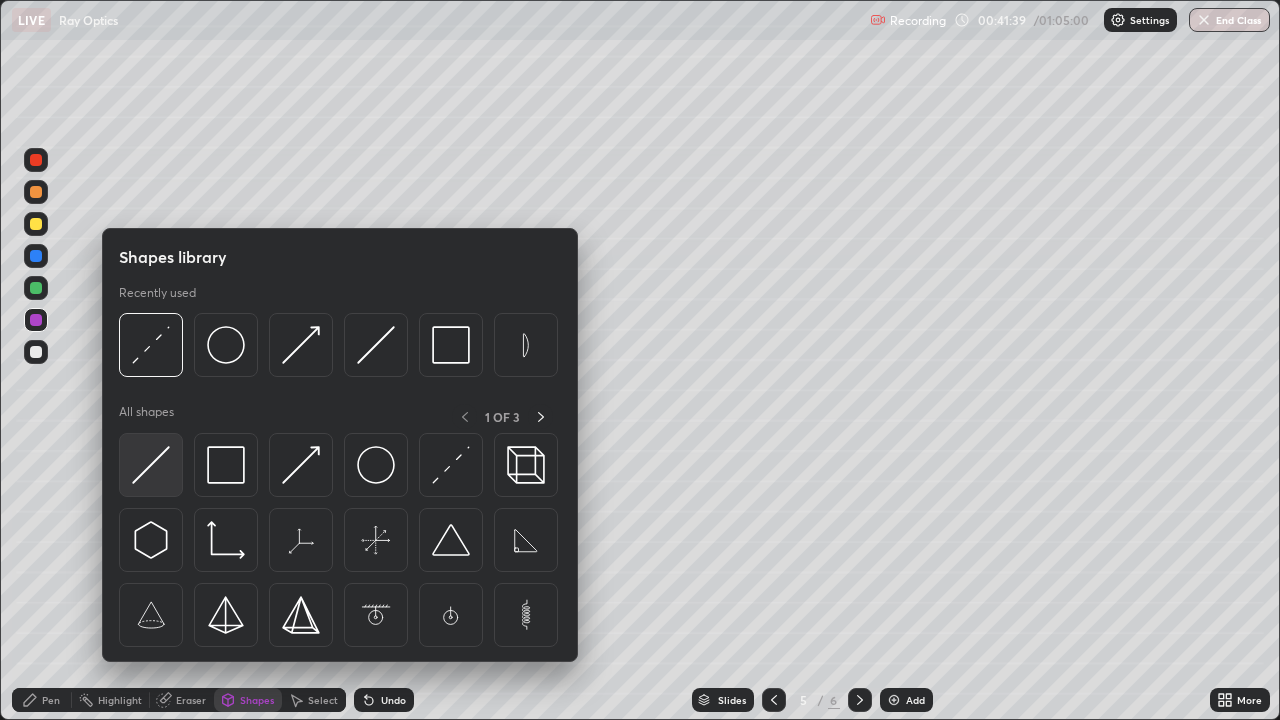click at bounding box center [151, 465] 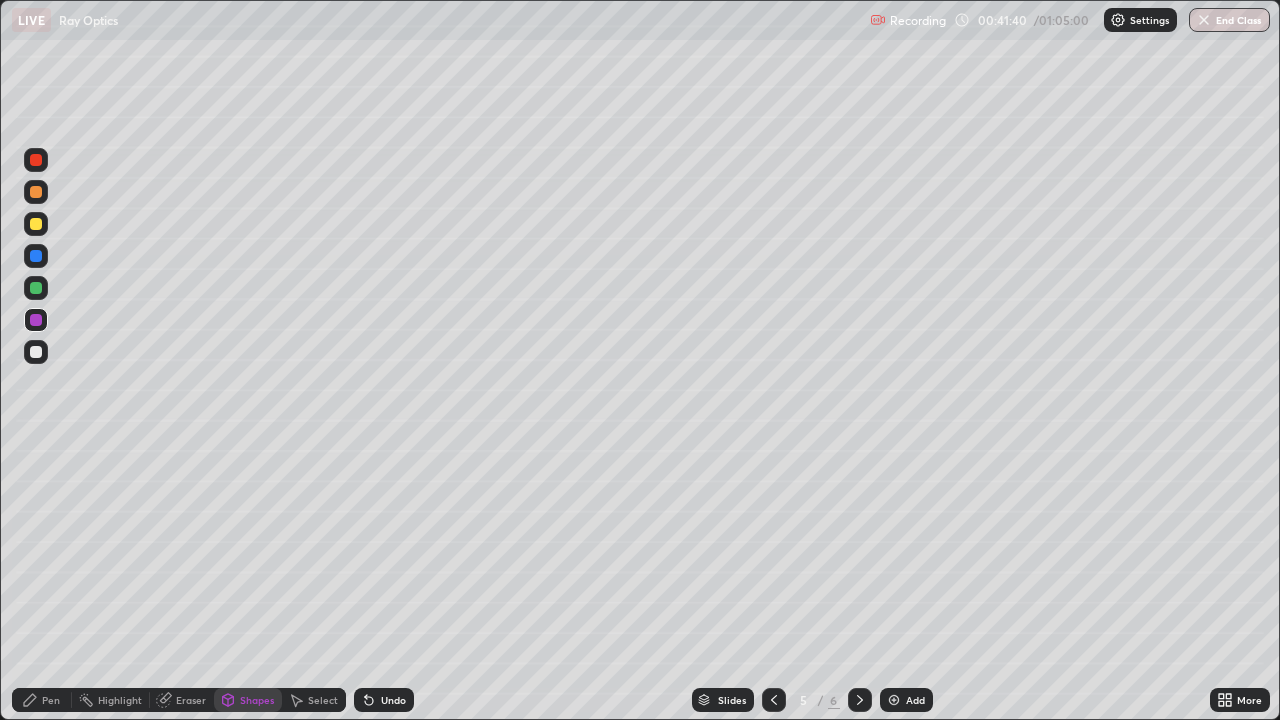 click at bounding box center (36, 256) 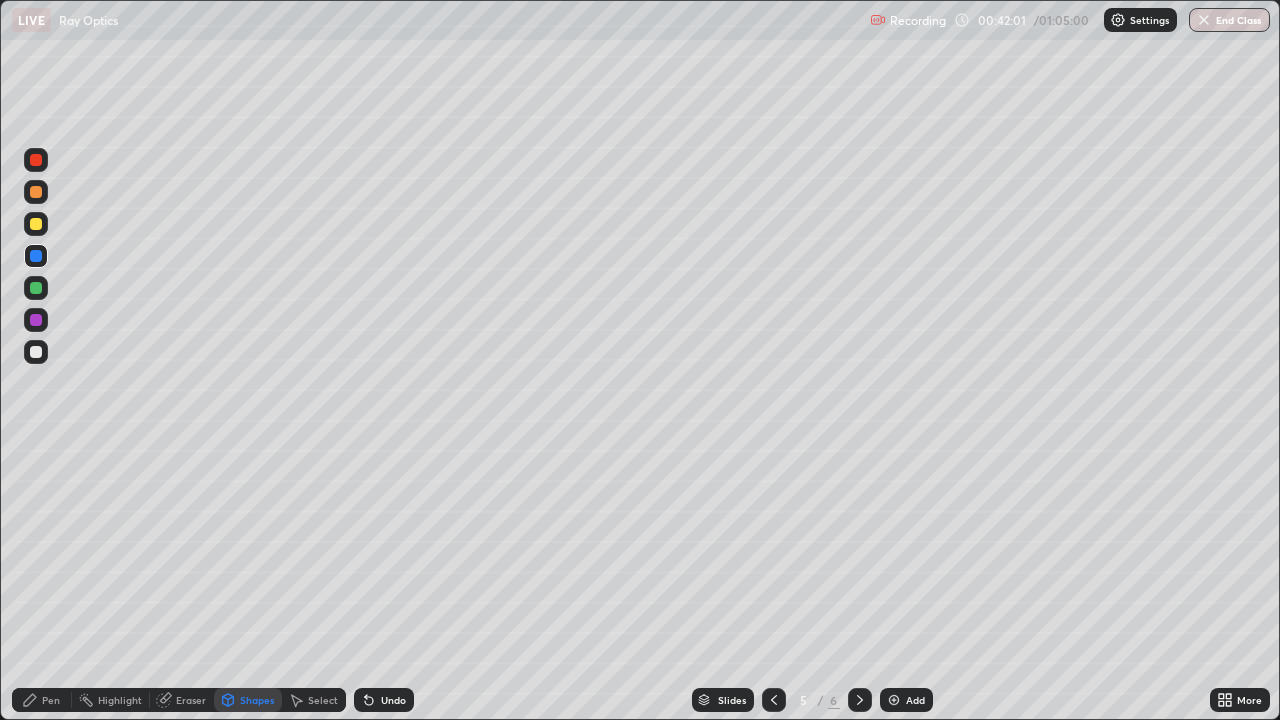 click on "Shapes" at bounding box center (257, 700) 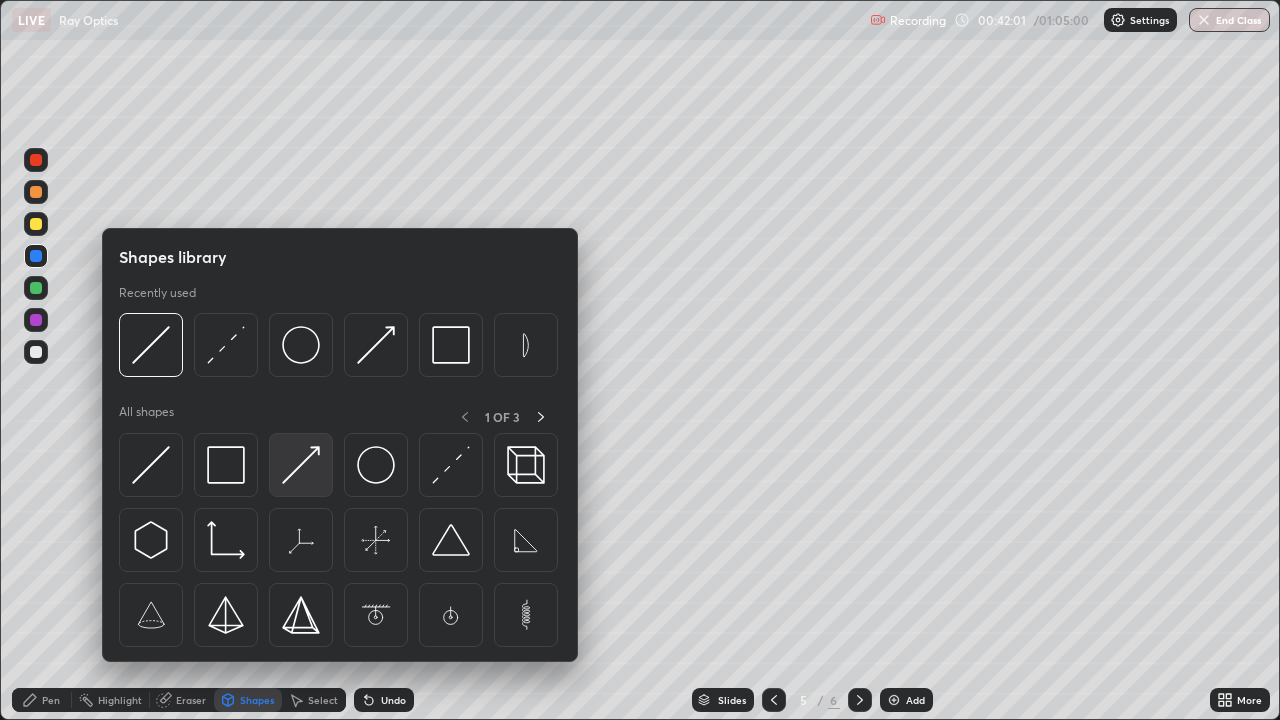 click at bounding box center (301, 465) 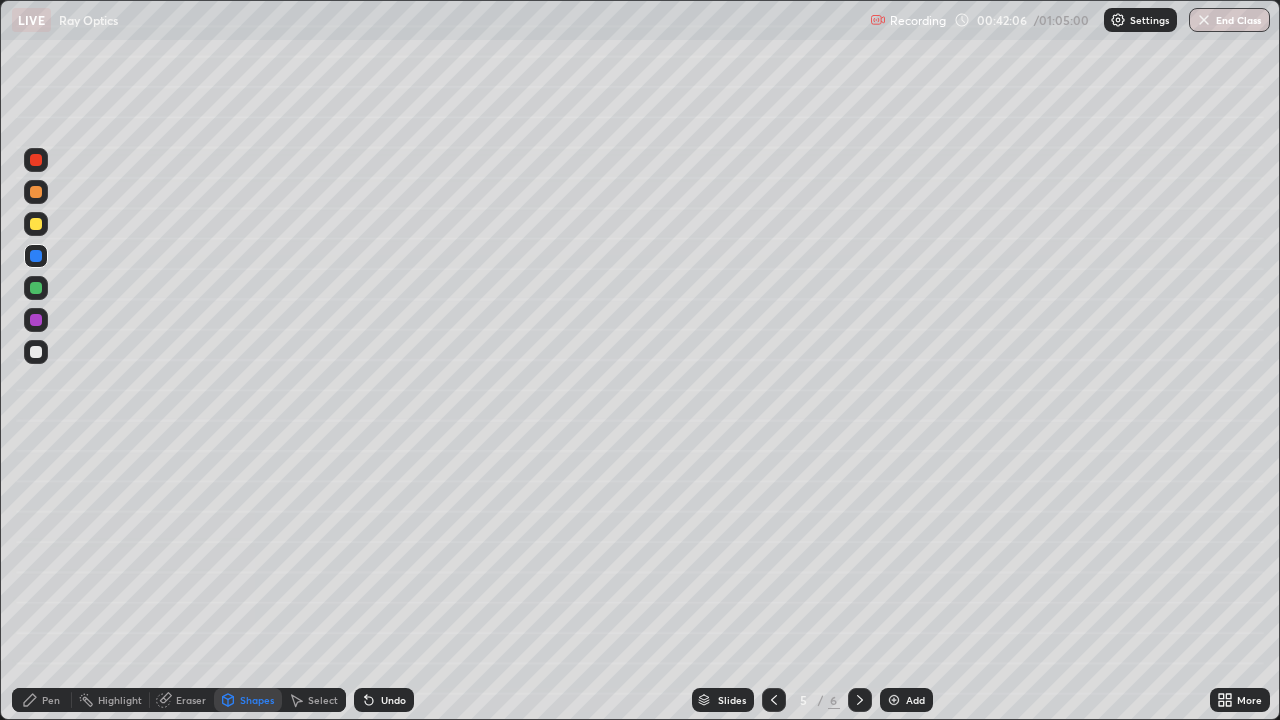 click on "Pen" at bounding box center [51, 700] 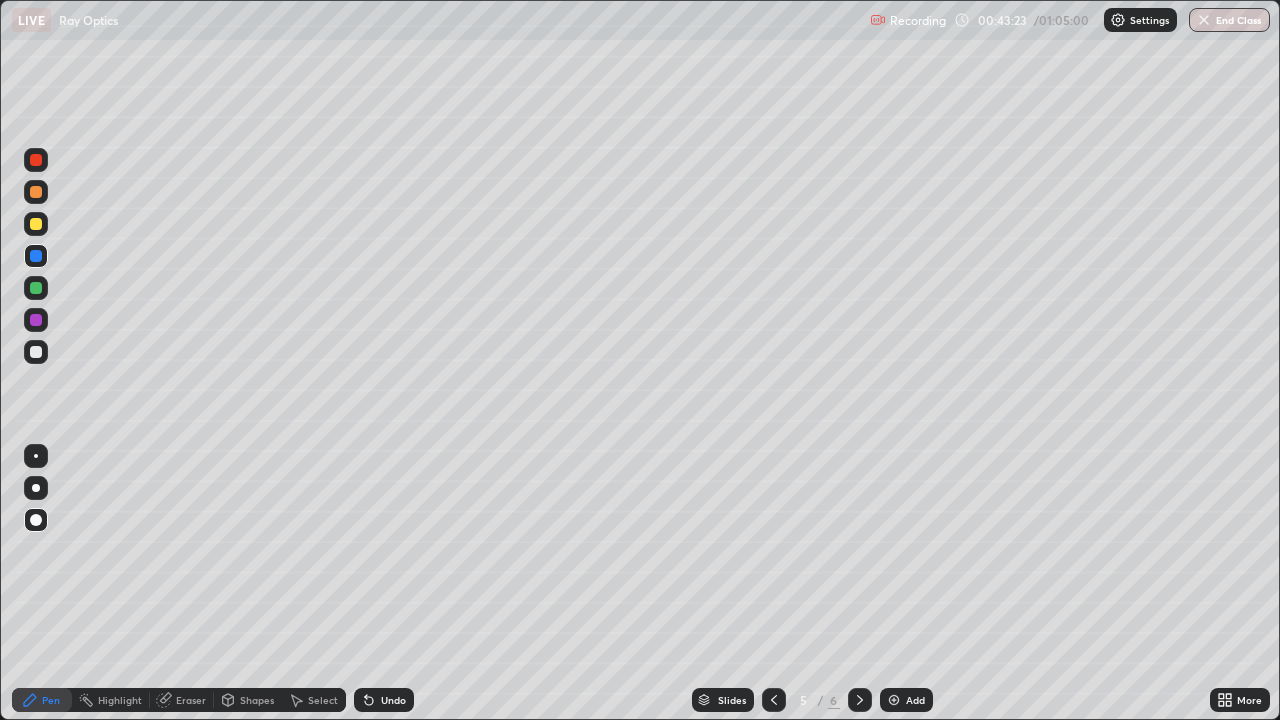 click on "Shapes" at bounding box center (257, 700) 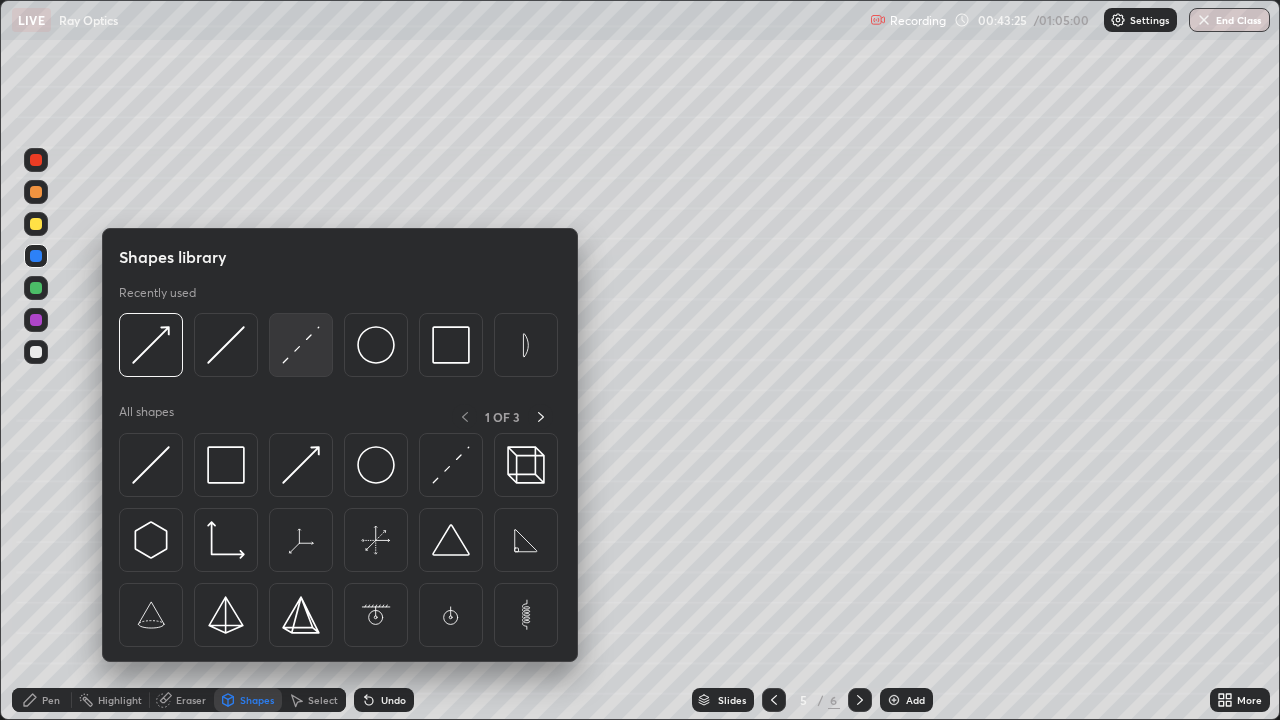 click at bounding box center (301, 345) 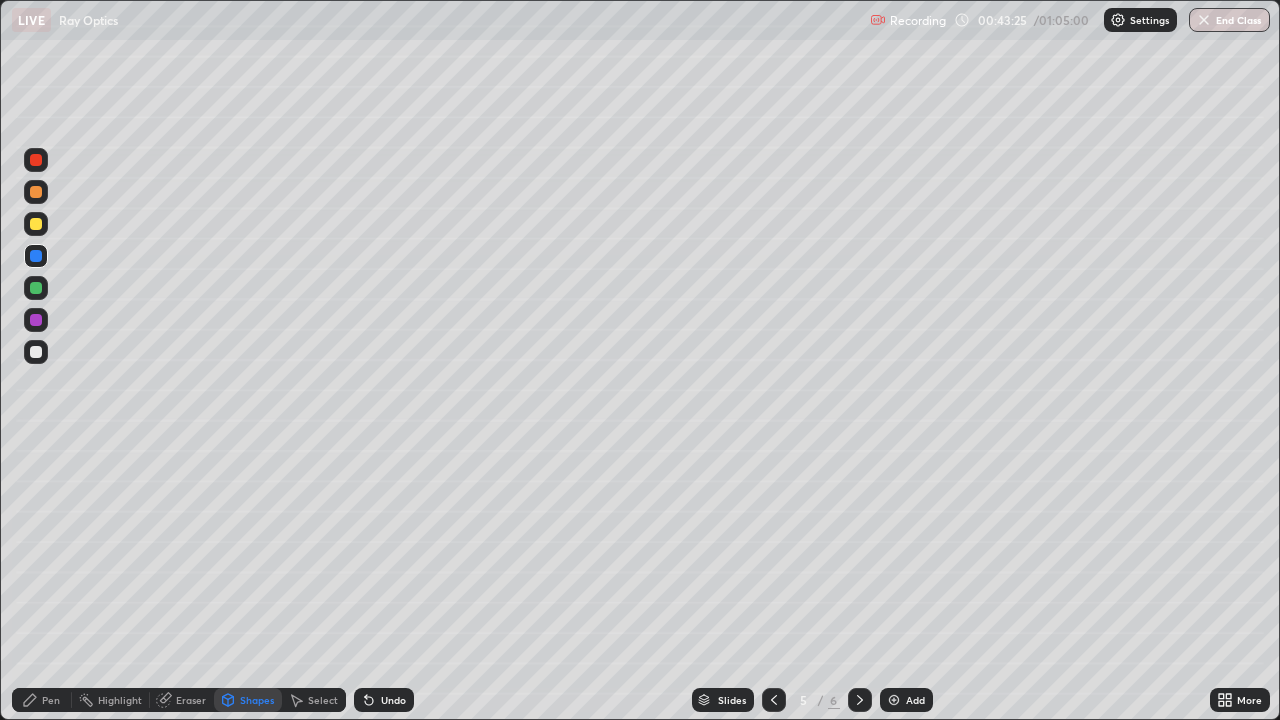 click at bounding box center [36, 320] 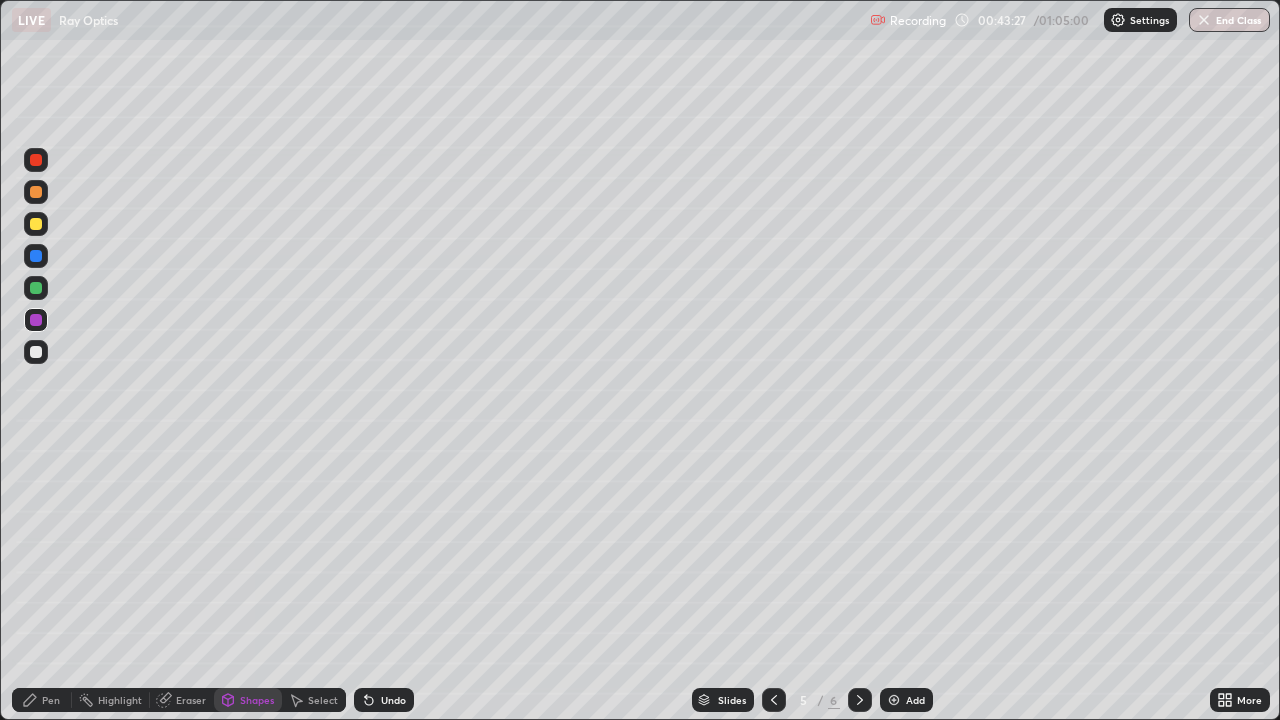 click on "Pen" at bounding box center [42, 700] 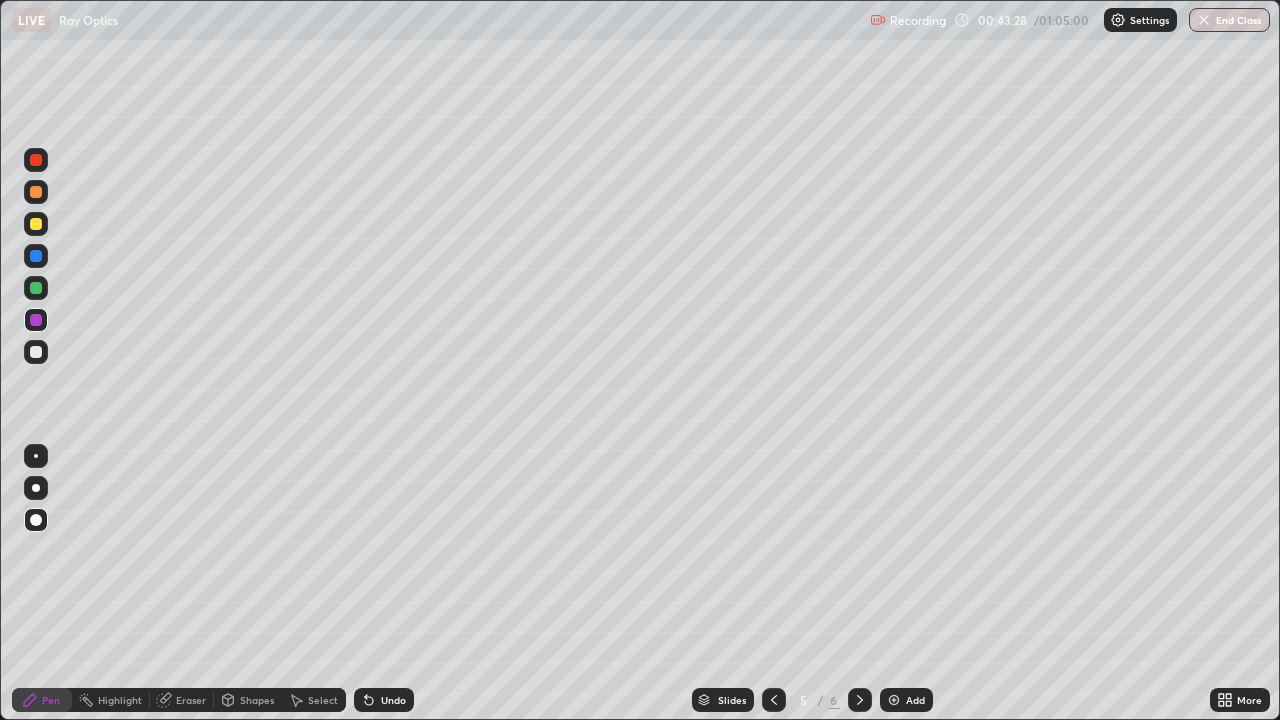 click at bounding box center (36, 456) 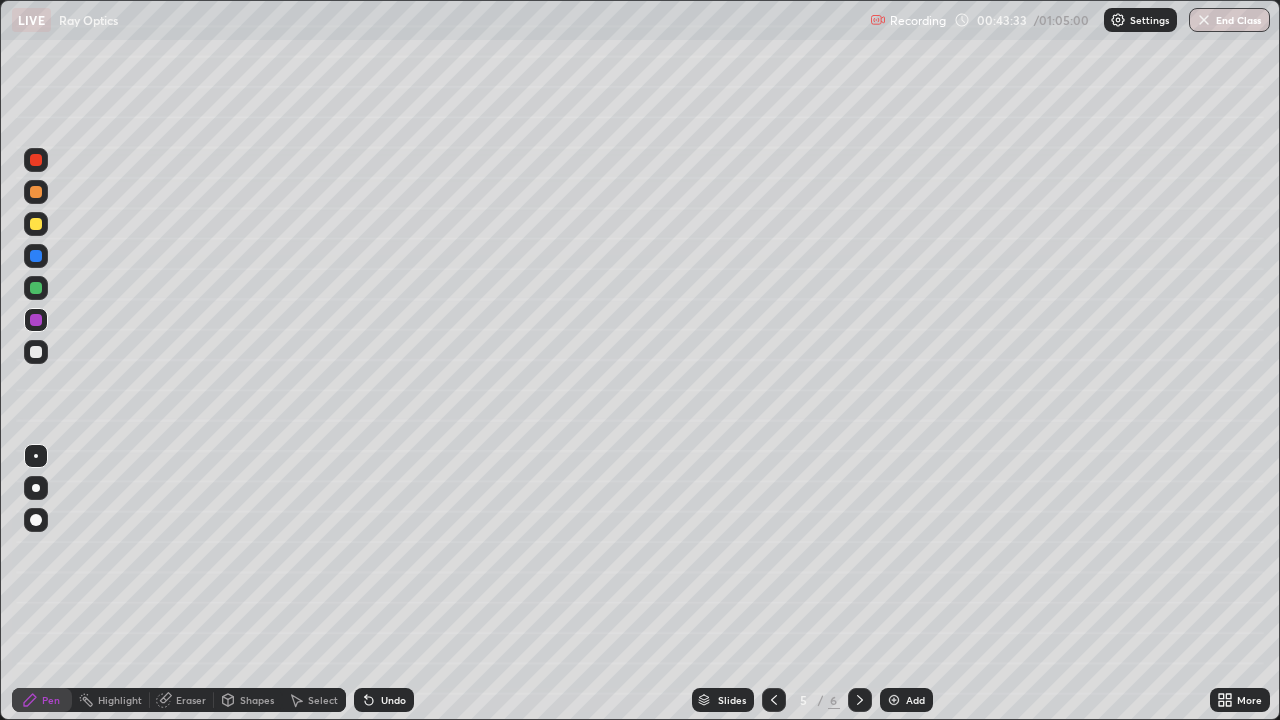 click on "Undo" at bounding box center (393, 700) 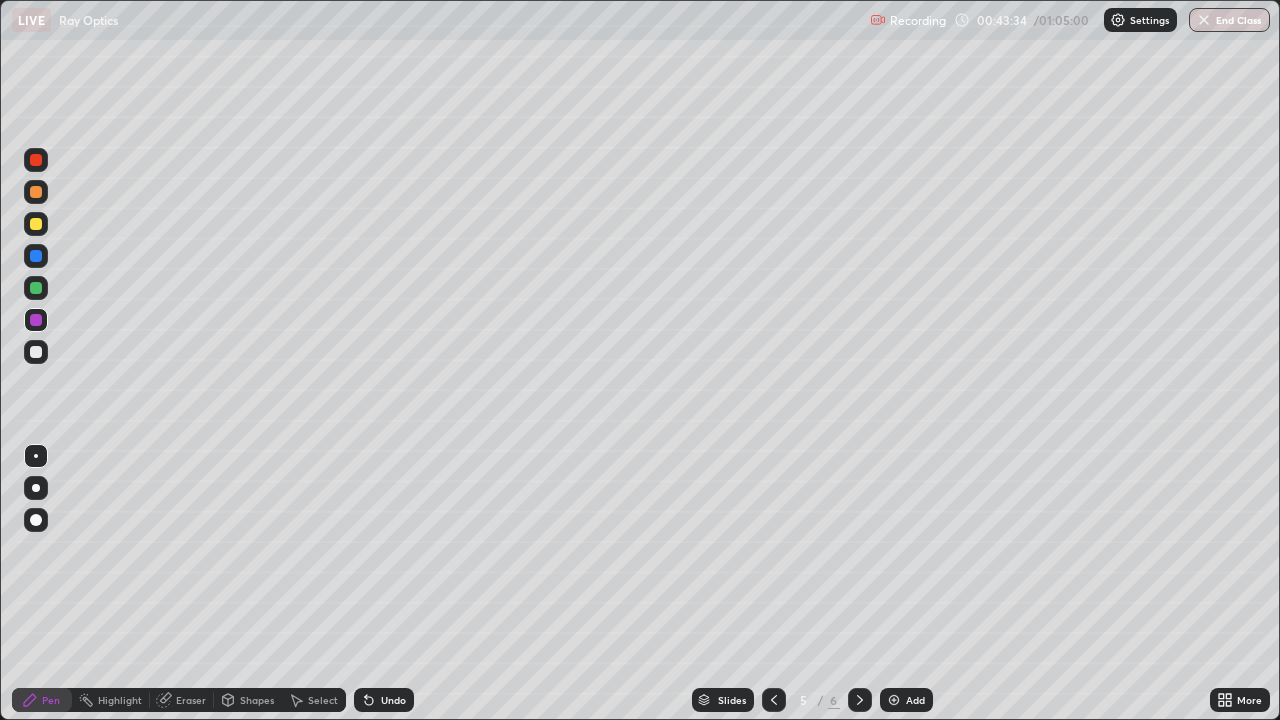 click on "Shapes" at bounding box center (257, 700) 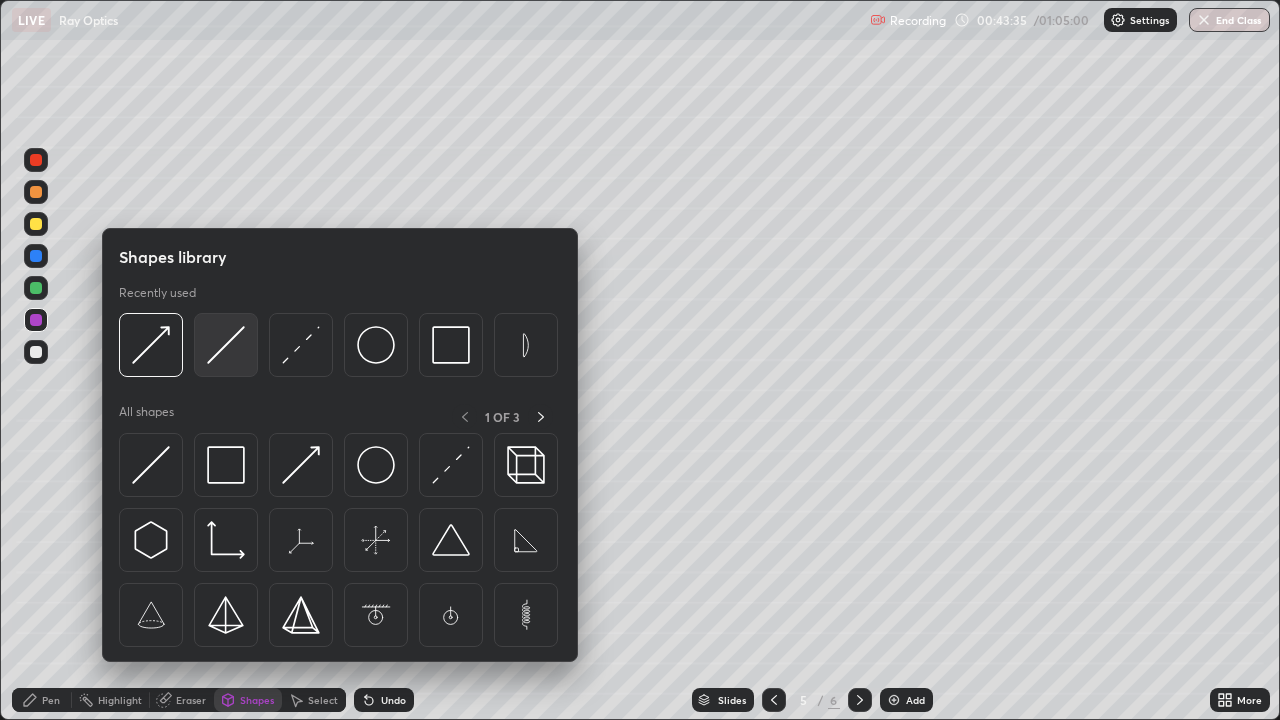 click at bounding box center [226, 345] 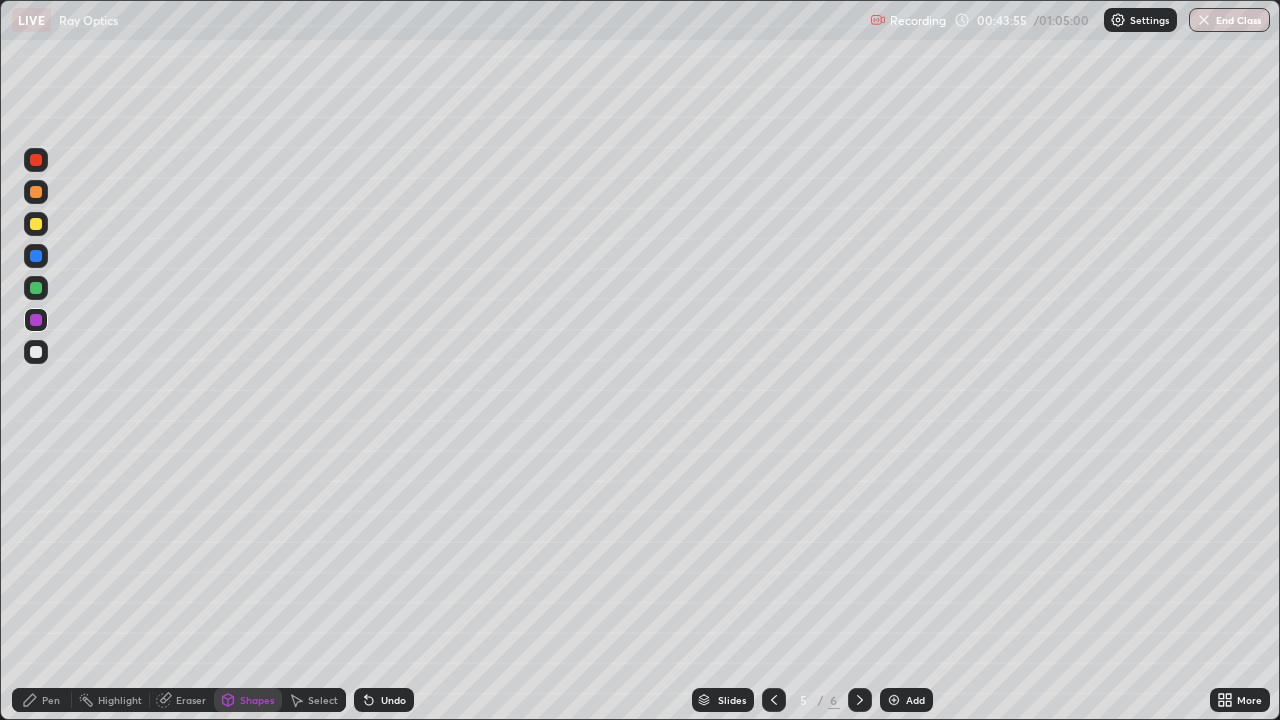 click on "Pen" at bounding box center (42, 700) 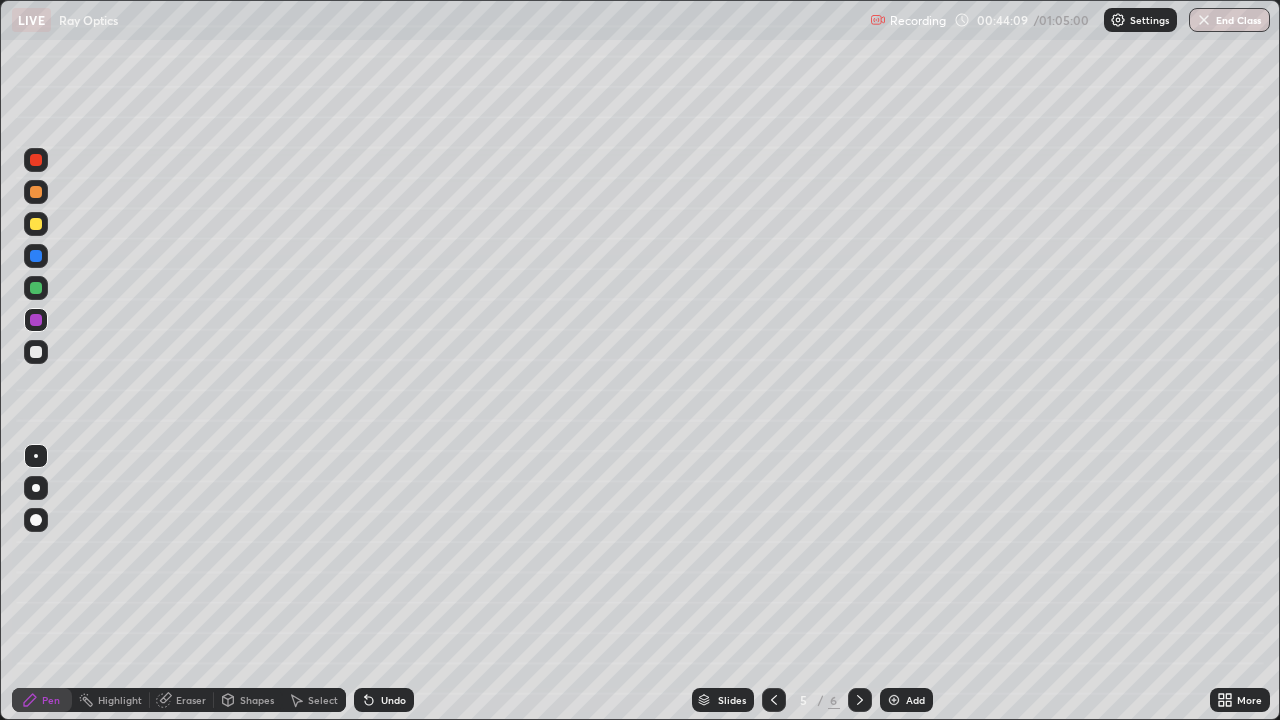 click on "Shapes" at bounding box center [257, 700] 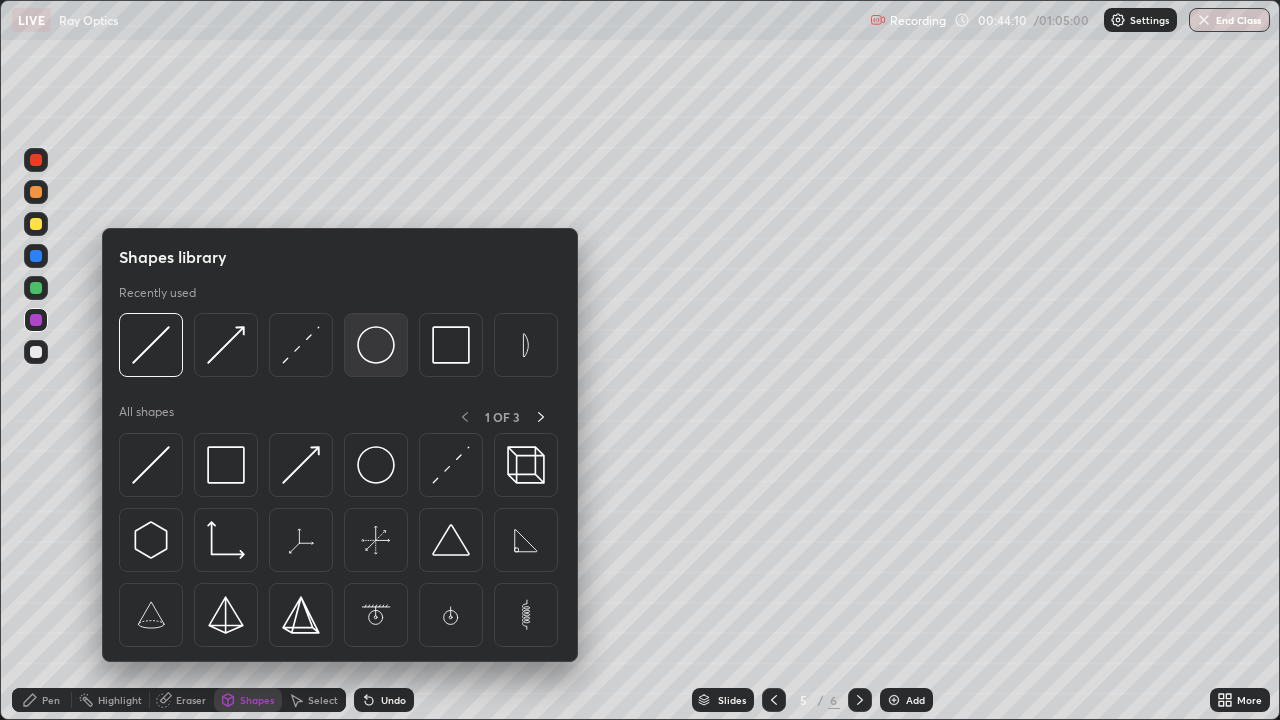 click at bounding box center [376, 345] 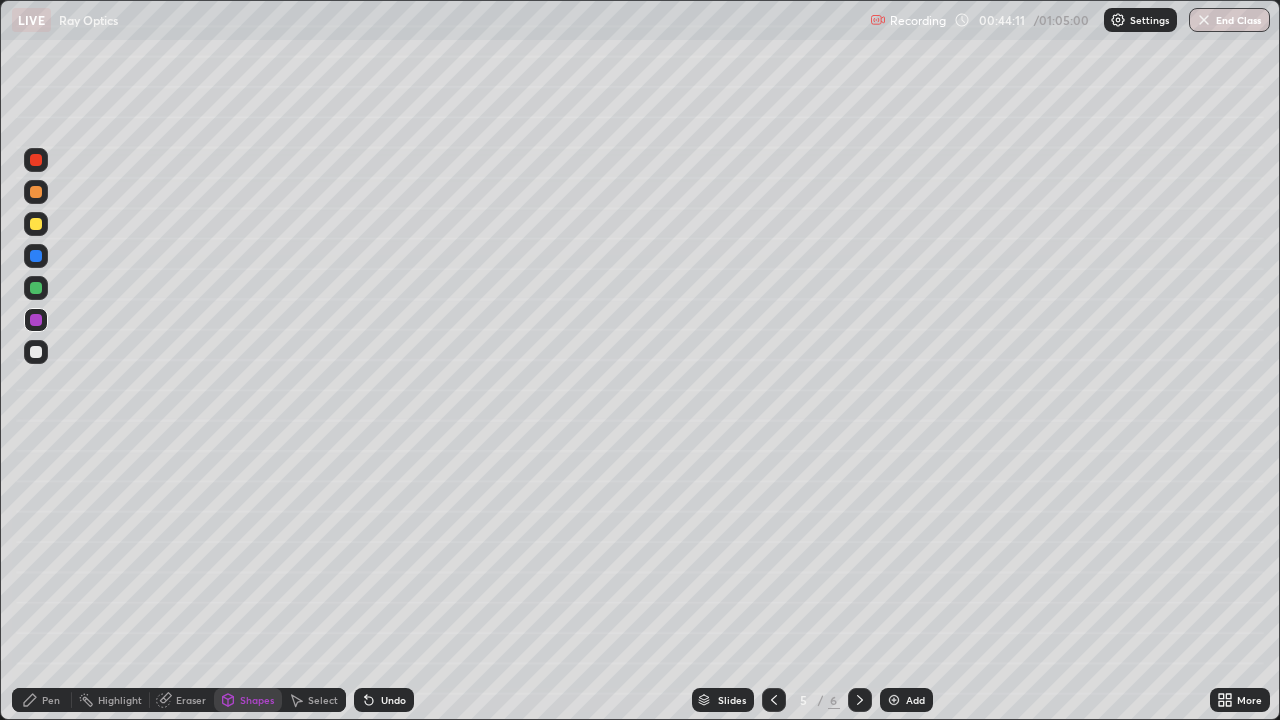 click at bounding box center [36, 192] 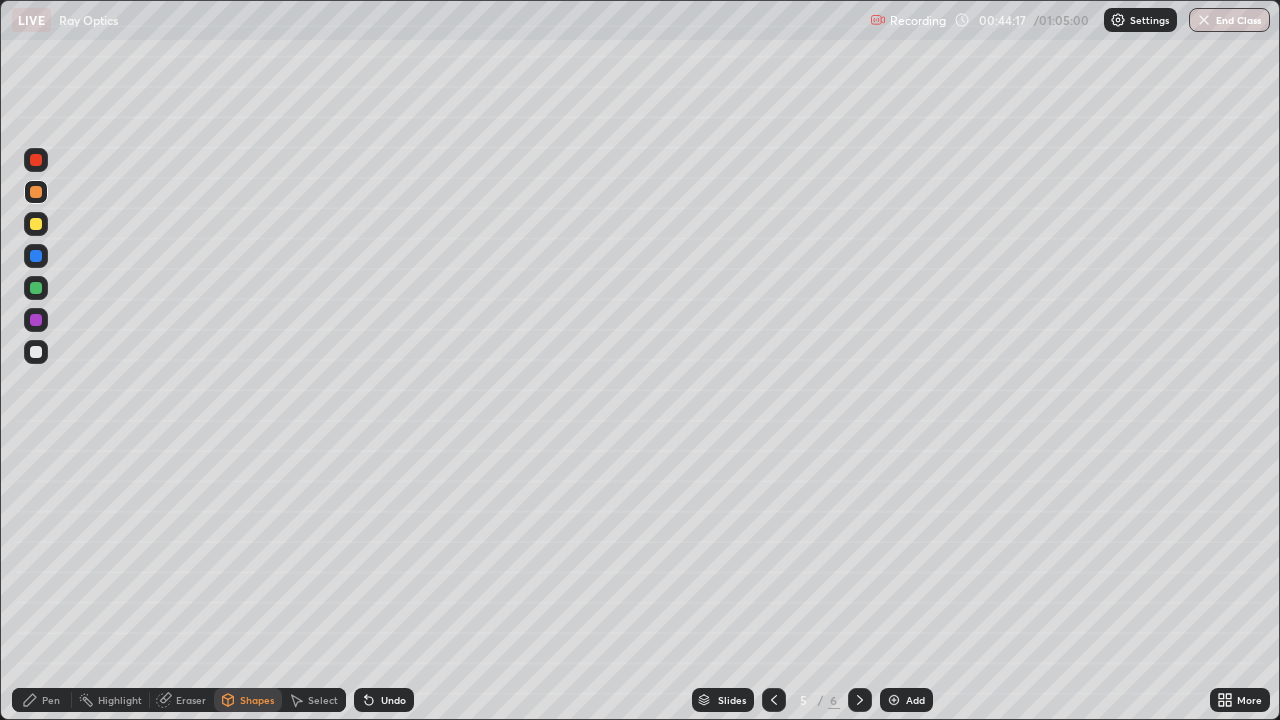 click on "Pen" at bounding box center (51, 700) 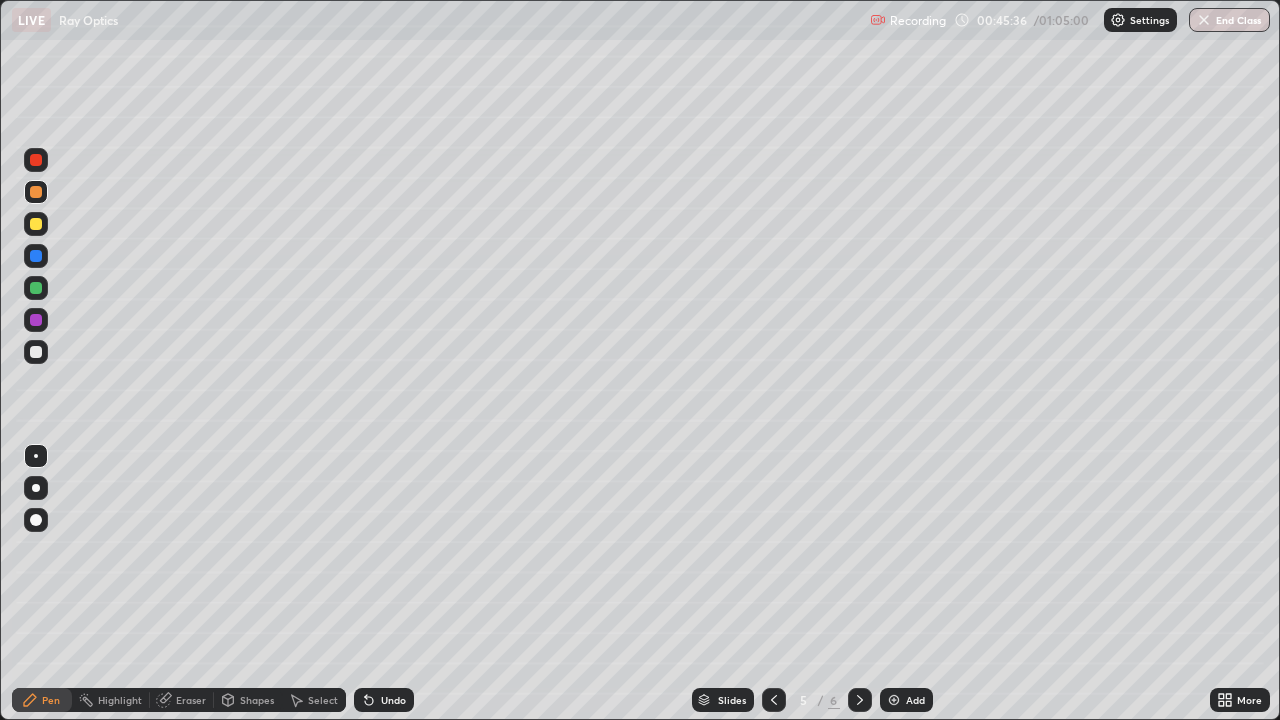 click on "Shapes" at bounding box center (257, 700) 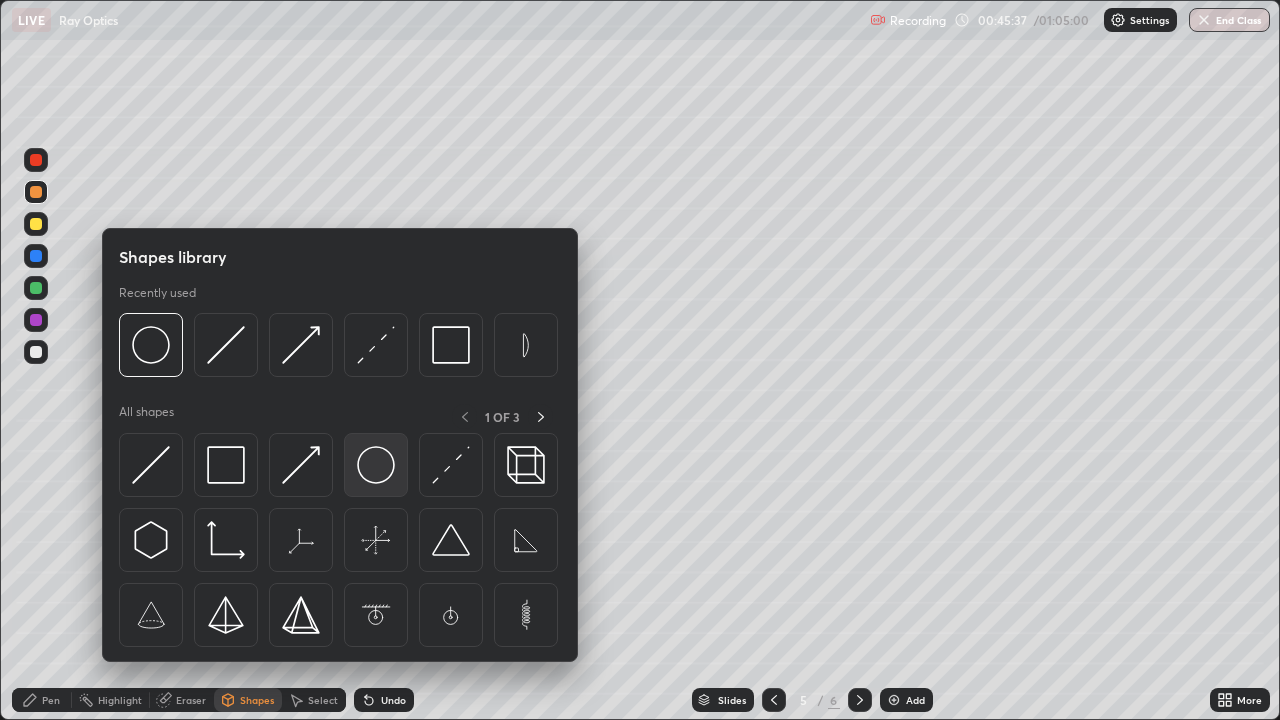 click at bounding box center (376, 465) 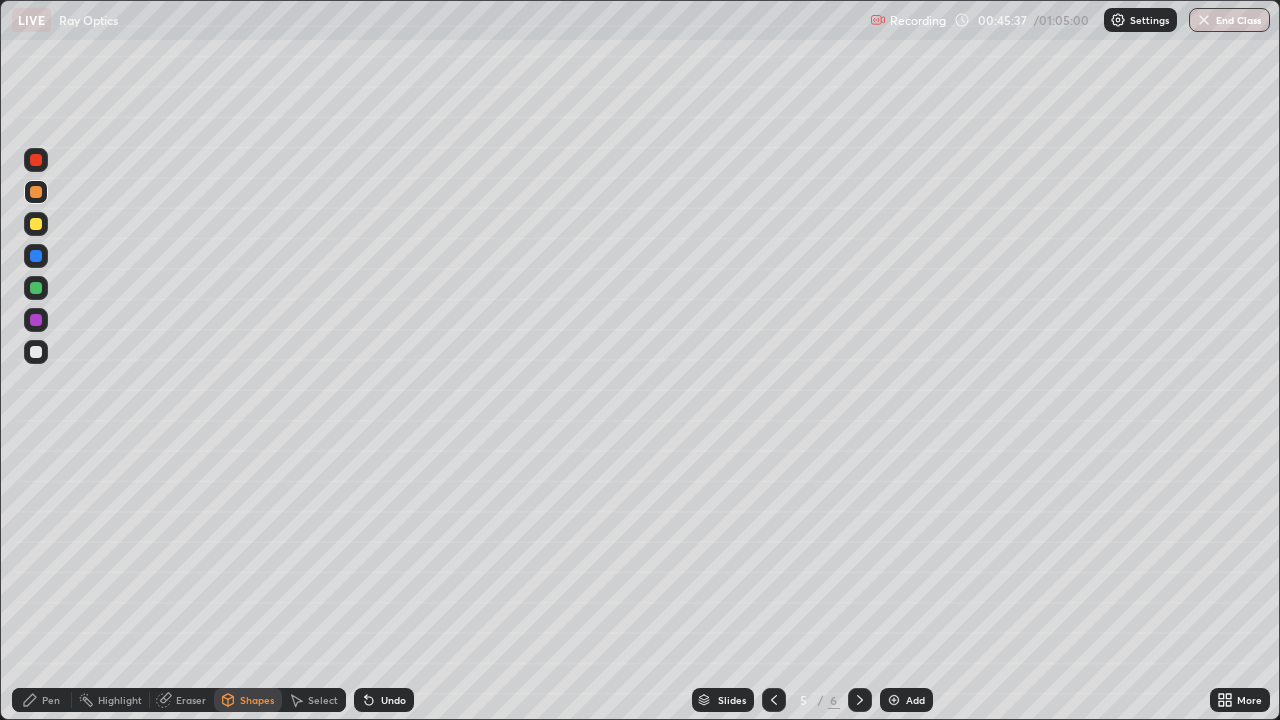 click at bounding box center (36, 224) 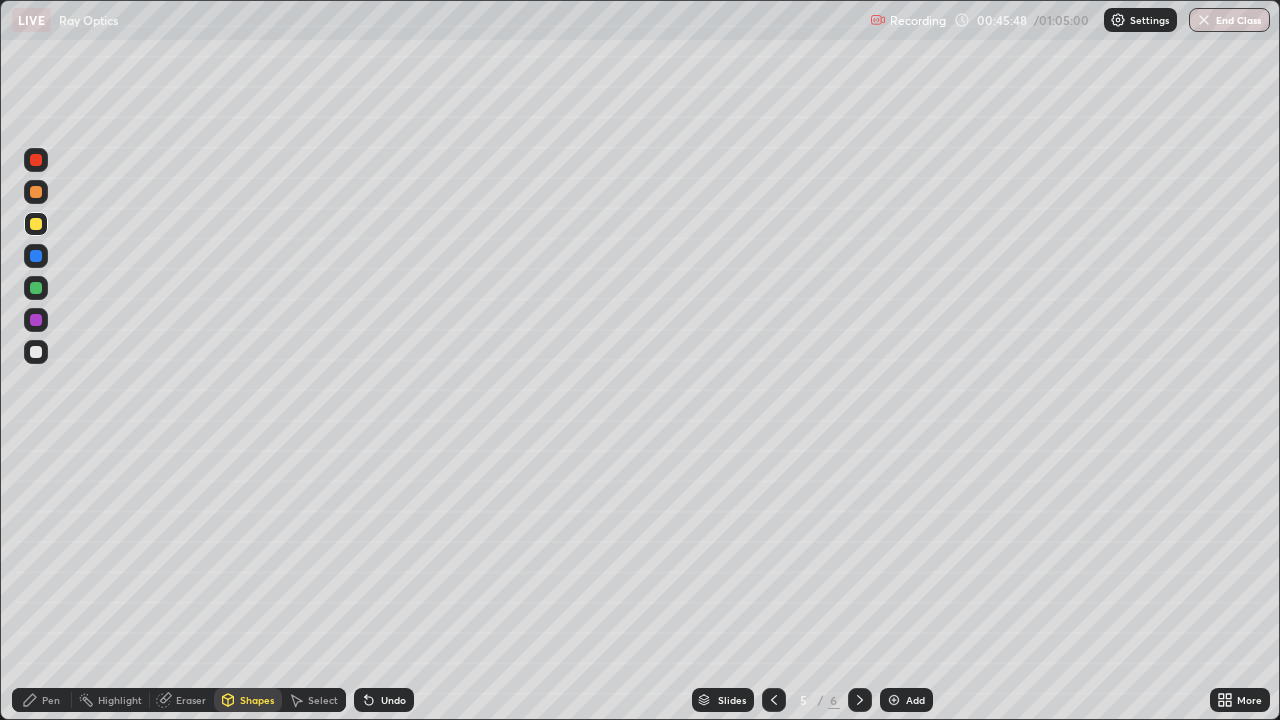 click on "Shapes" at bounding box center [248, 700] 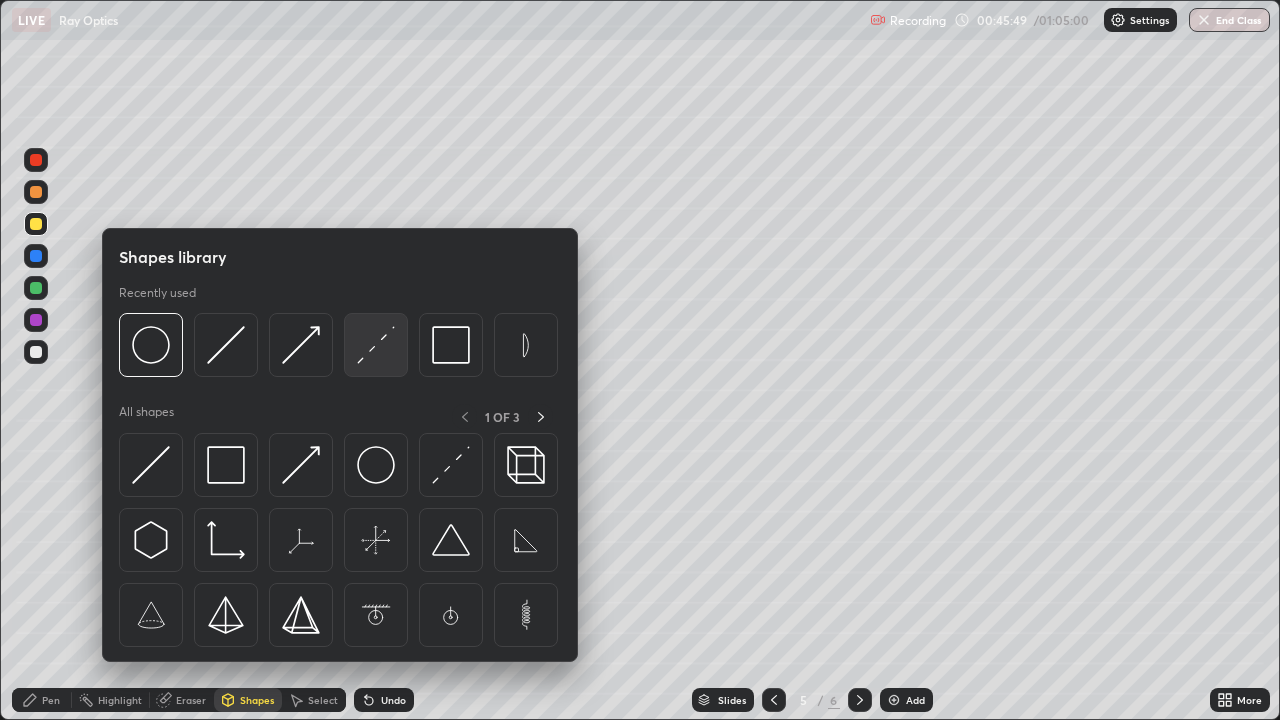 click at bounding box center (376, 345) 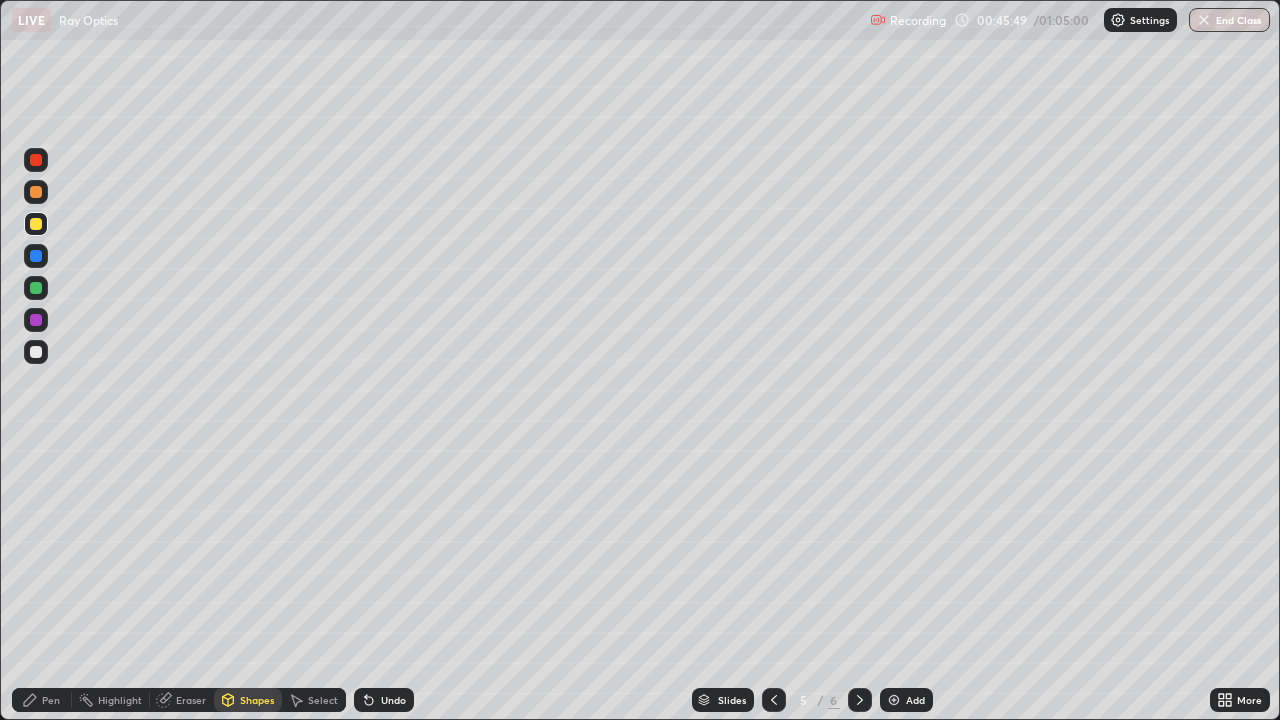 click at bounding box center (36, 352) 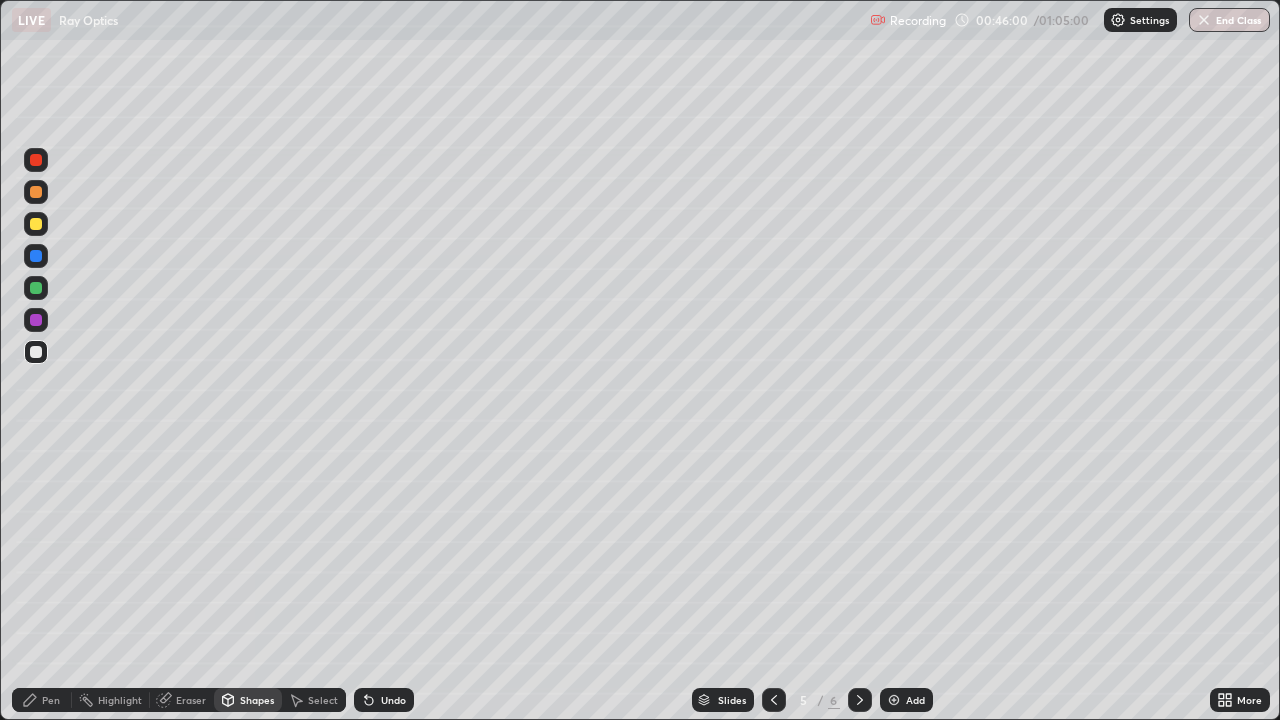 click on "Shapes" at bounding box center (257, 700) 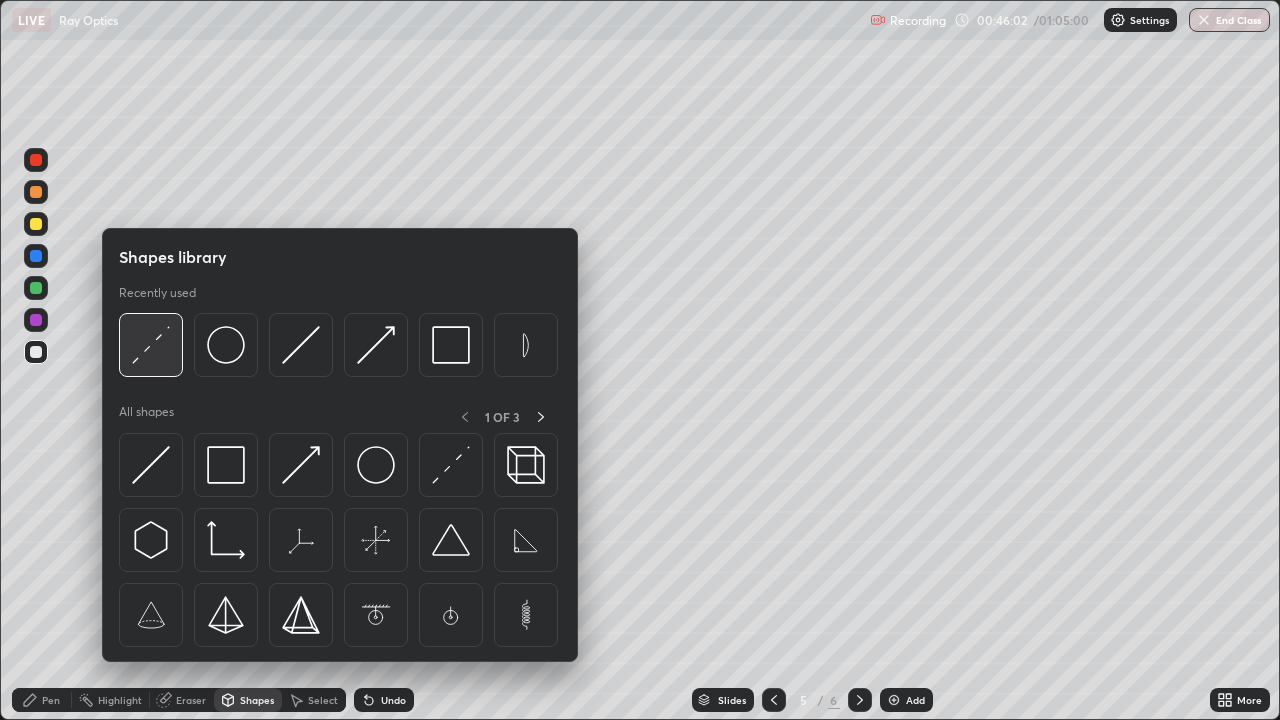 click at bounding box center (151, 345) 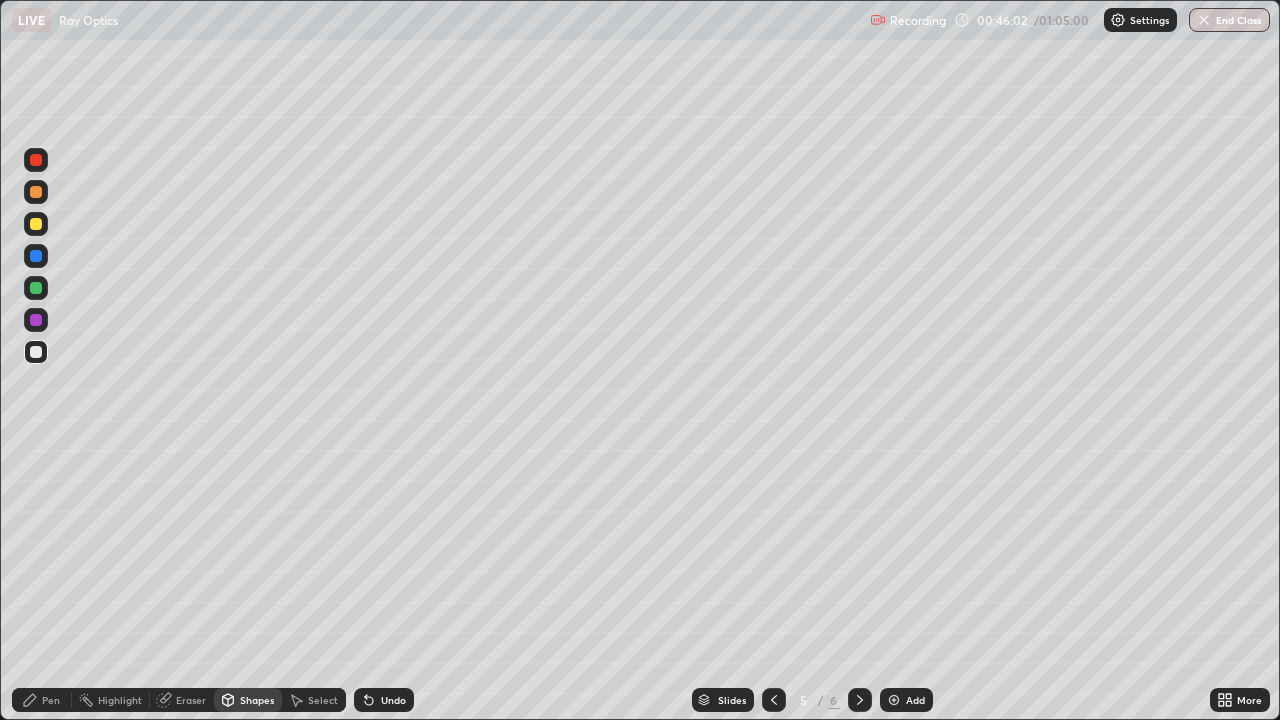 click at bounding box center [36, 256] 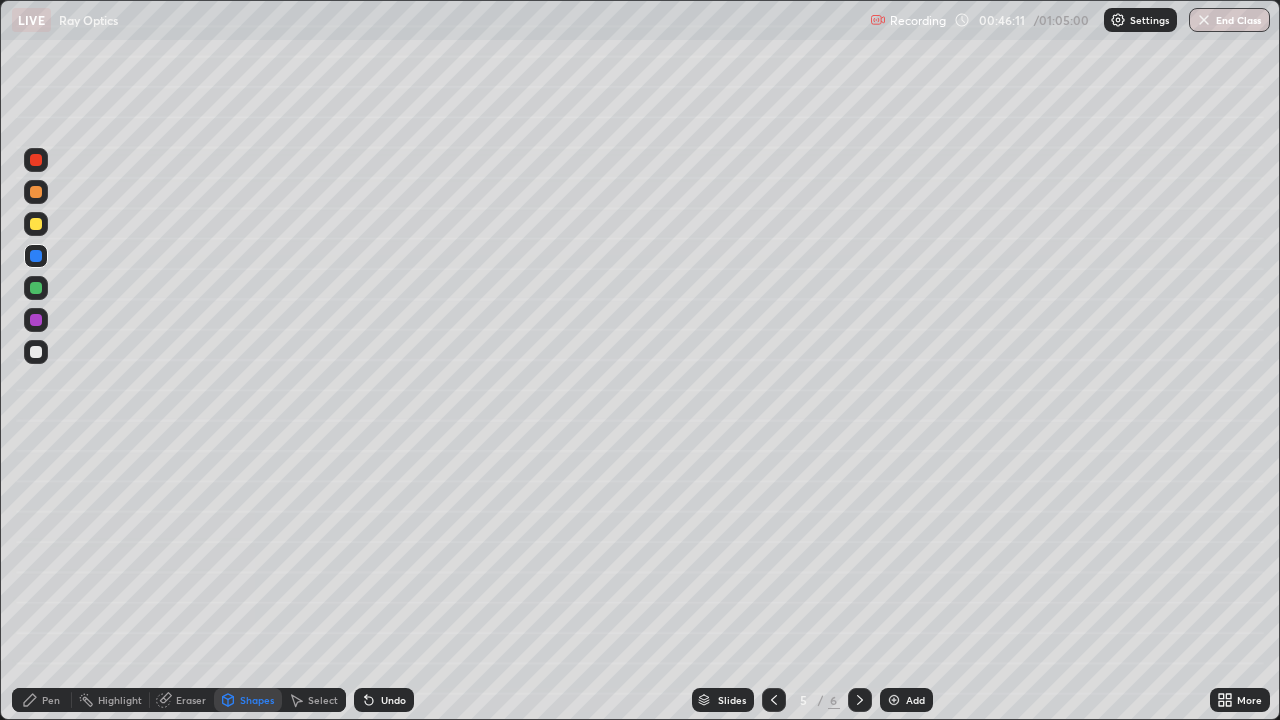 click on "Pen" at bounding box center (51, 700) 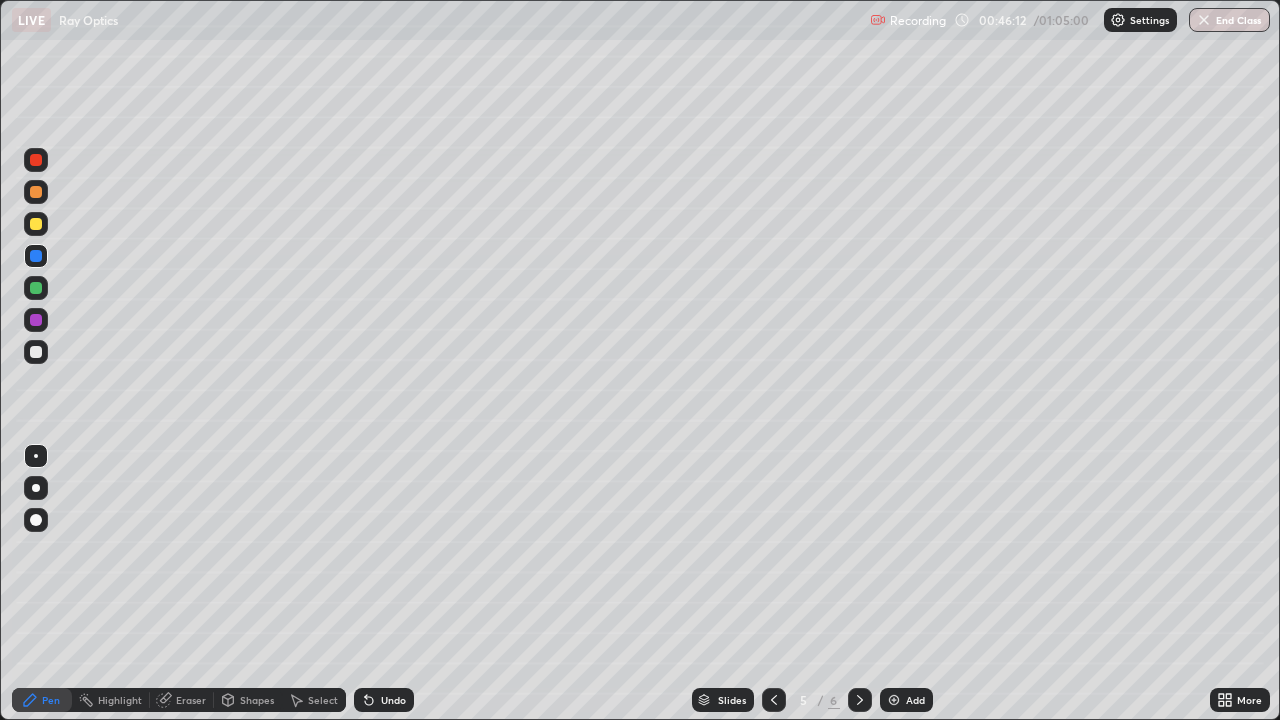 click at bounding box center [36, 320] 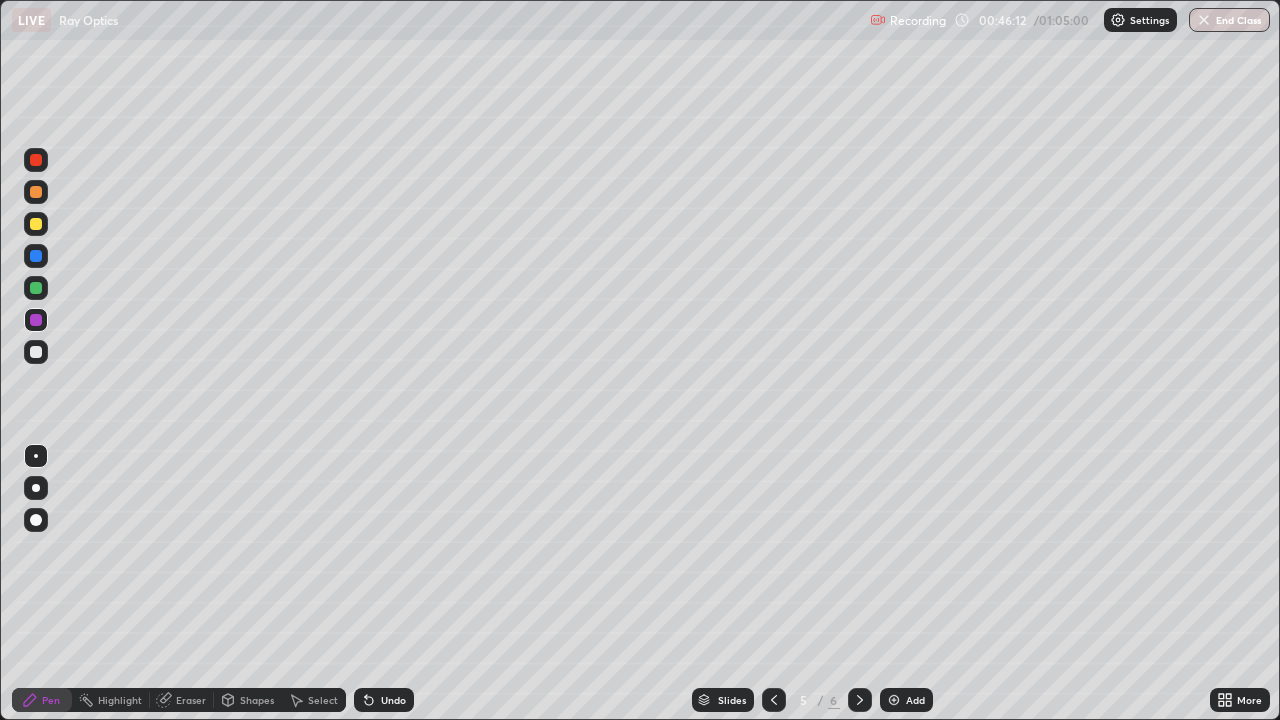 click at bounding box center (36, 520) 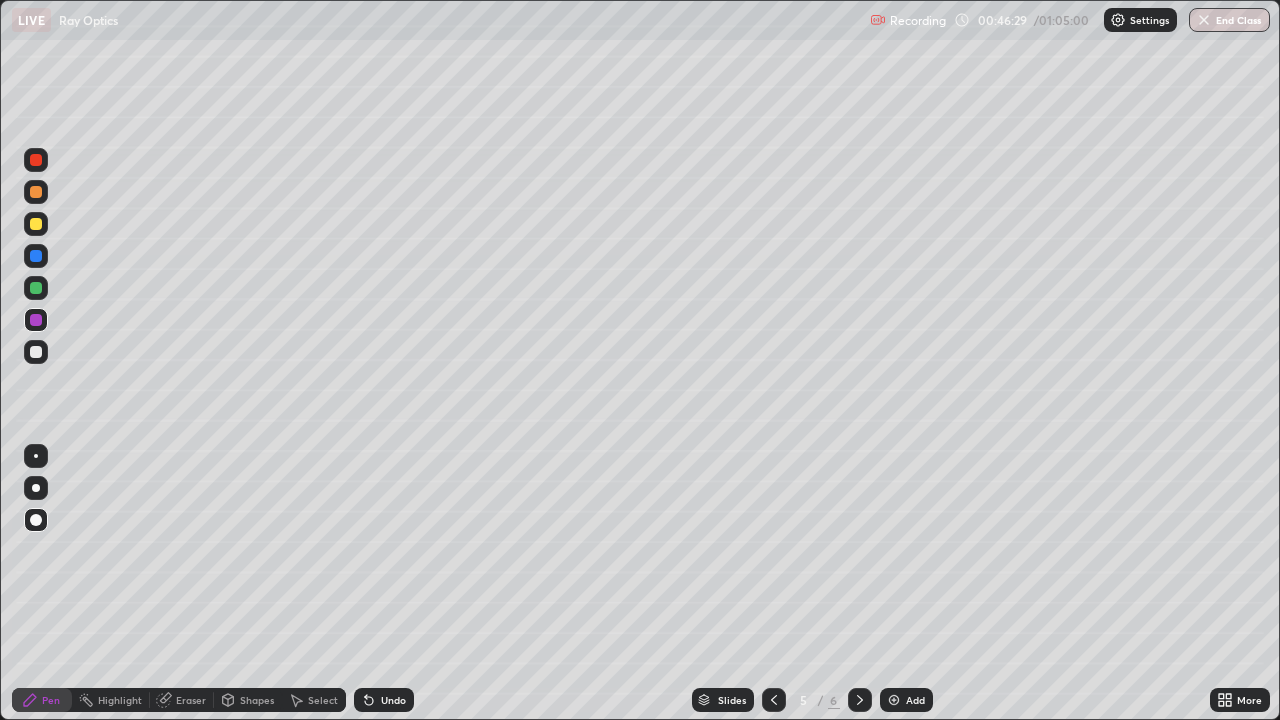 click on "Undo" at bounding box center [393, 700] 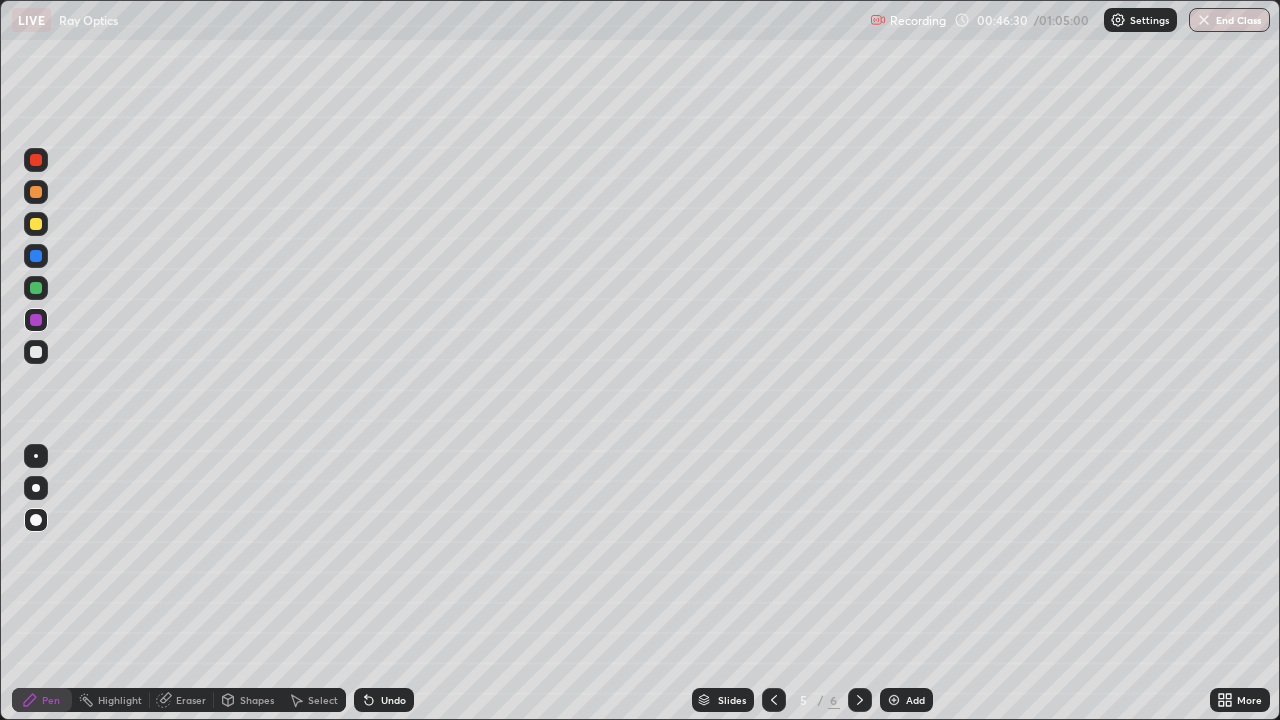 click on "Undo" at bounding box center (393, 700) 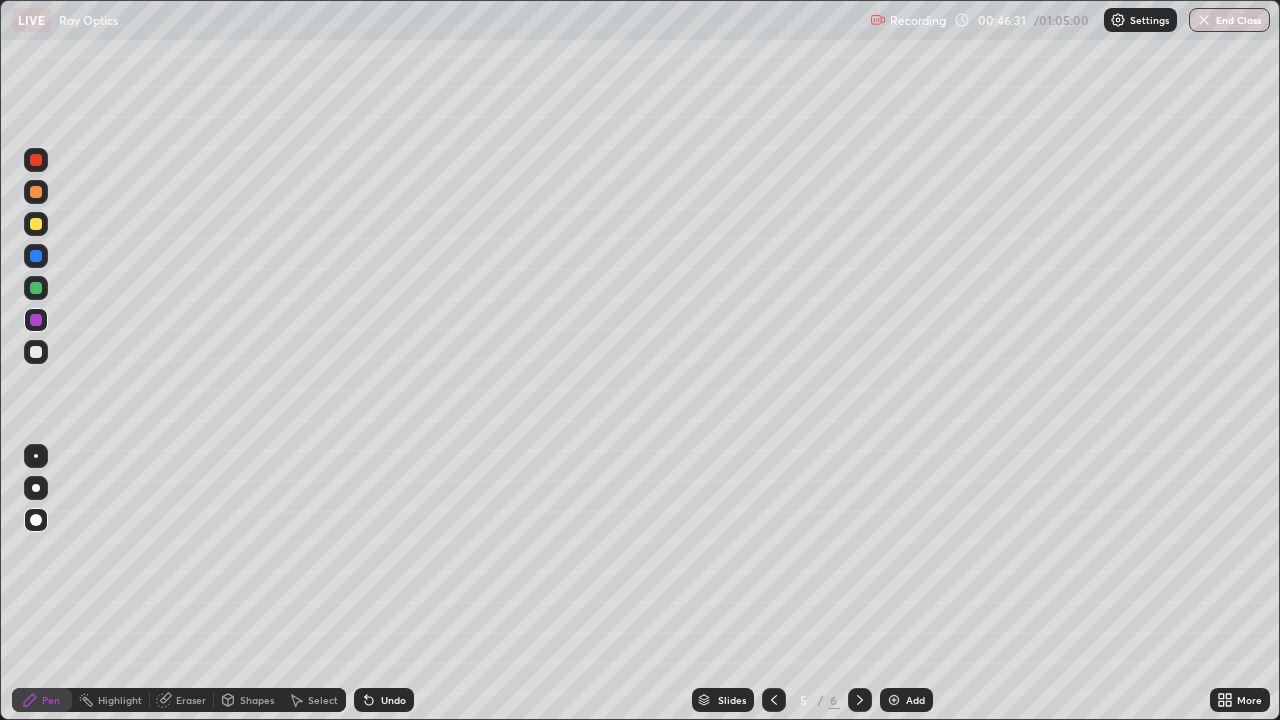 click on "Undo" at bounding box center (384, 700) 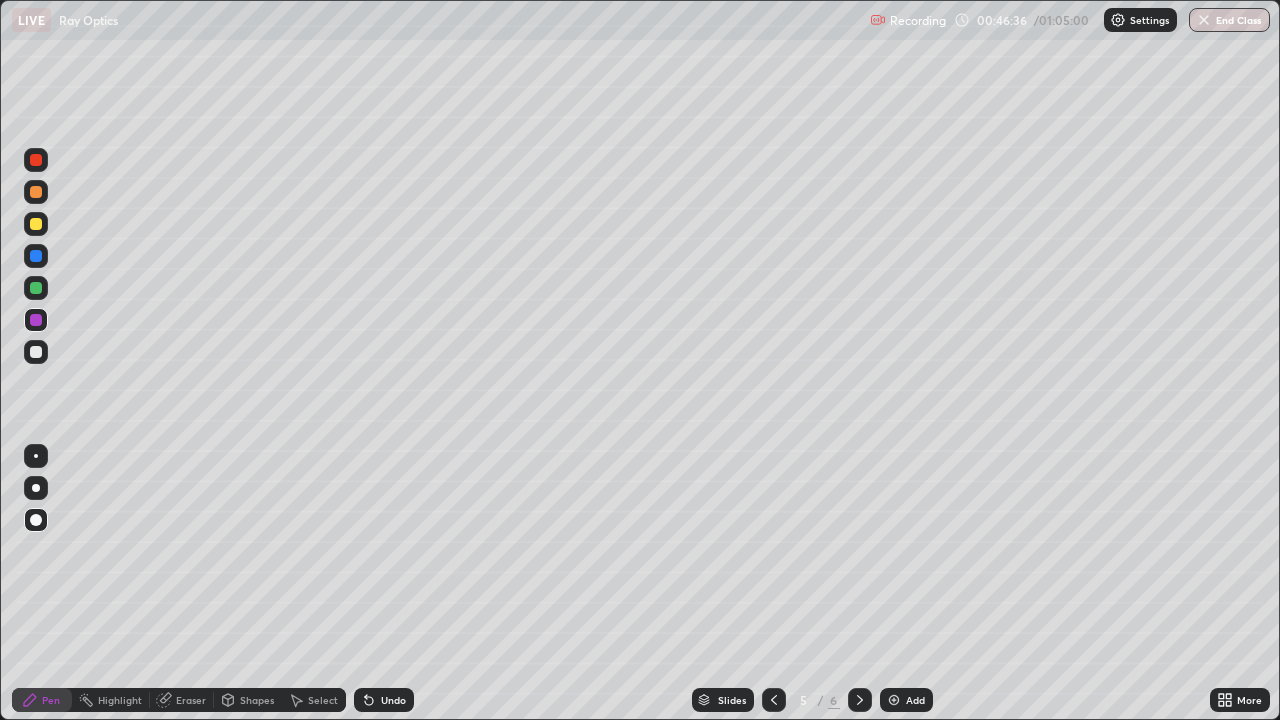 click on "Shapes" at bounding box center (257, 700) 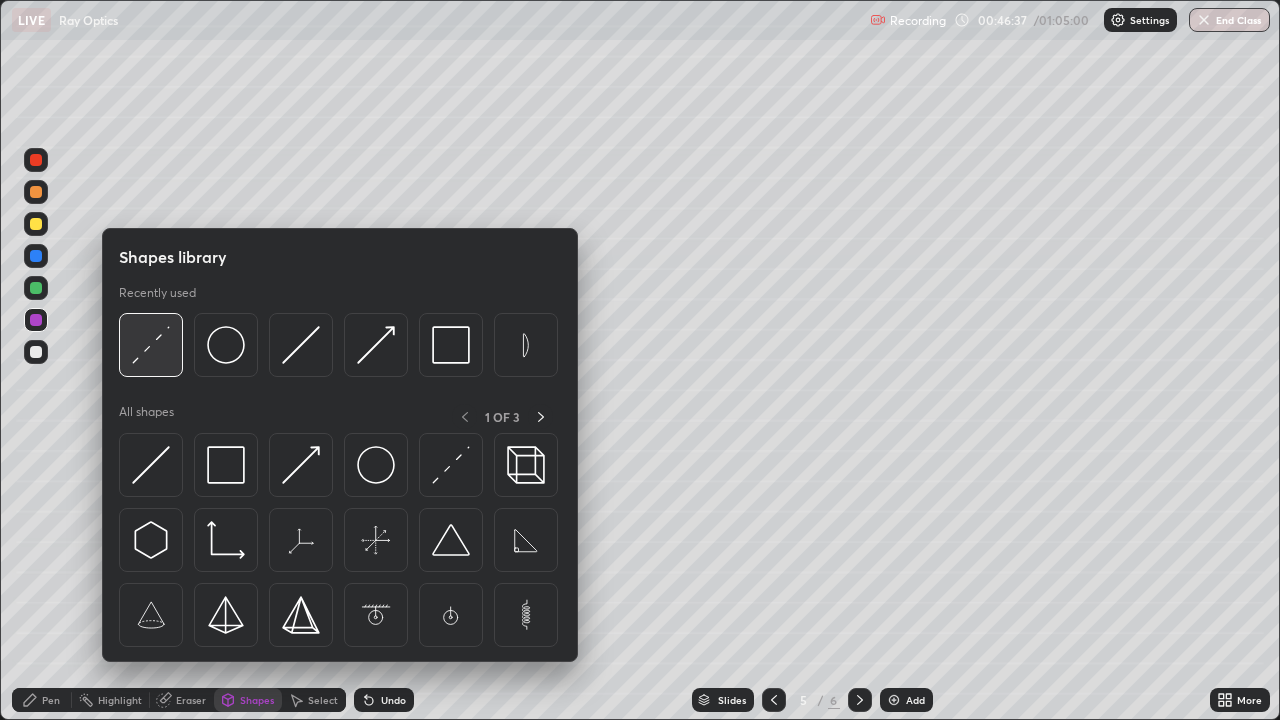 click at bounding box center (151, 345) 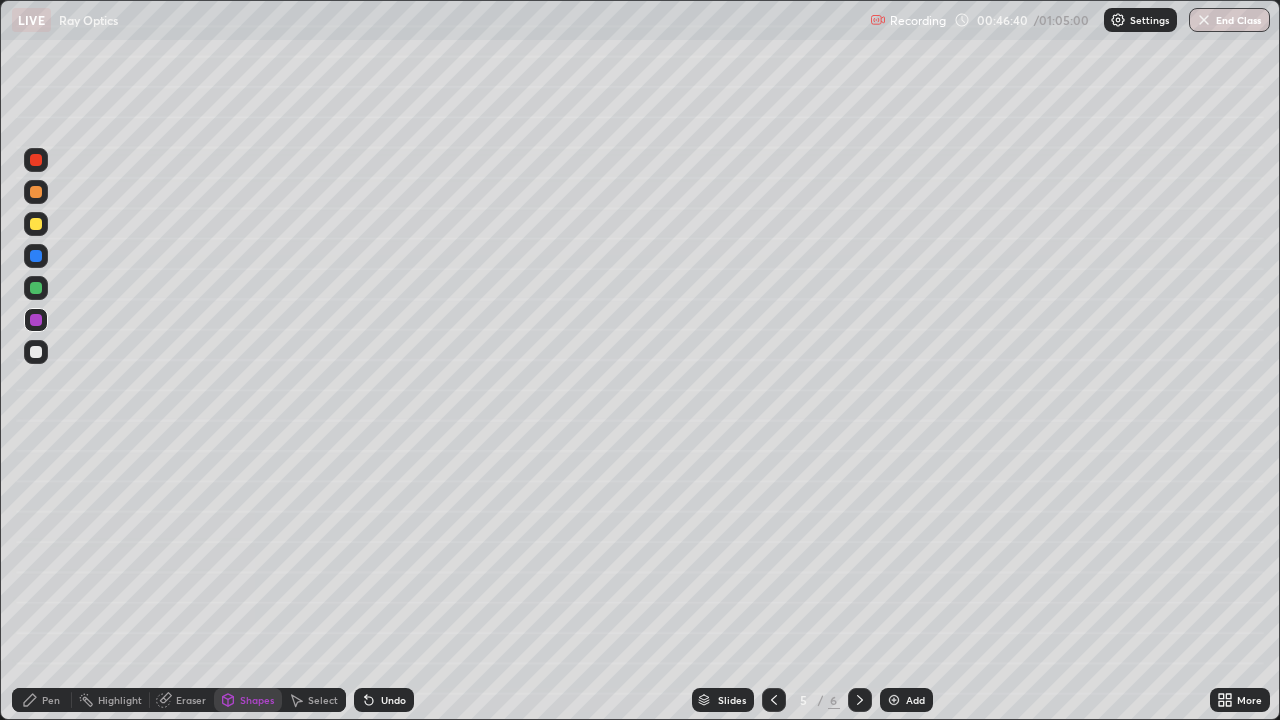 click at bounding box center [36, 256] 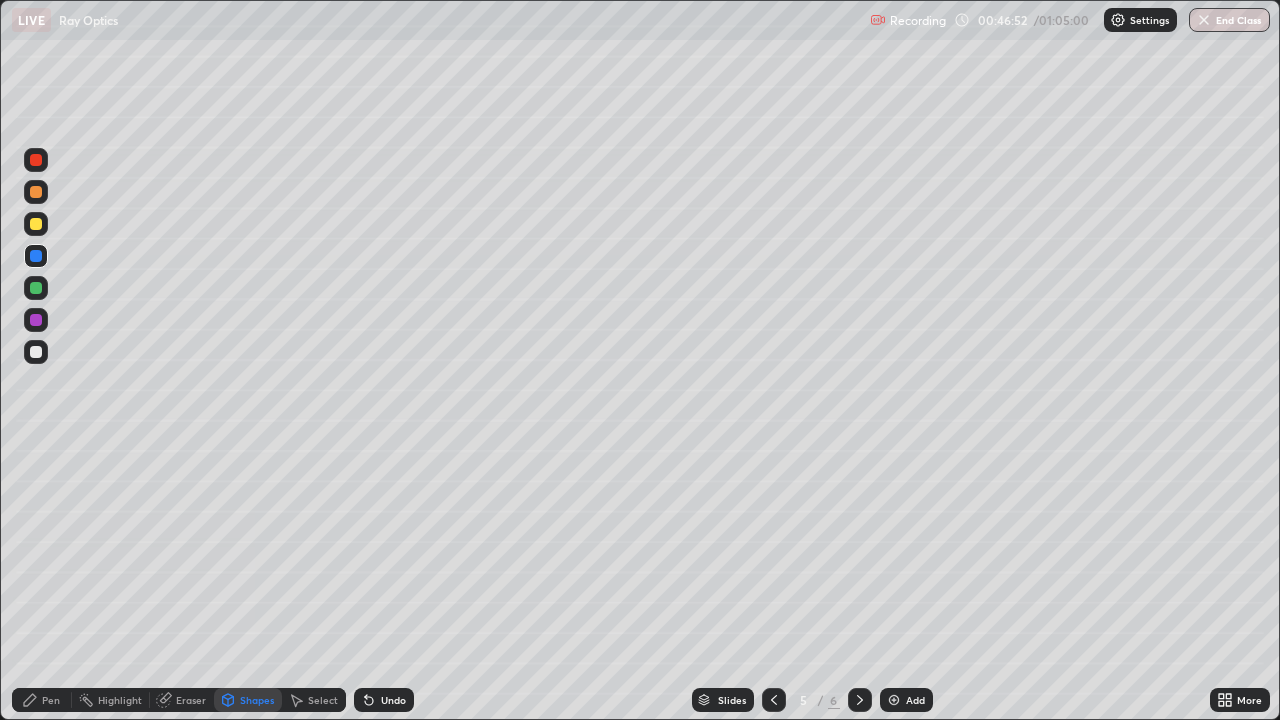 click at bounding box center [36, 320] 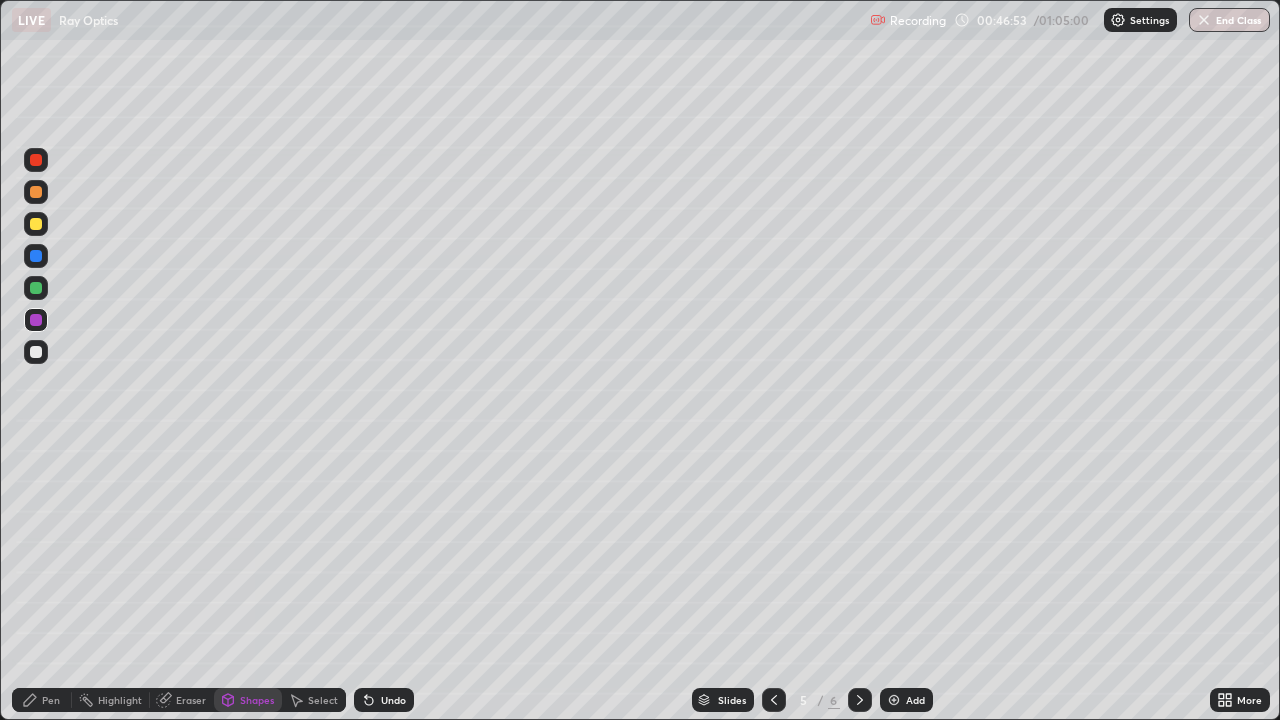 click on "Pen" at bounding box center (51, 700) 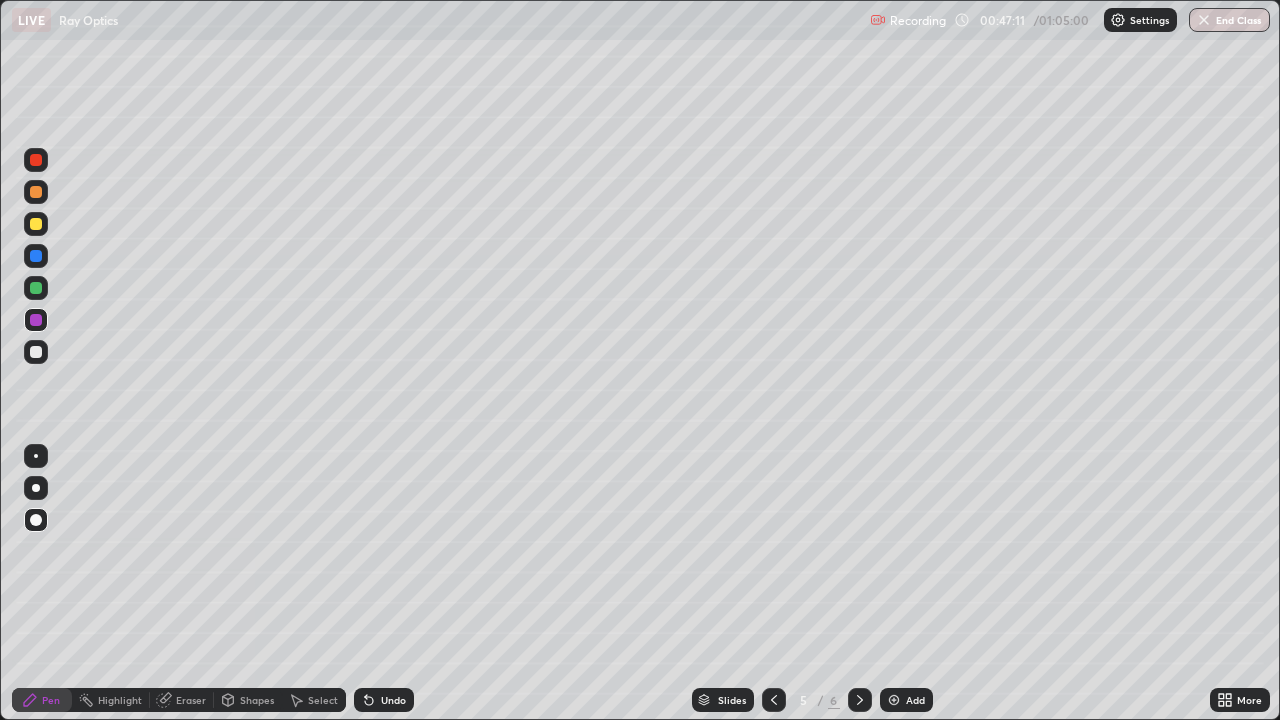 click on "Shapes" at bounding box center (257, 700) 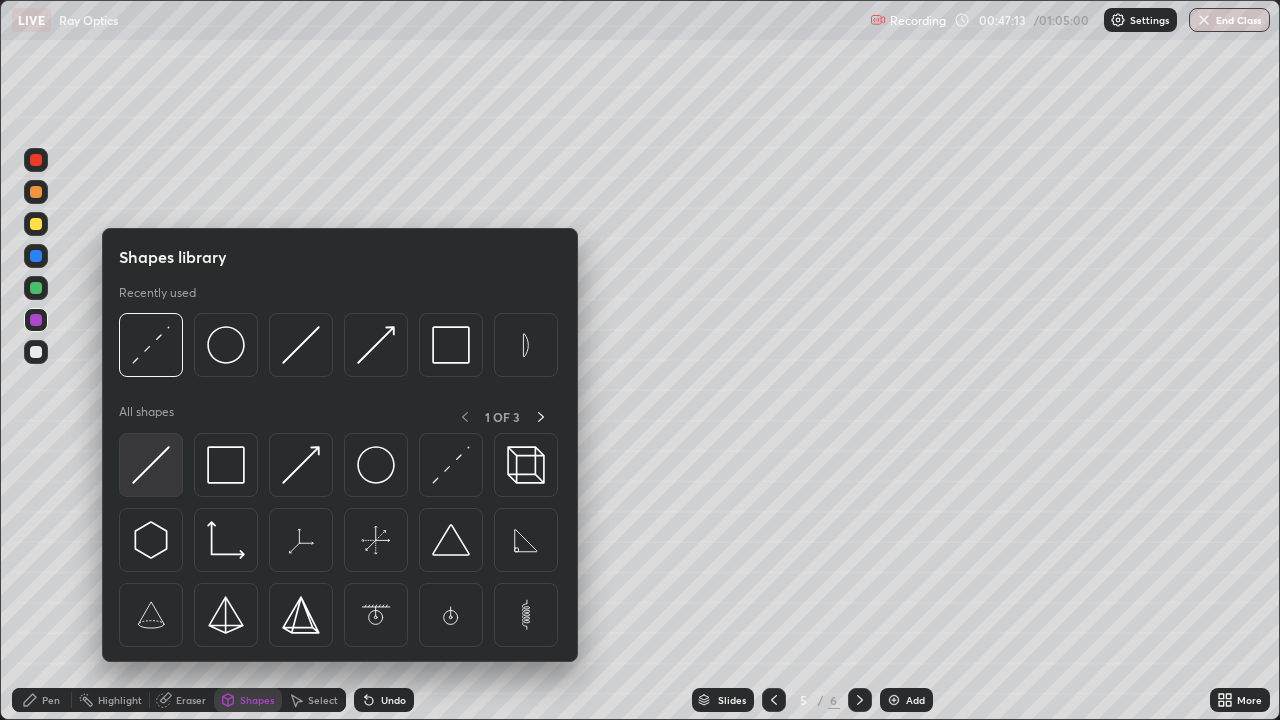 click at bounding box center [151, 465] 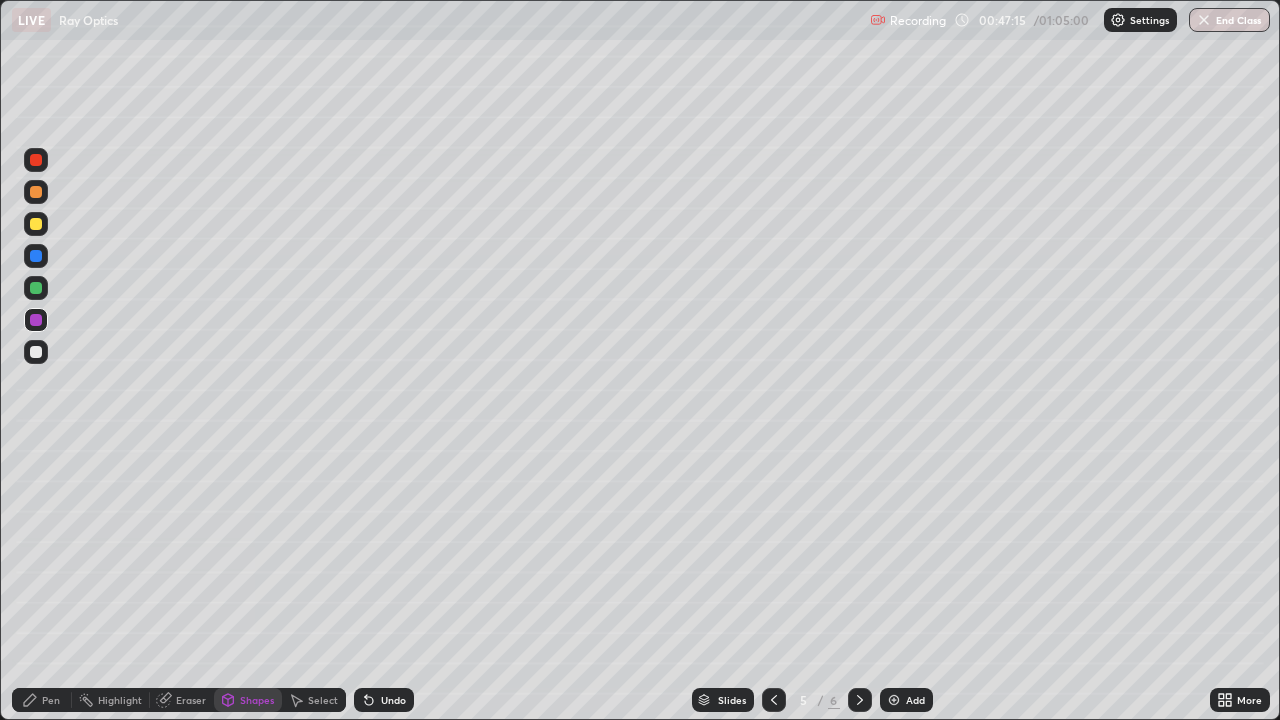 click at bounding box center (36, 320) 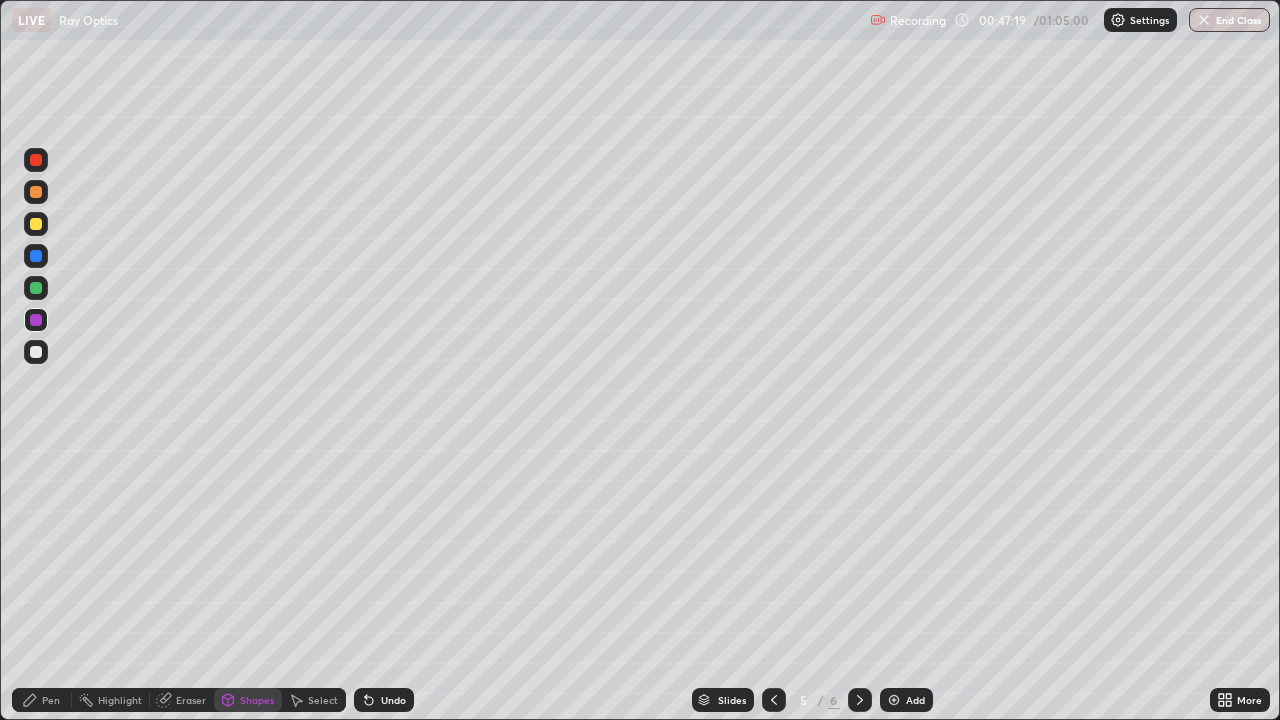 click at bounding box center [36, 288] 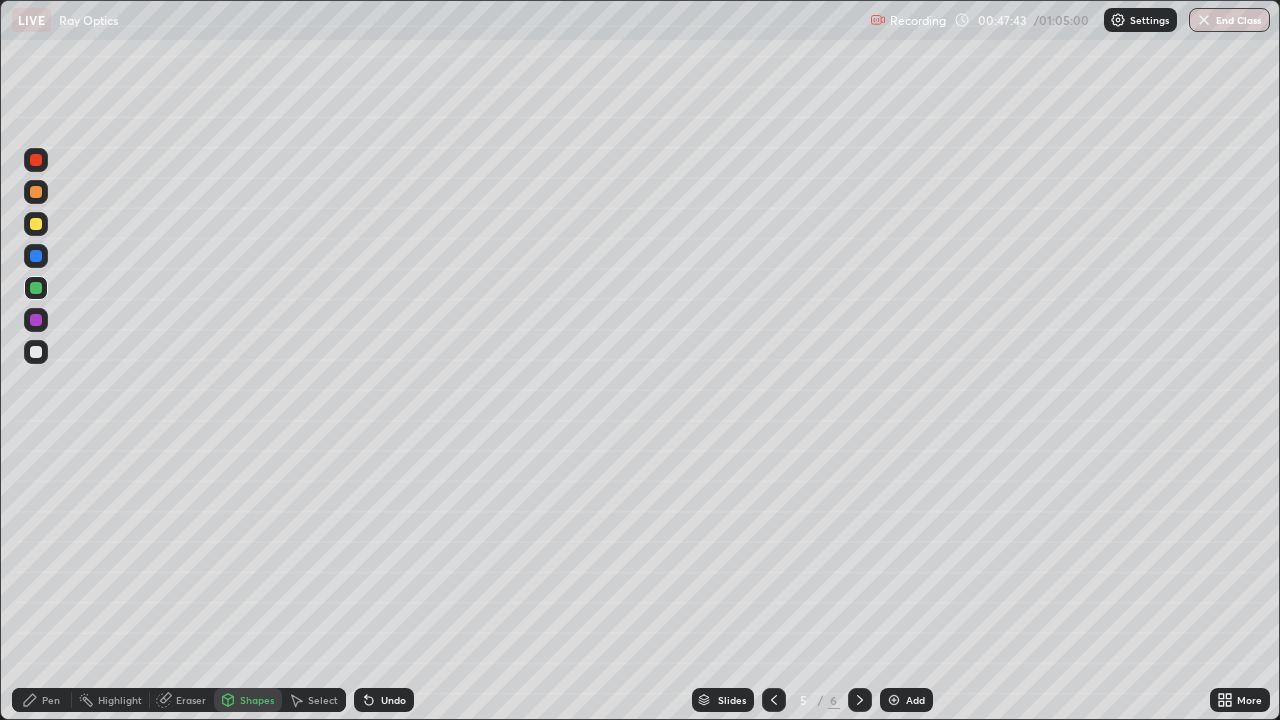 click on "Undo" at bounding box center [393, 700] 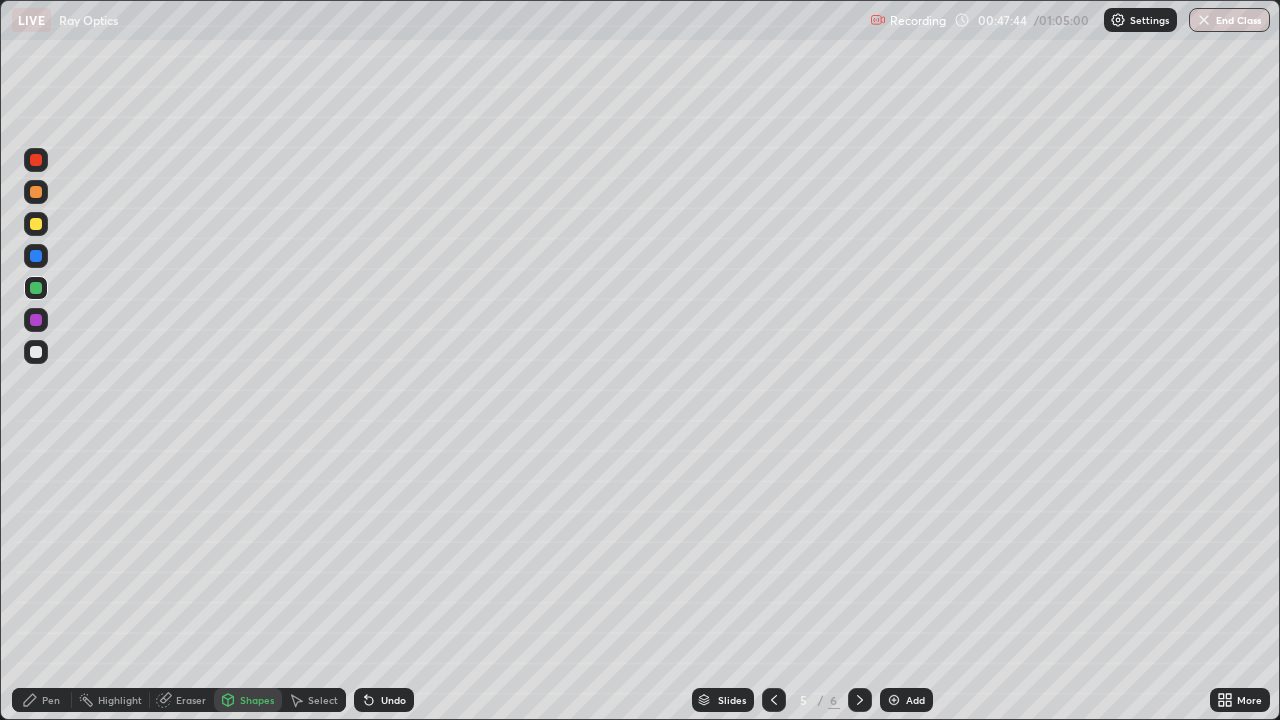 click on "Undo" at bounding box center (393, 700) 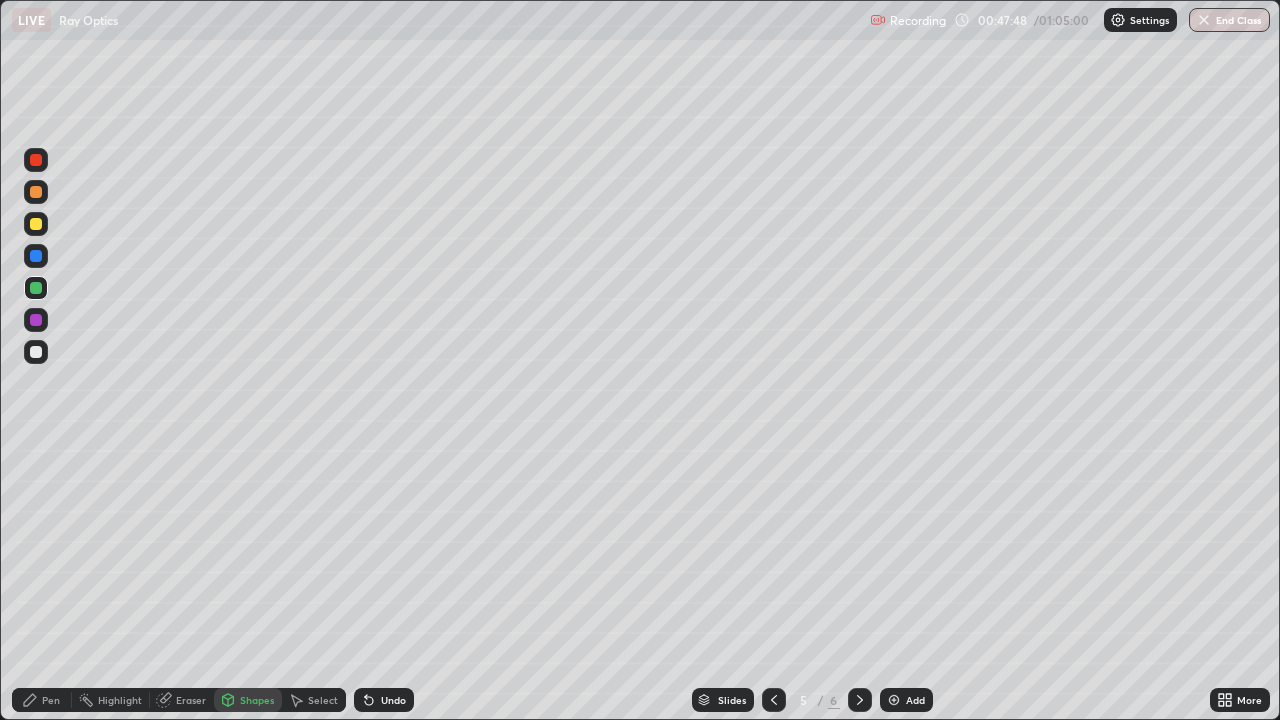 click on "Undo" at bounding box center [393, 700] 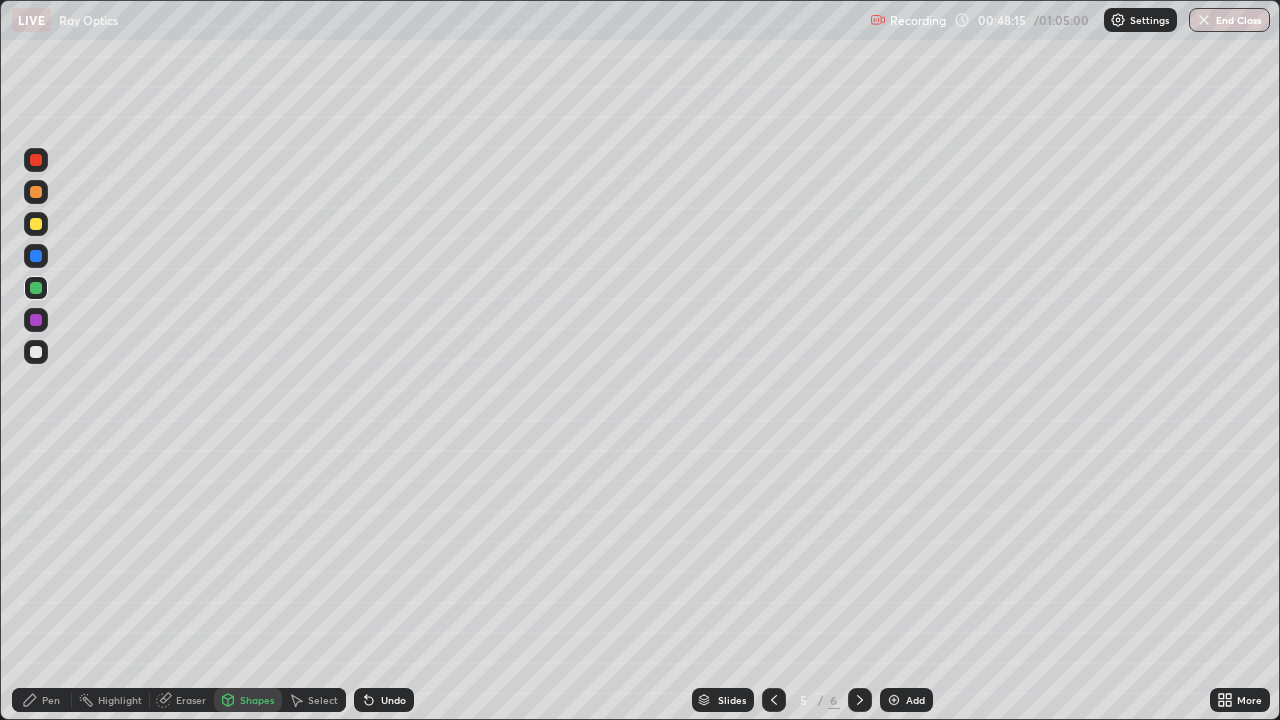 click on "Shapes" at bounding box center (257, 700) 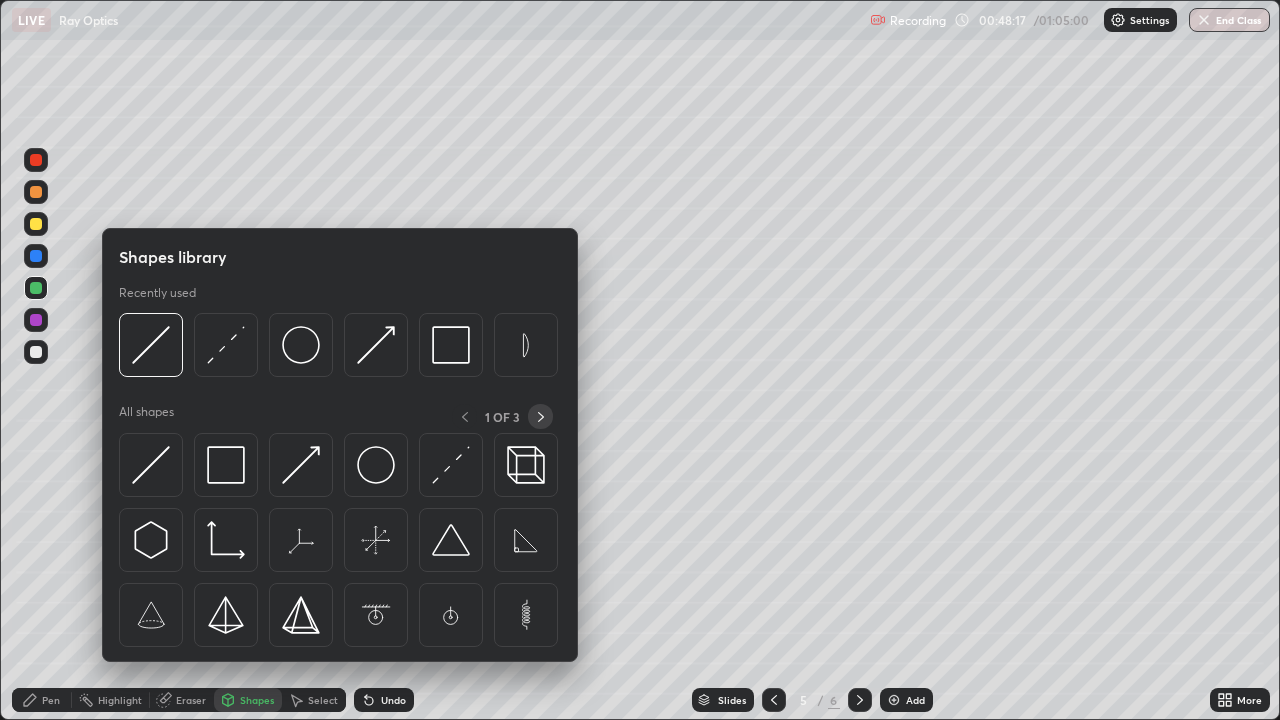click 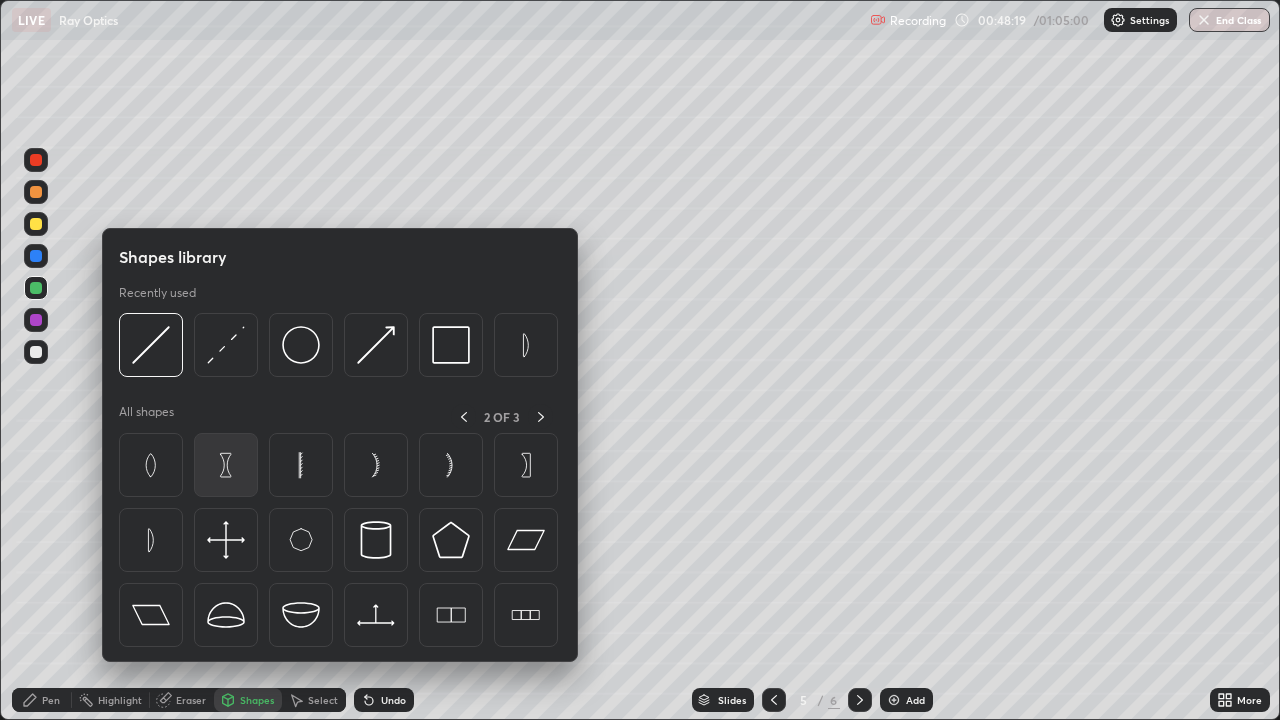 click at bounding box center (226, 465) 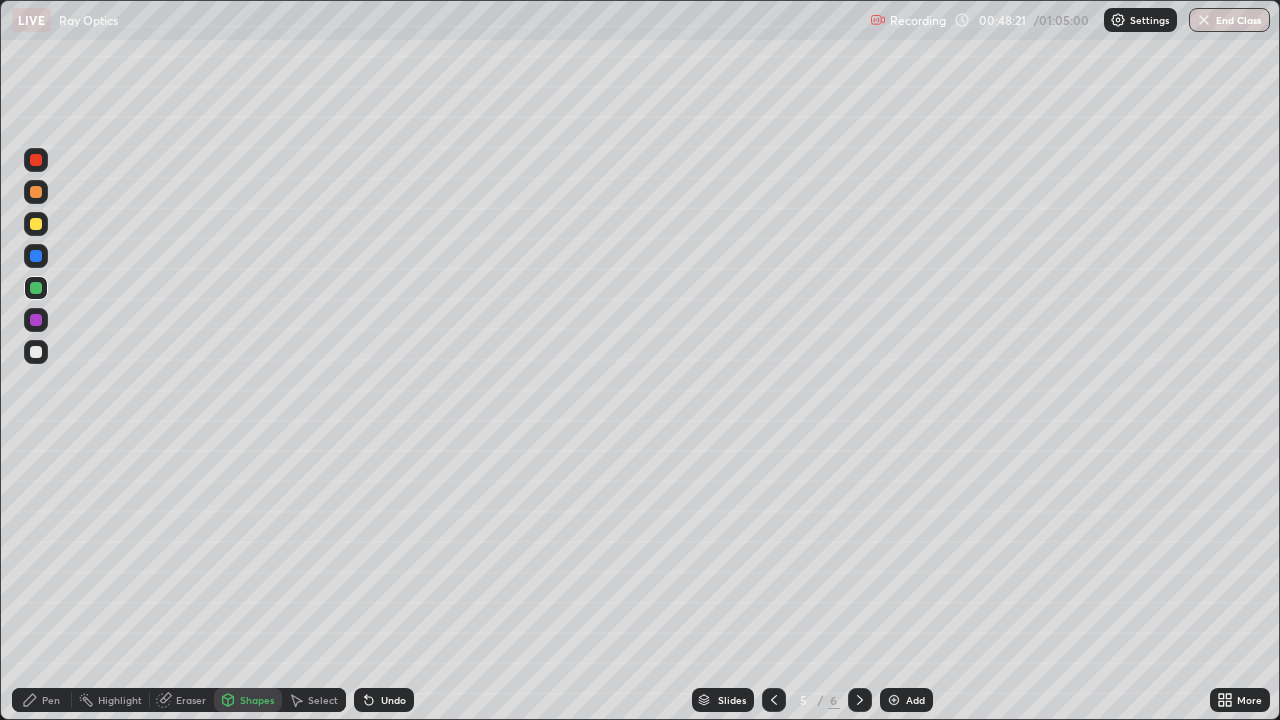 click at bounding box center (36, 224) 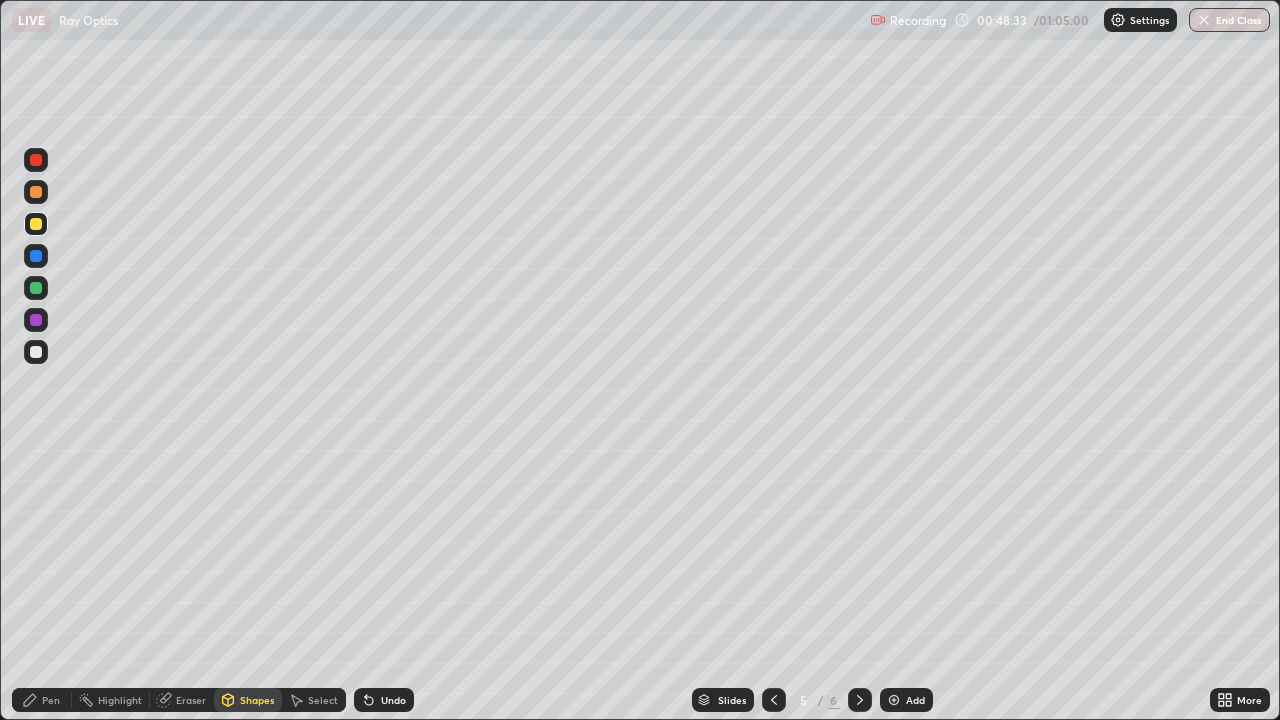 click on "Shapes" at bounding box center [257, 700] 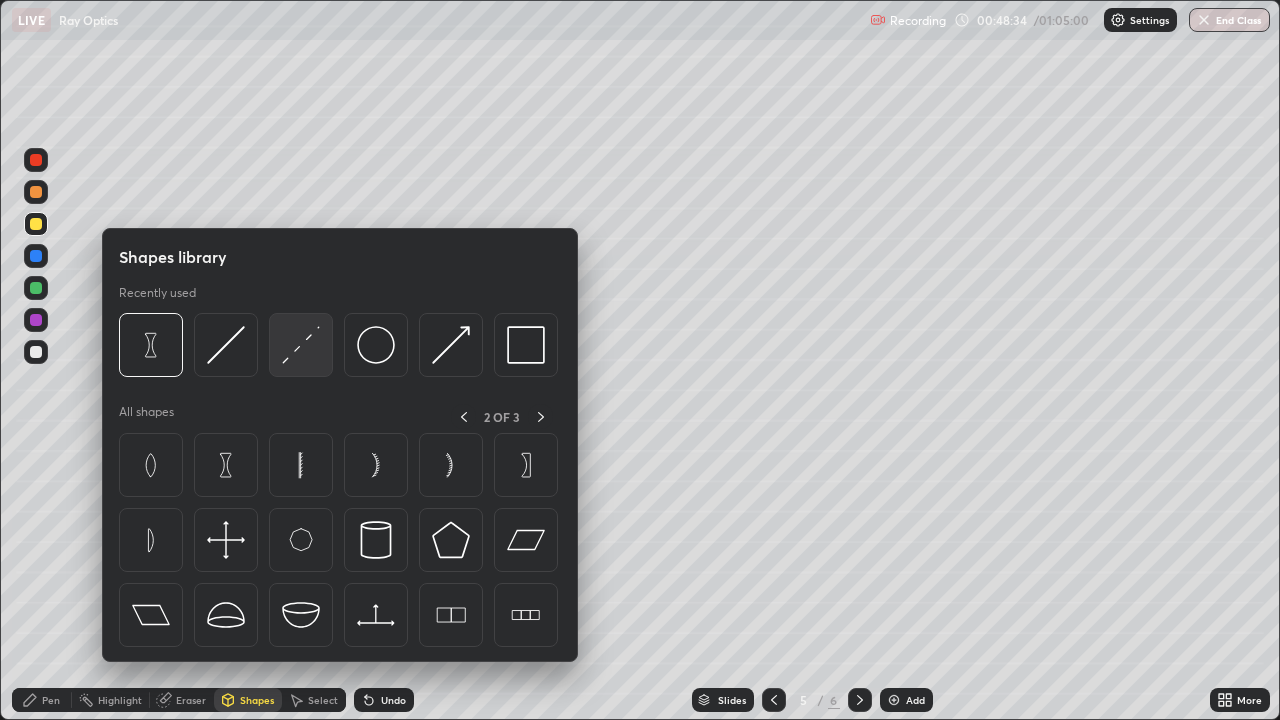 click at bounding box center [301, 345] 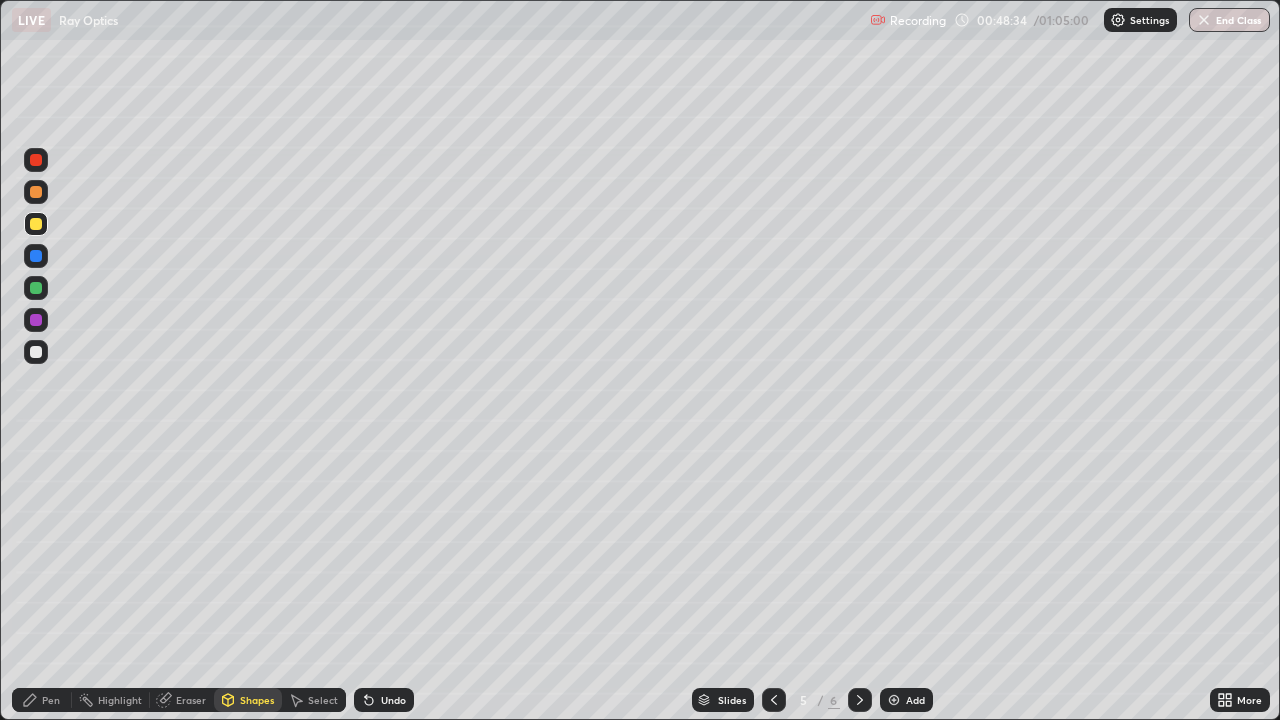 click at bounding box center (36, 352) 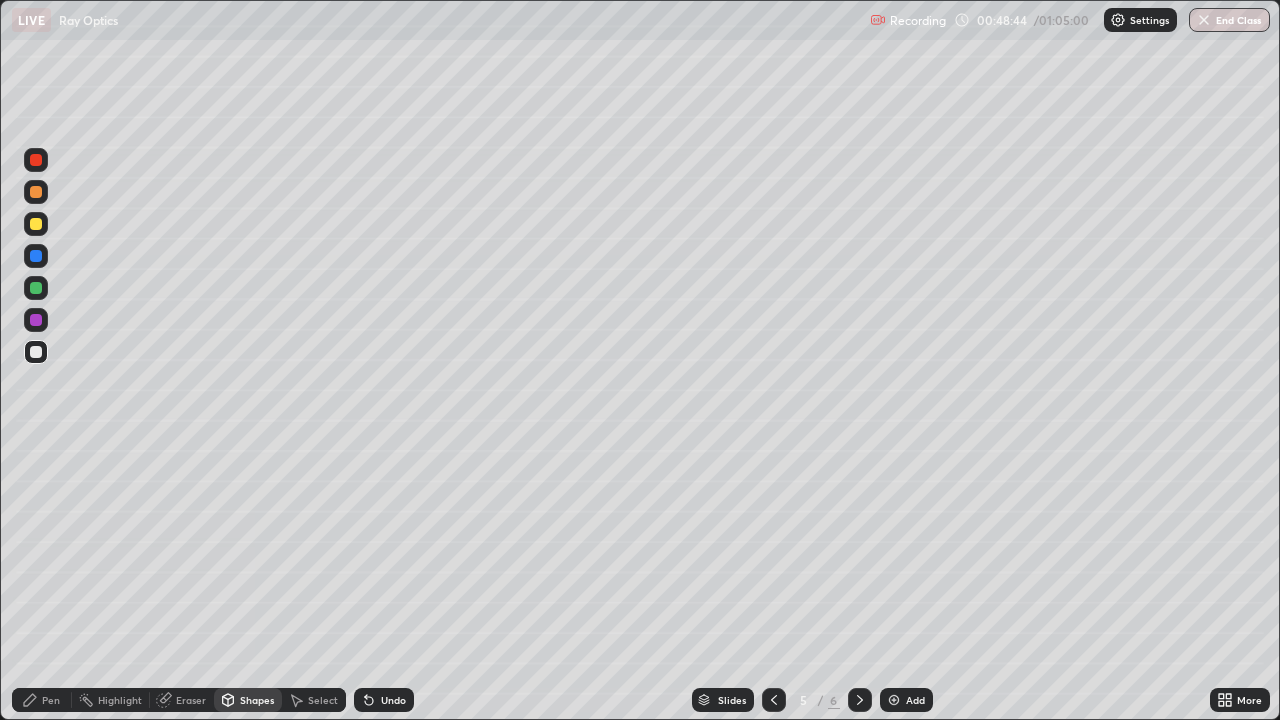 click on "Shapes" at bounding box center [257, 700] 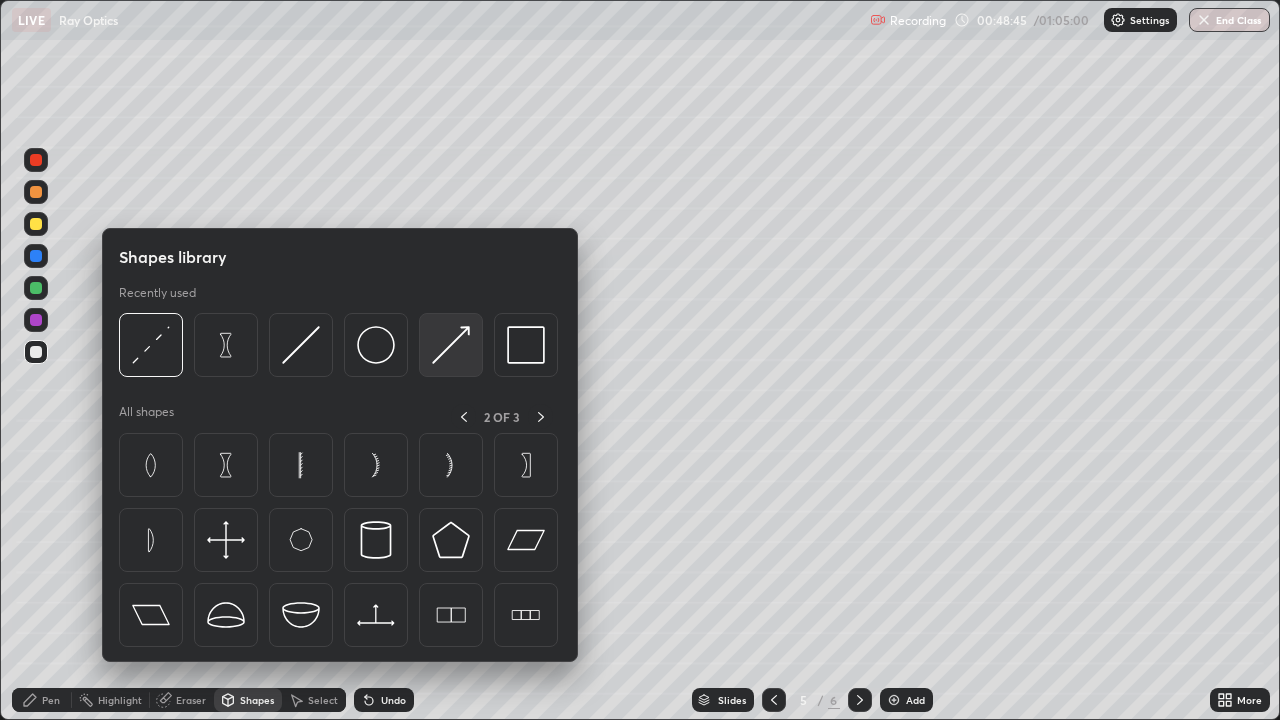 click at bounding box center [451, 345] 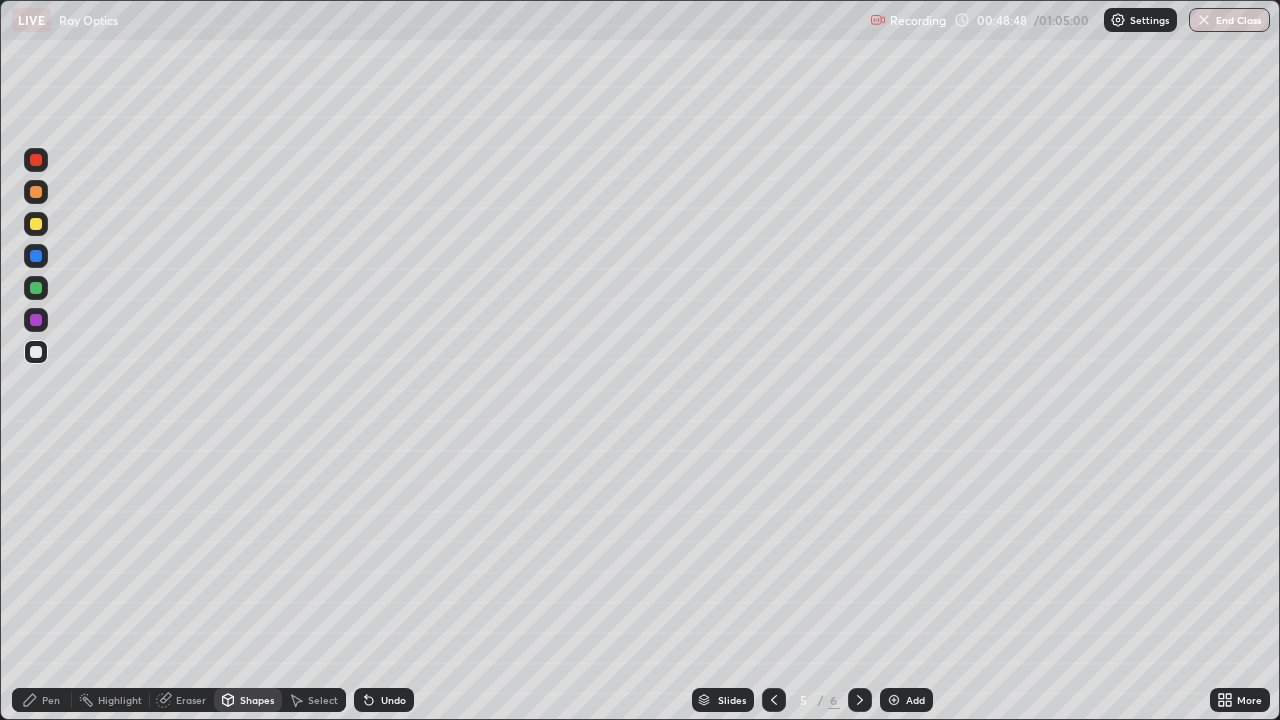 click on "Pen" at bounding box center [42, 700] 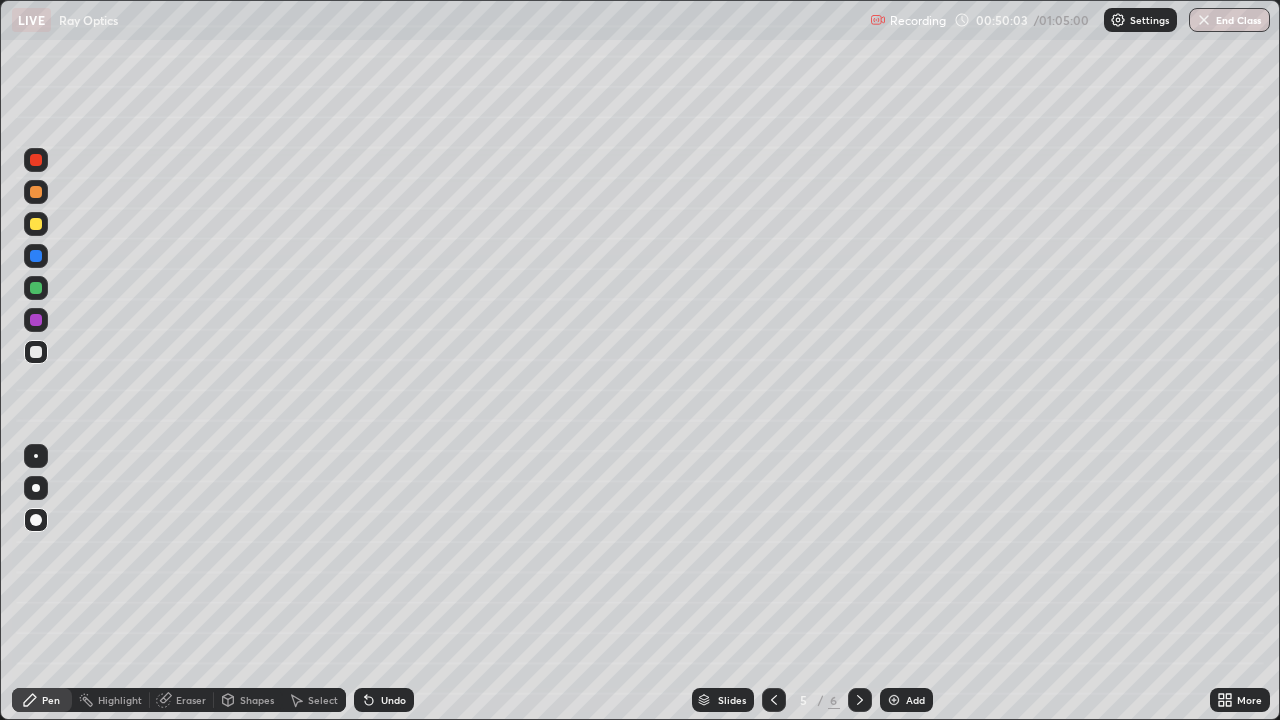 click at bounding box center [36, 352] 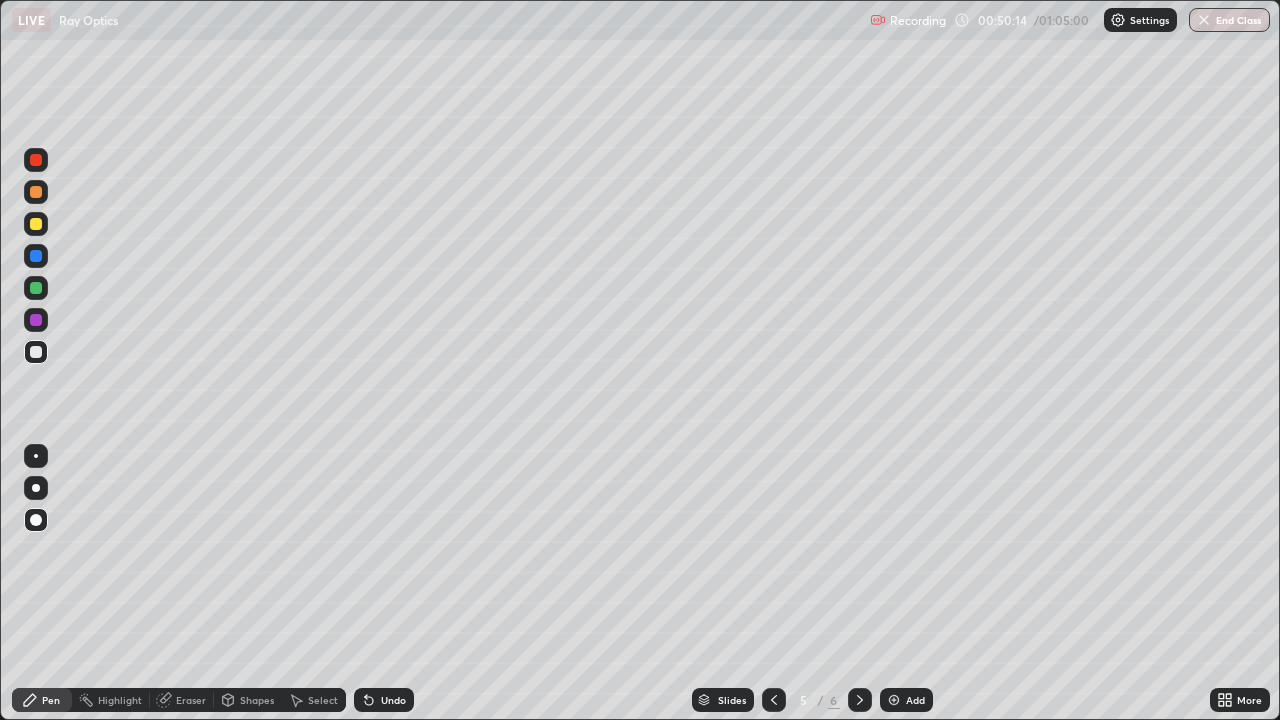 click on "Shapes" at bounding box center (257, 700) 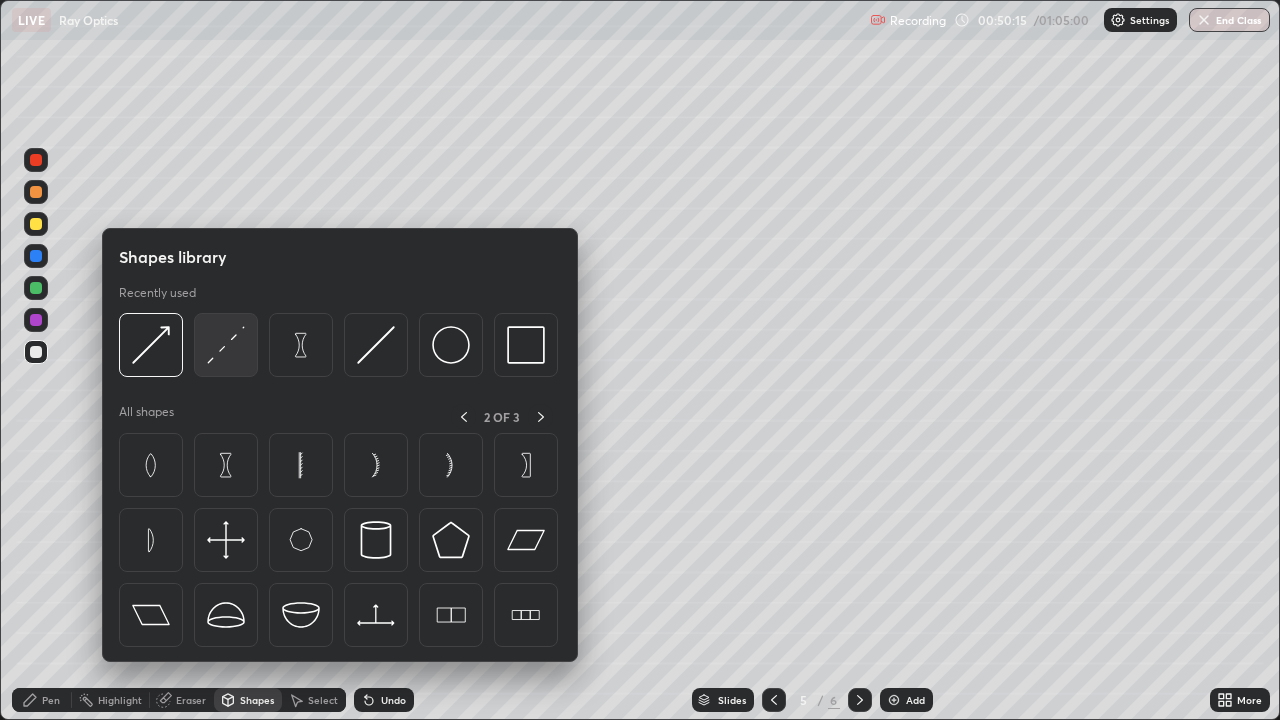 click at bounding box center (226, 345) 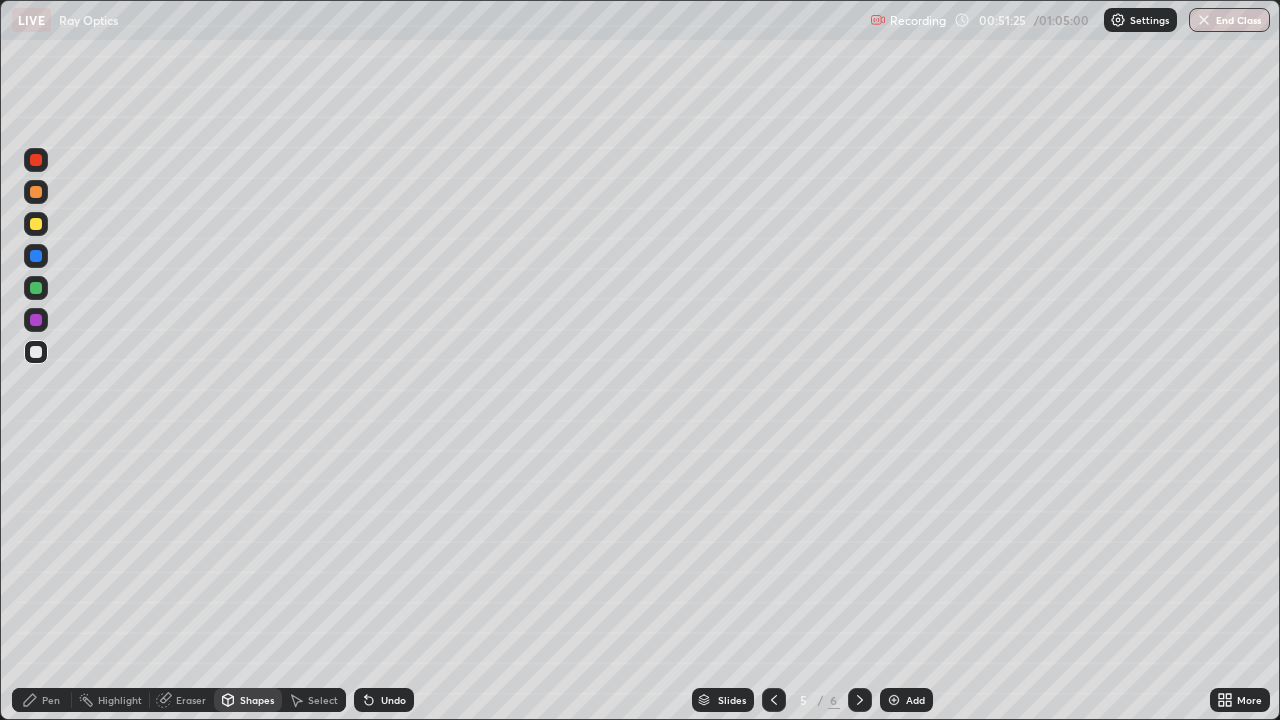 click at bounding box center (36, 224) 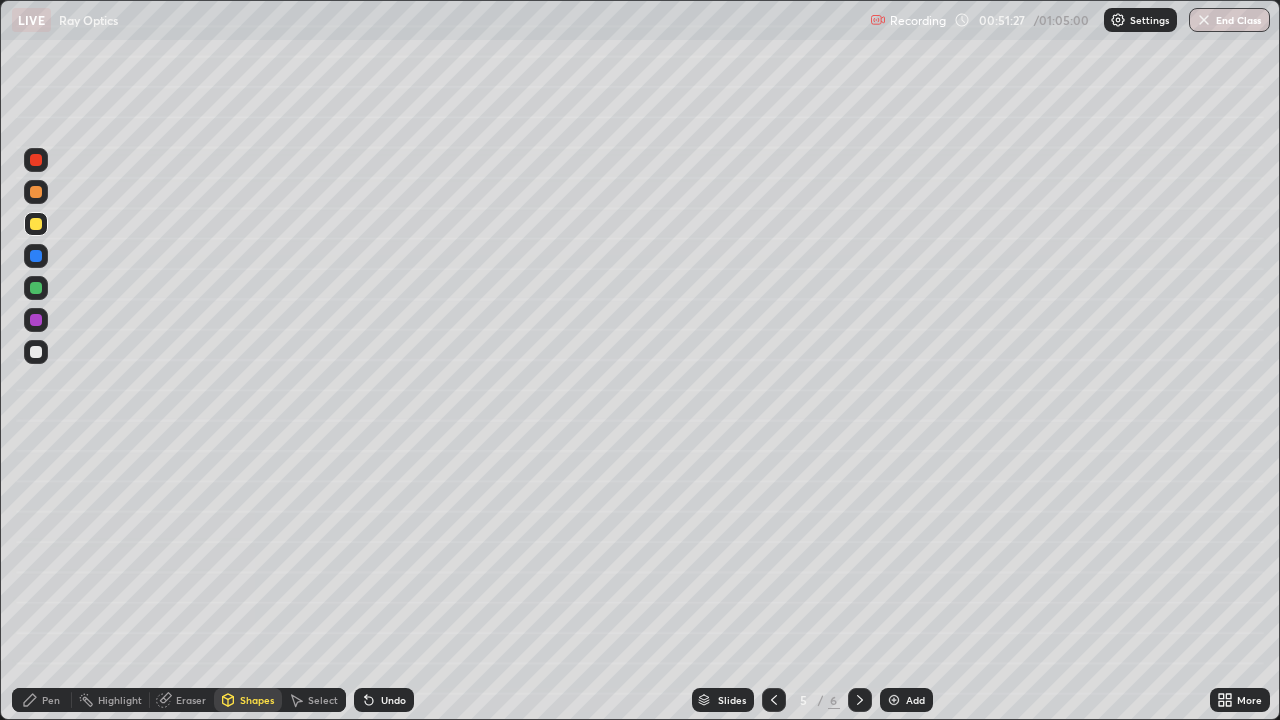 click on "Pen" at bounding box center [51, 700] 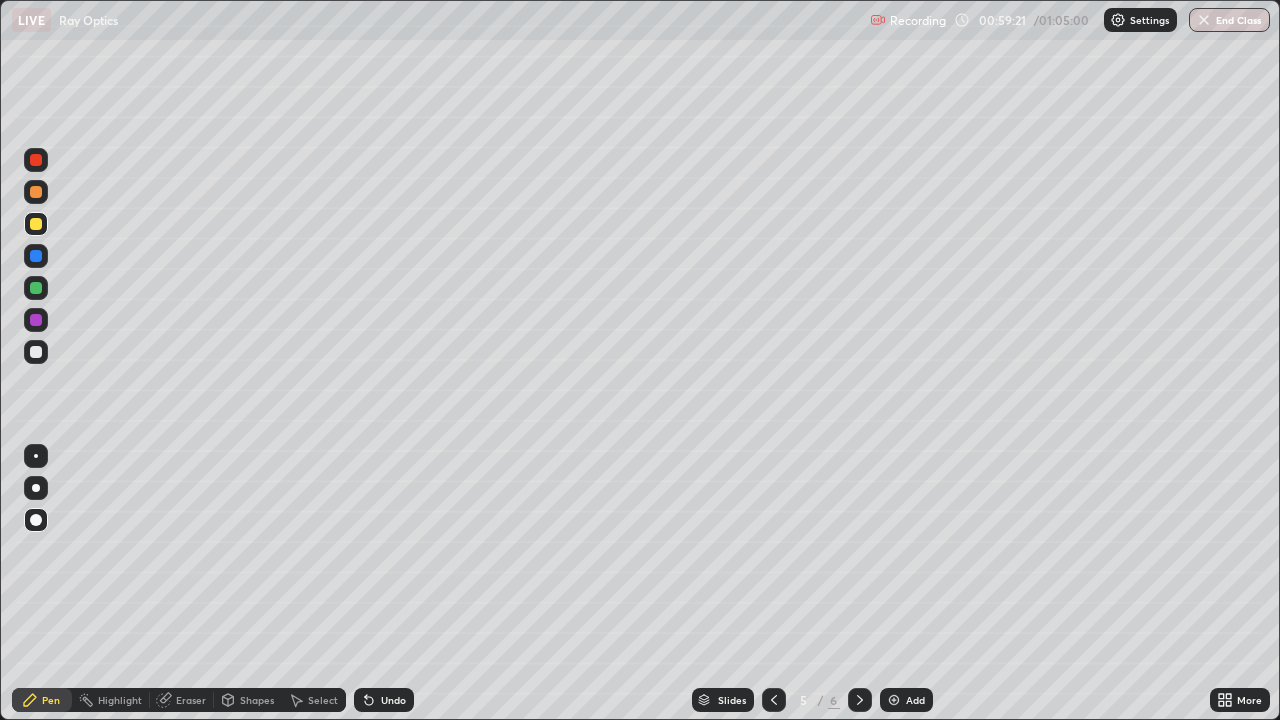 click on "End Class" at bounding box center [1229, 20] 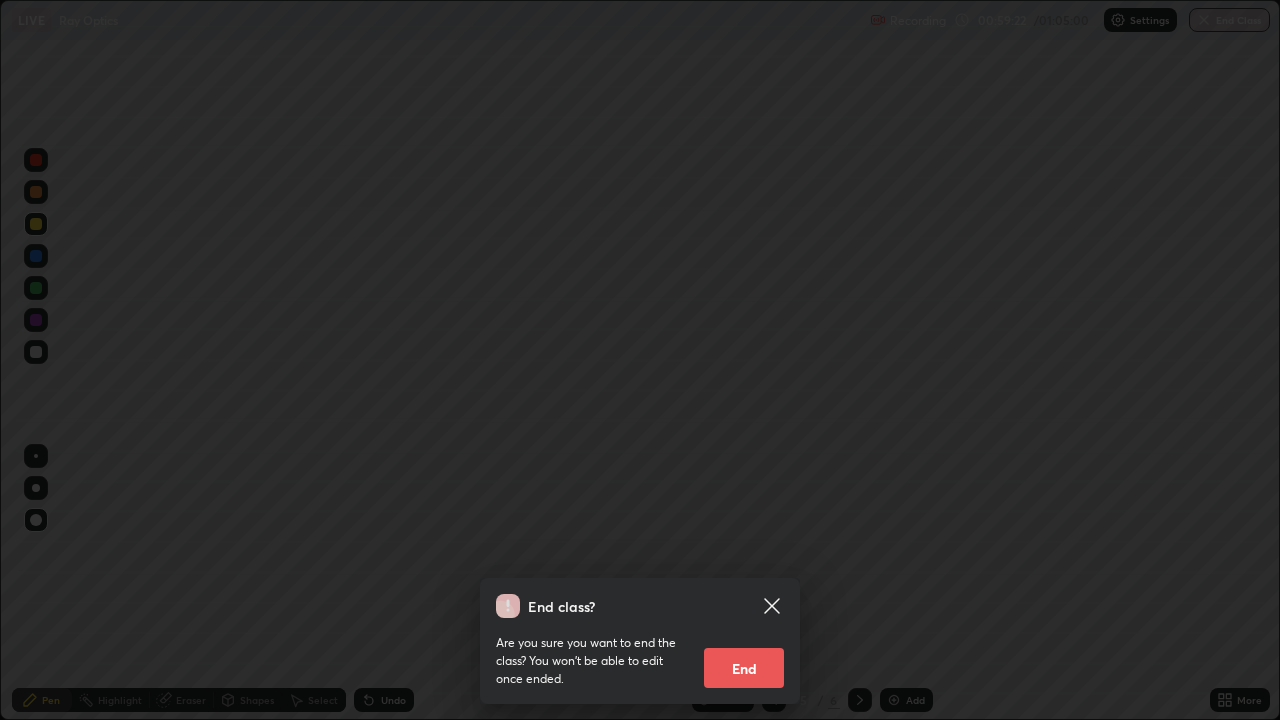 click on "End" at bounding box center (744, 668) 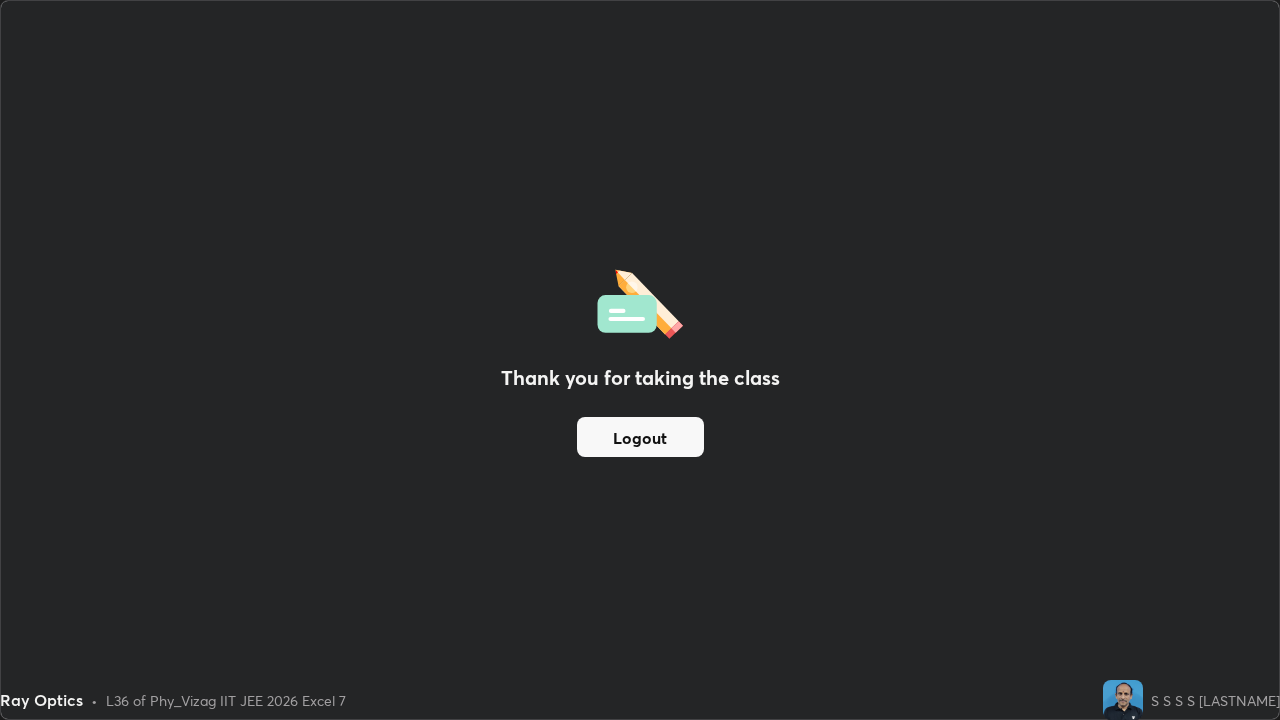 click on "Logout" at bounding box center (640, 437) 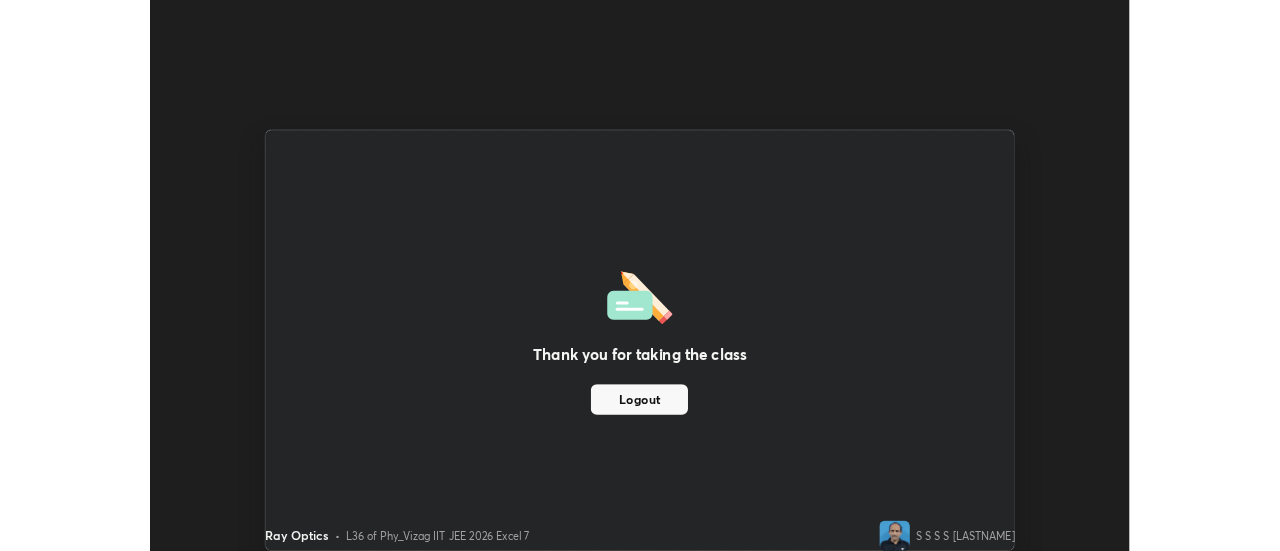 scroll, scrollTop: 551, scrollLeft: 1280, axis: both 